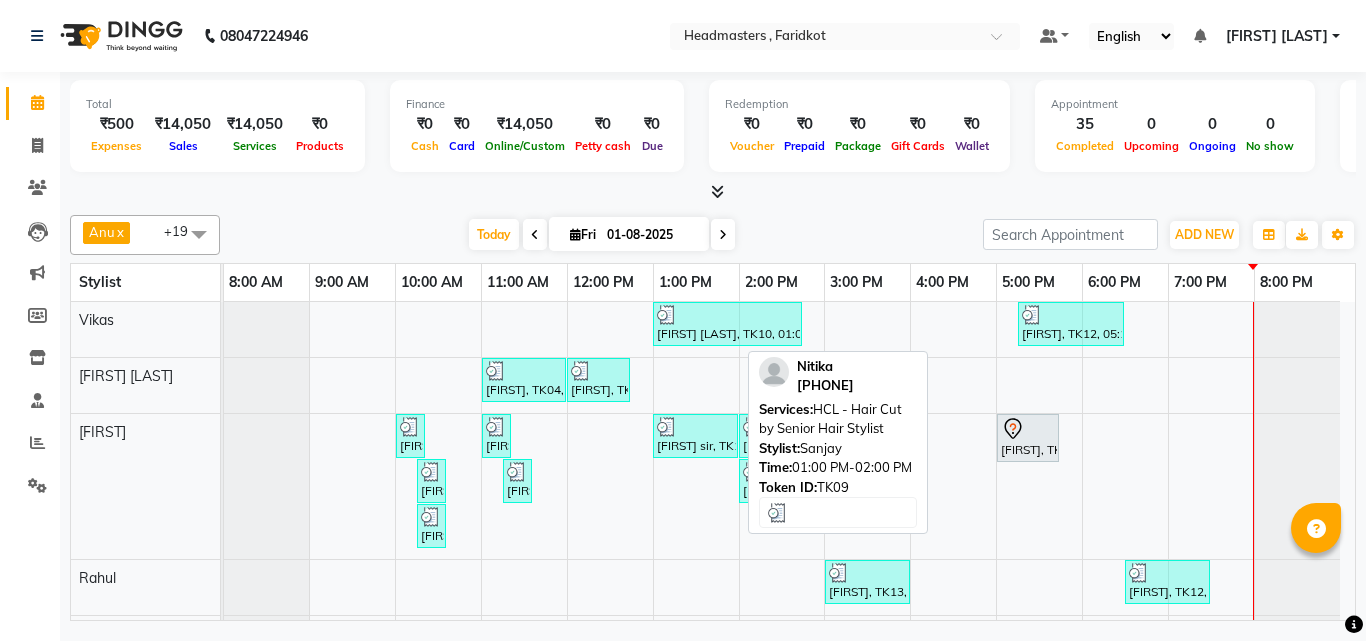 scroll, scrollTop: 0, scrollLeft: 0, axis: both 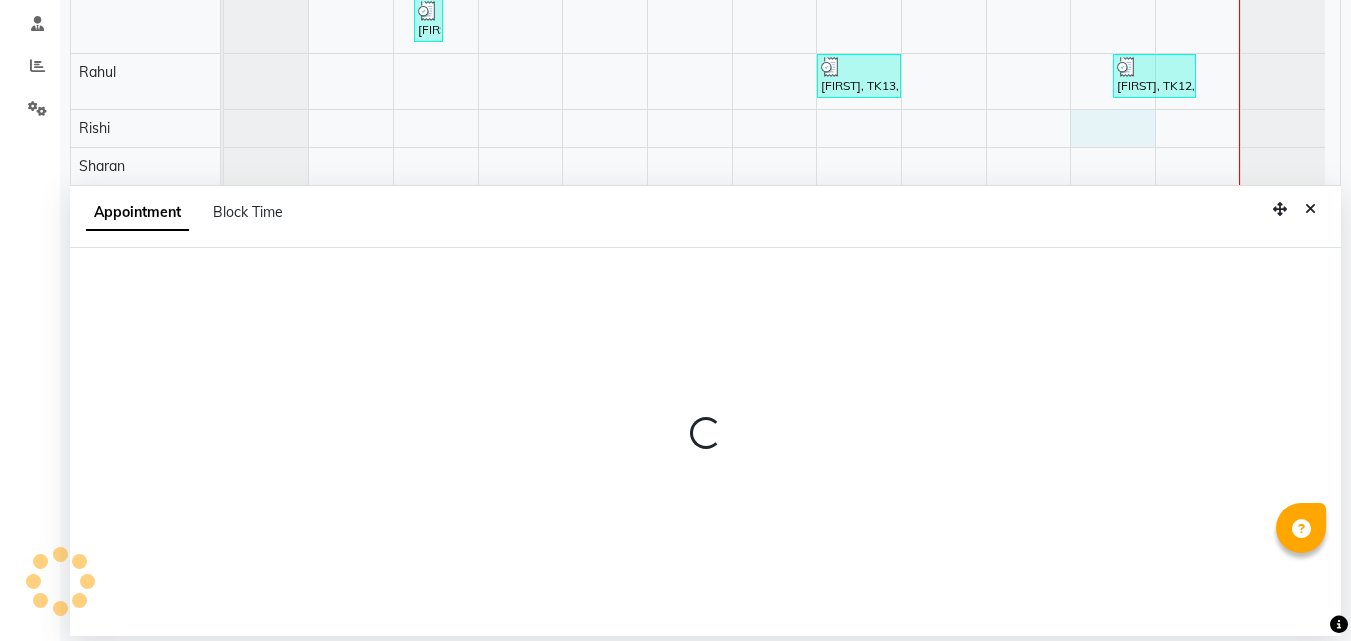 select on "71456" 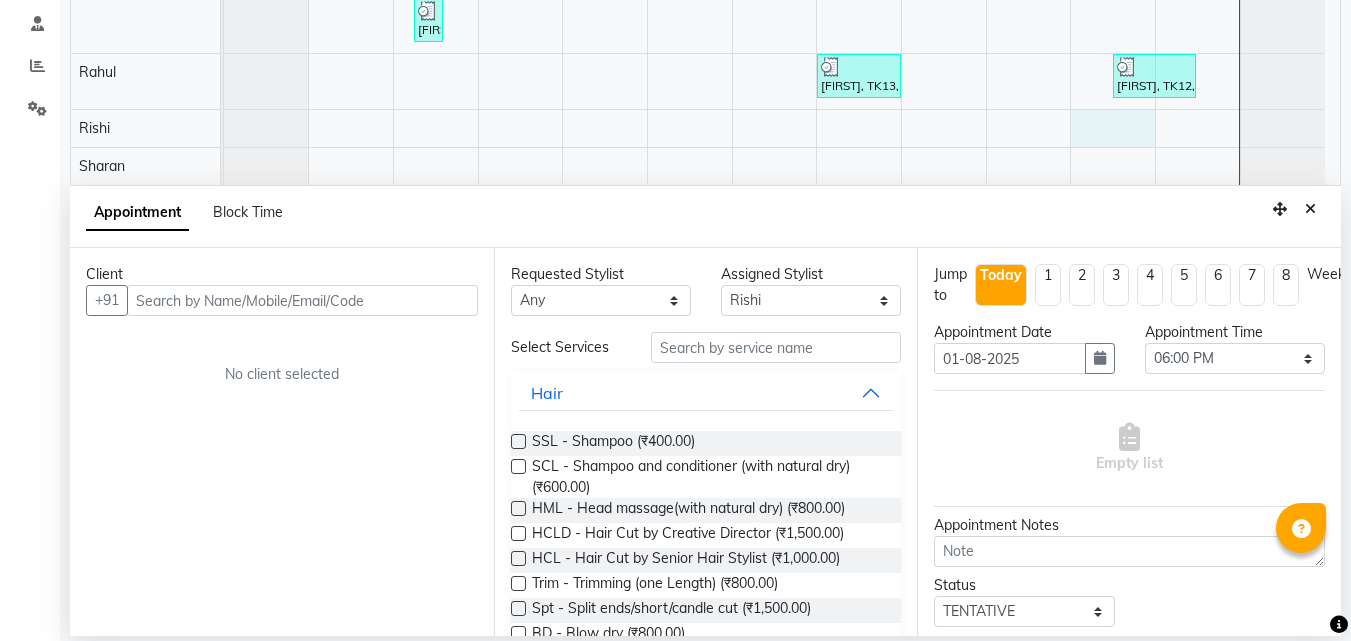 click on "Client +91  No client selected" at bounding box center [282, 442] 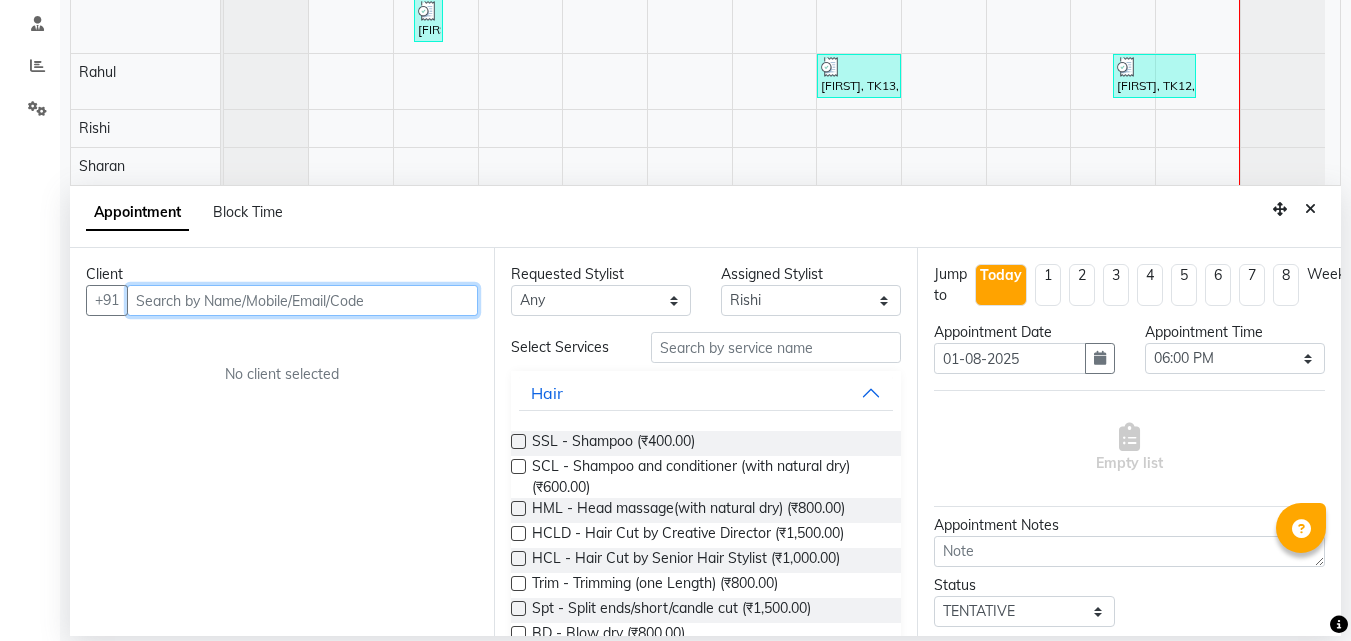 click at bounding box center [302, 300] 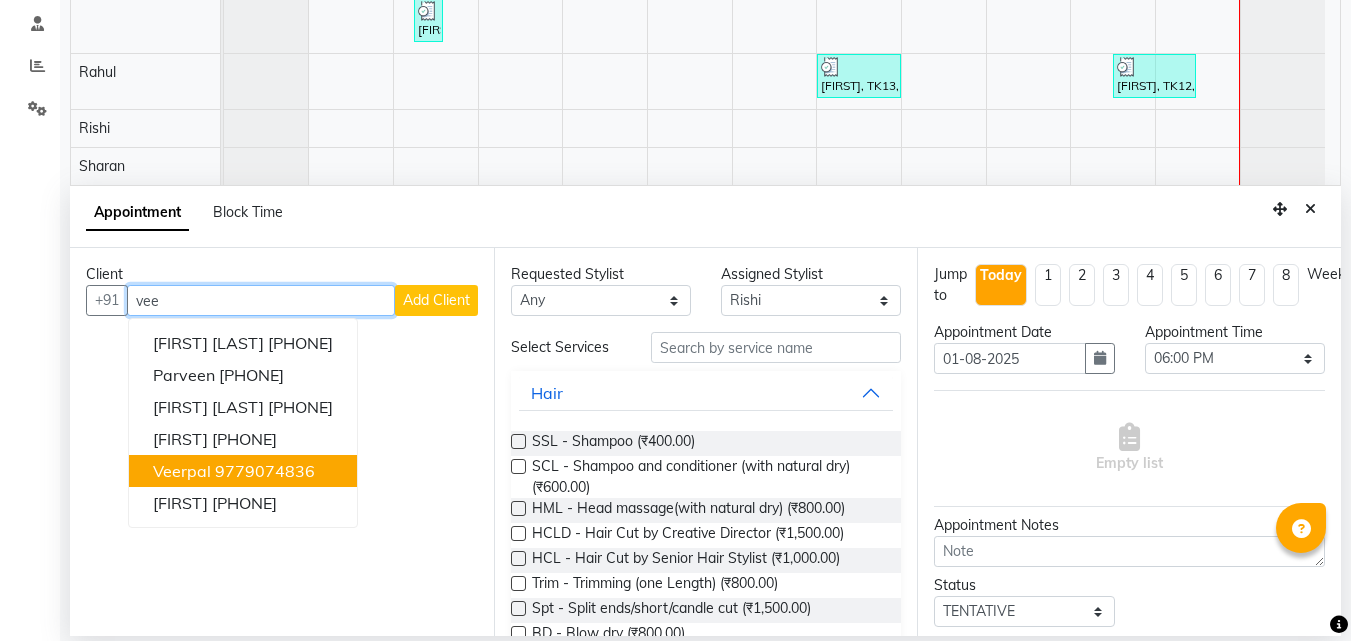 click on "9779074836" at bounding box center [265, 471] 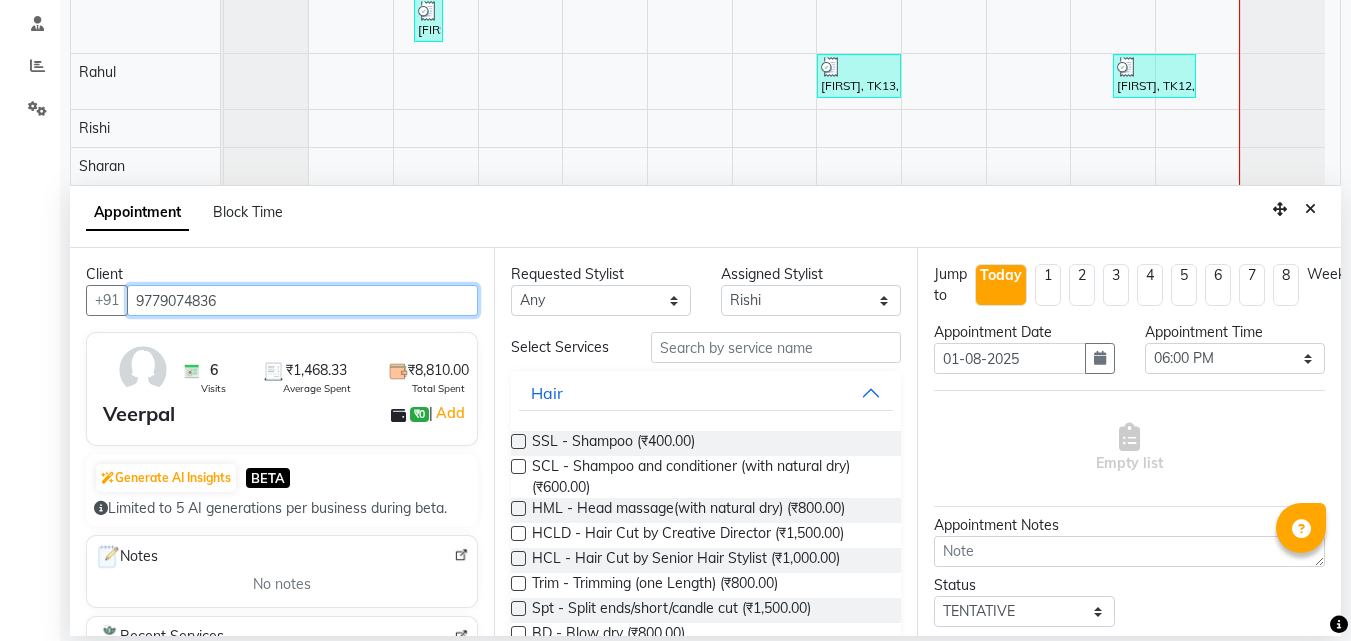 type on "9779074836" 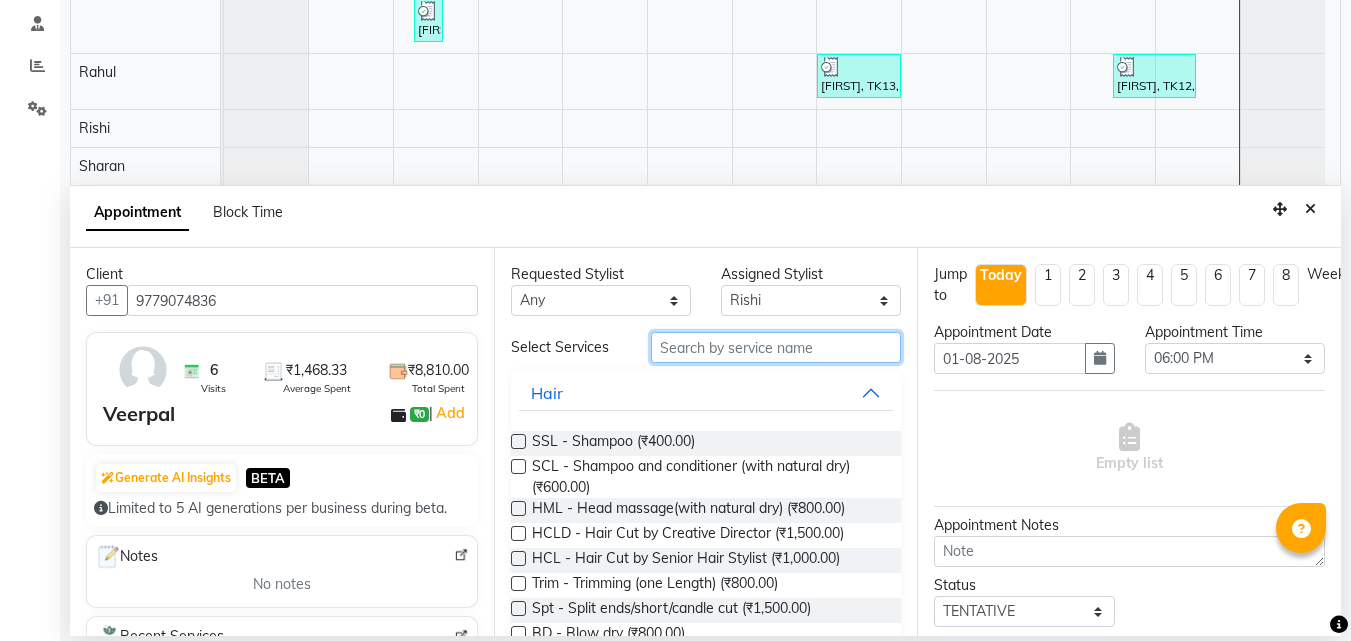click at bounding box center (776, 347) 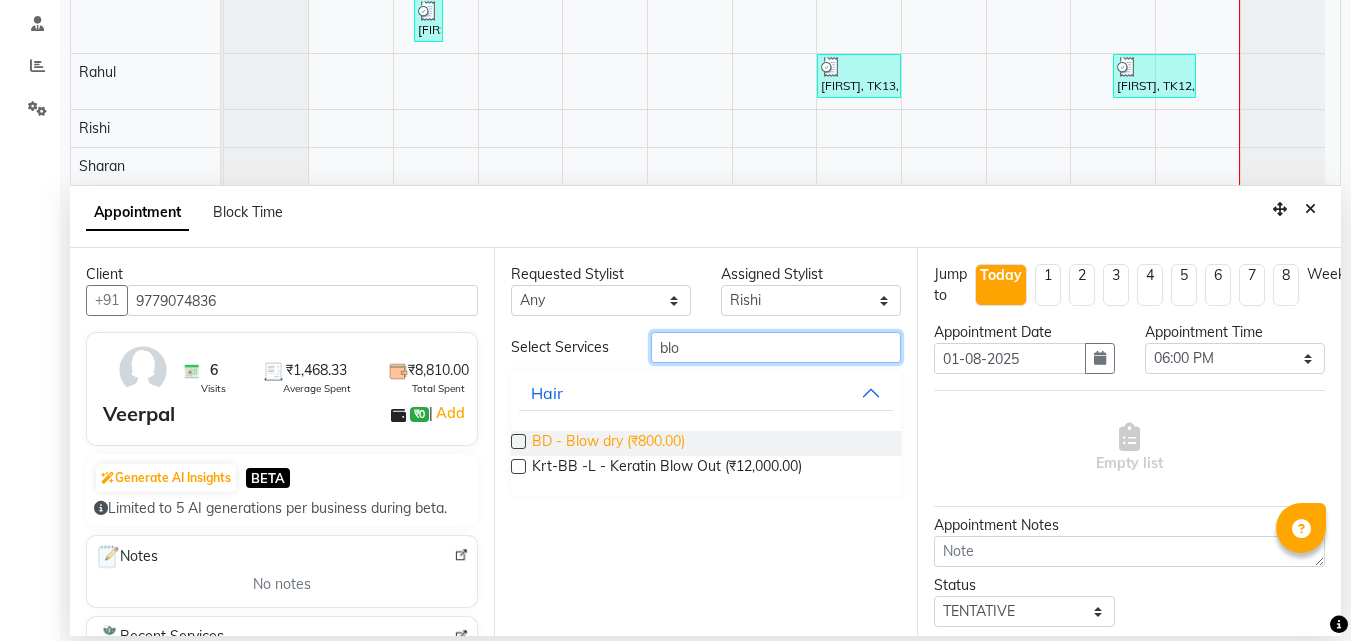 type on "blo" 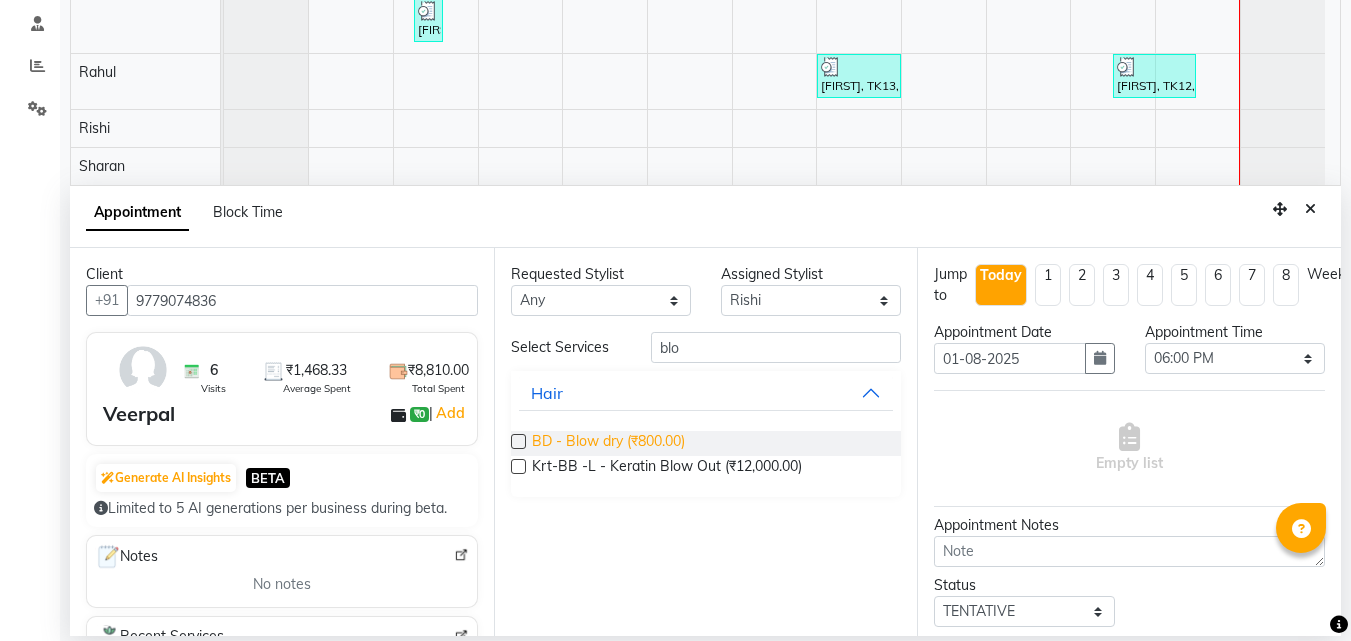 click on "BD - Blow dry (₹800.00)" at bounding box center [608, 443] 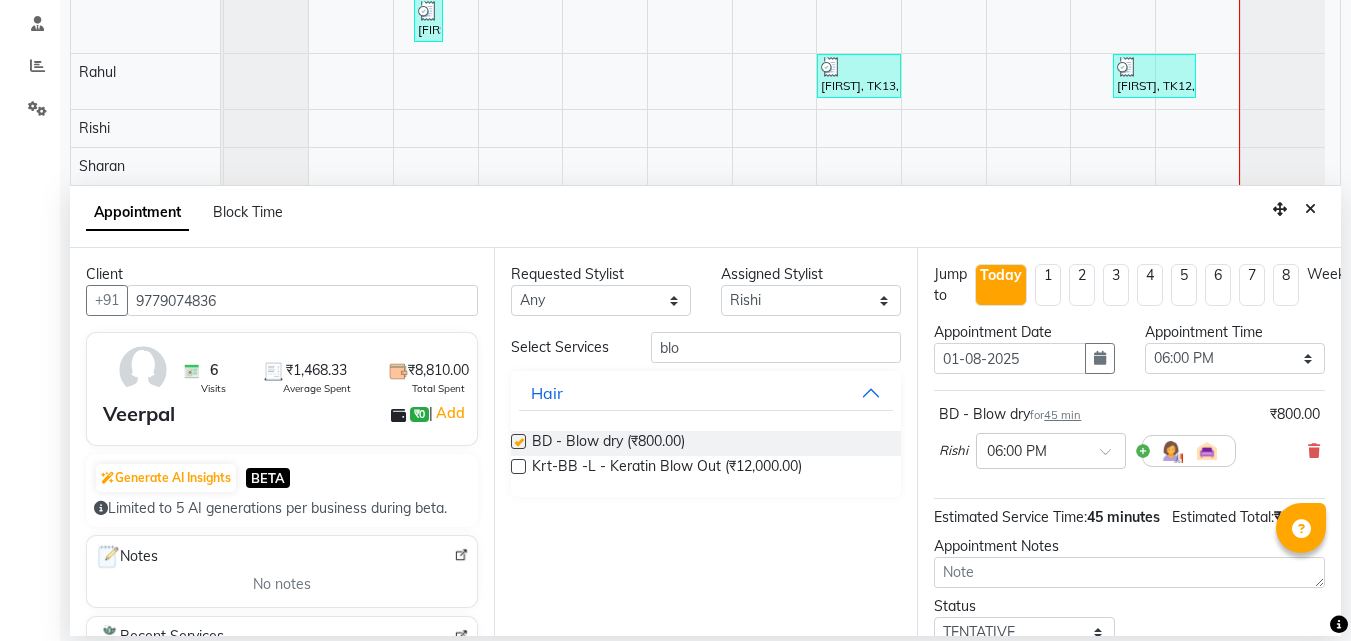checkbox on "false" 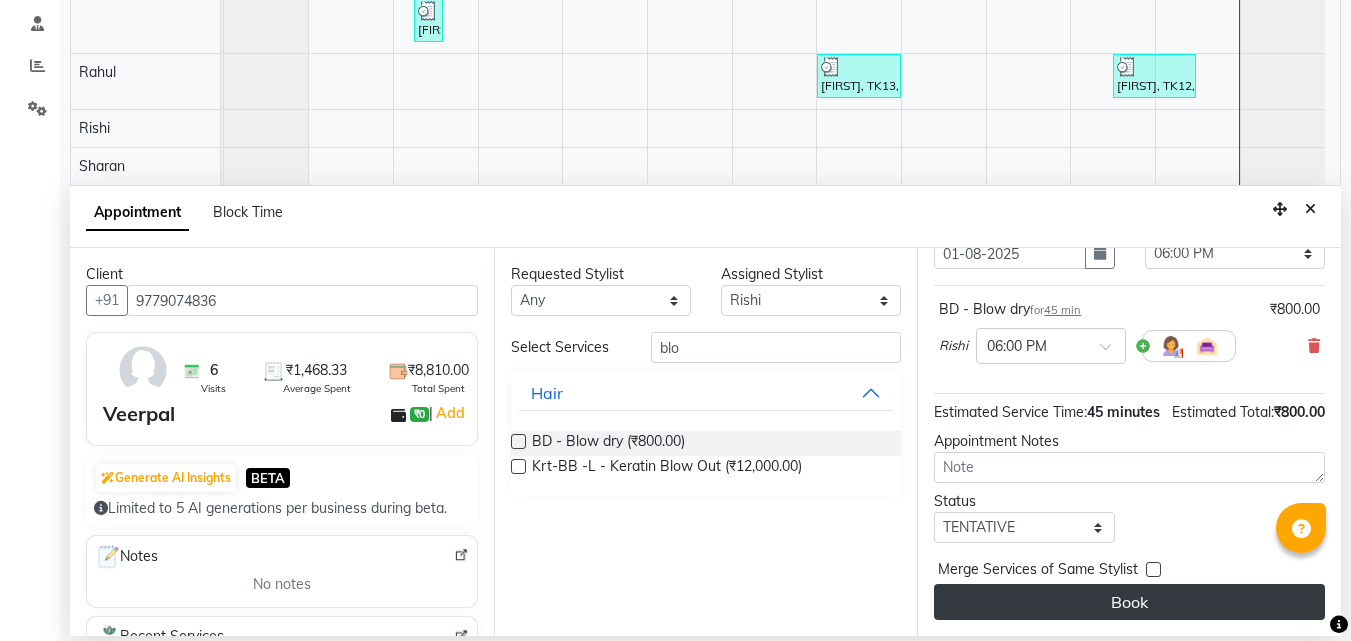 scroll, scrollTop: 141, scrollLeft: 0, axis: vertical 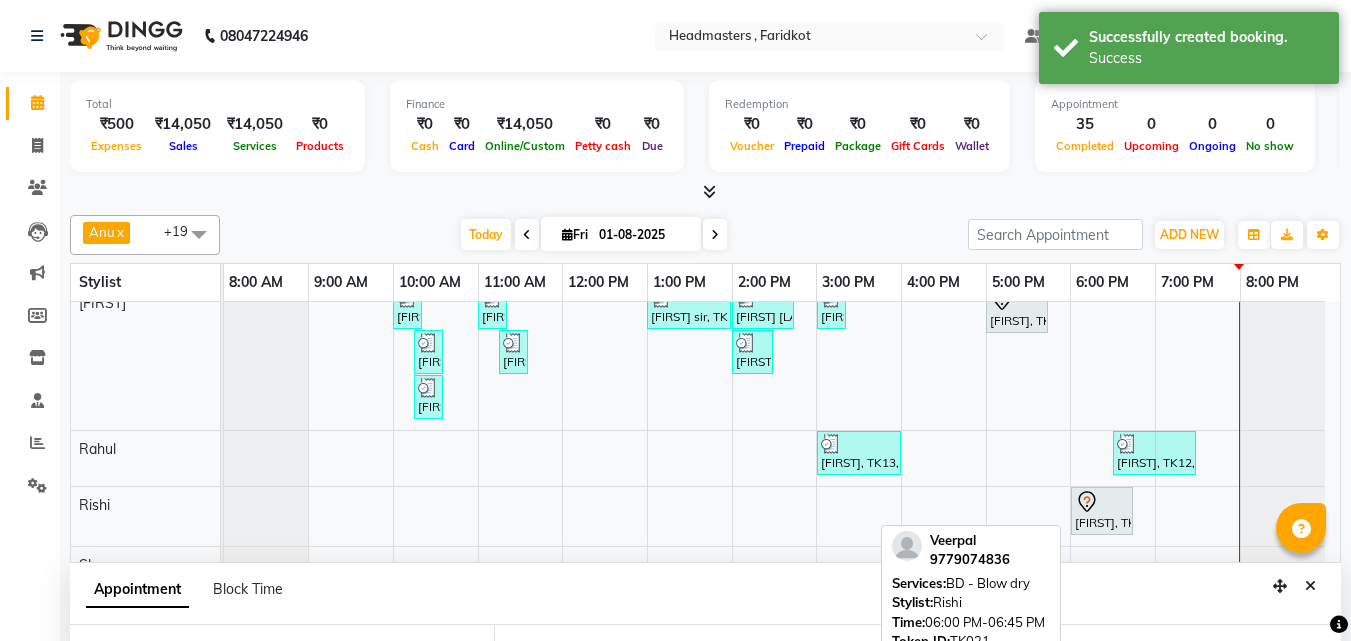 click at bounding box center [1102, 502] 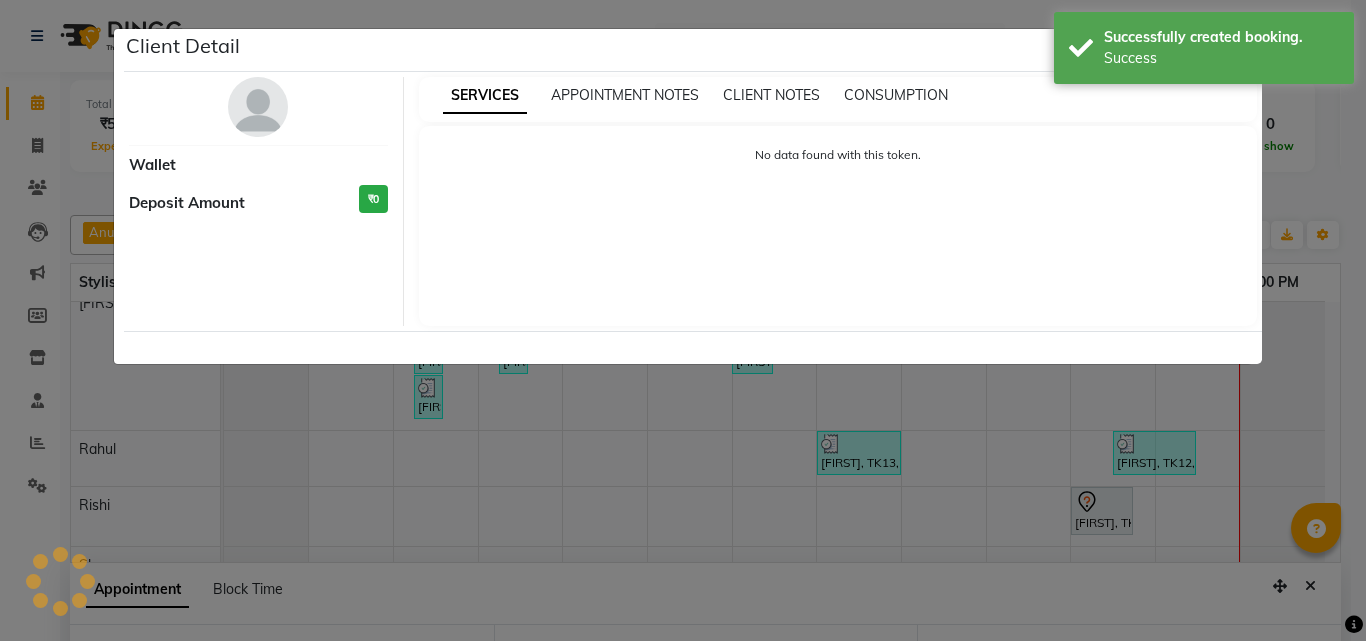 select on "7" 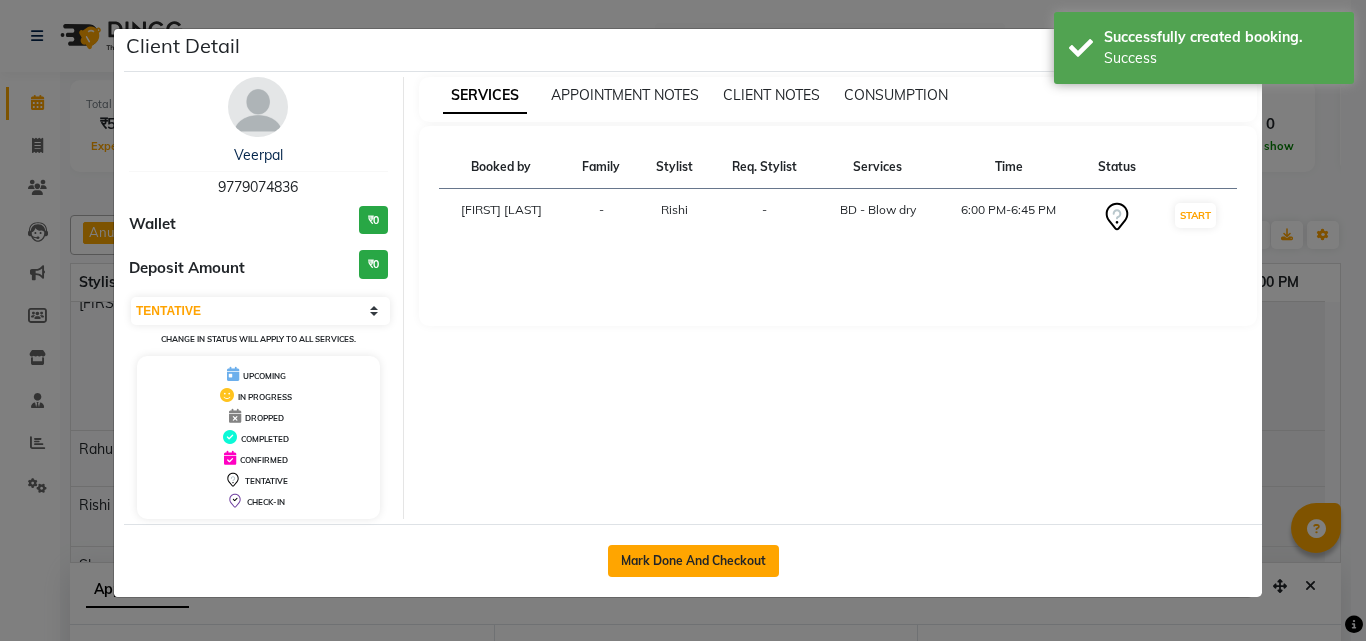 click on "Mark Done And Checkout" 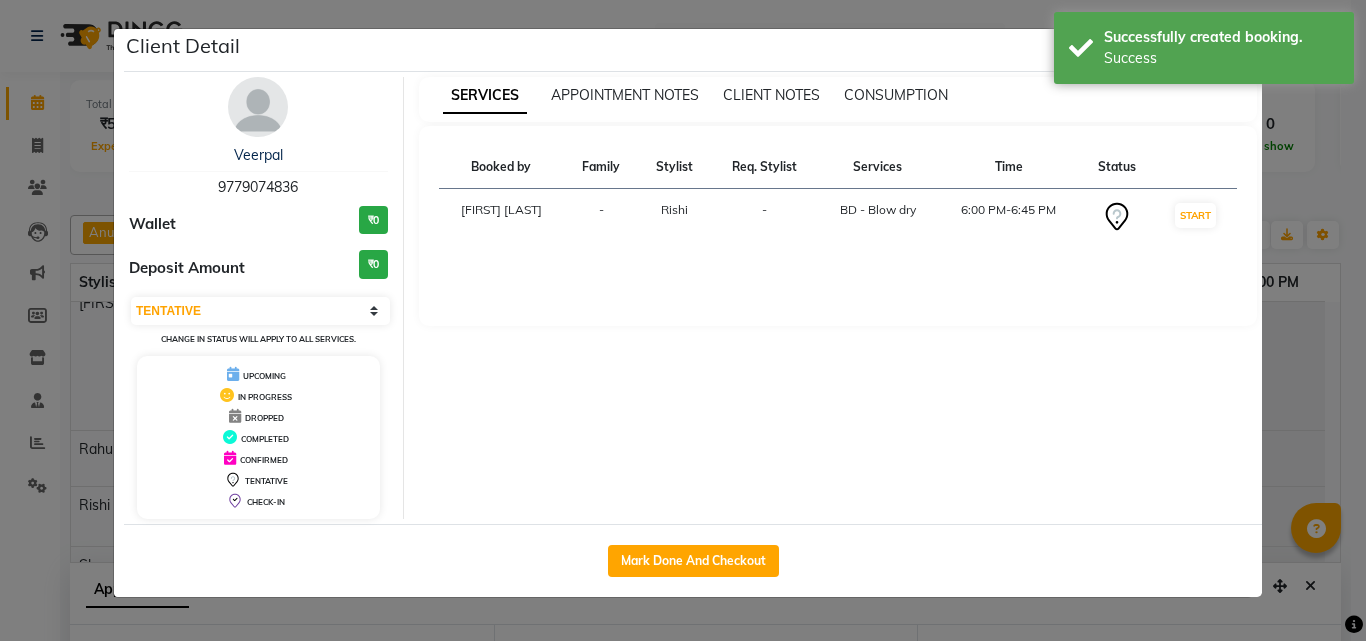 select on "7919" 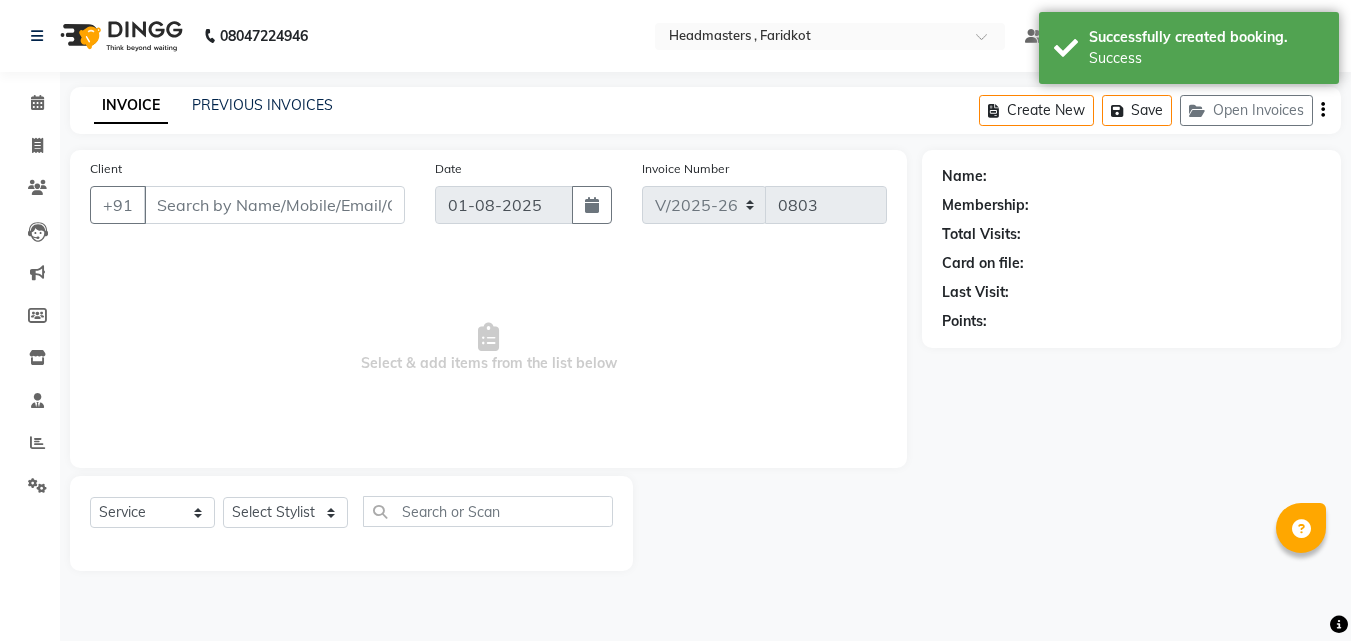 type on "9779074836" 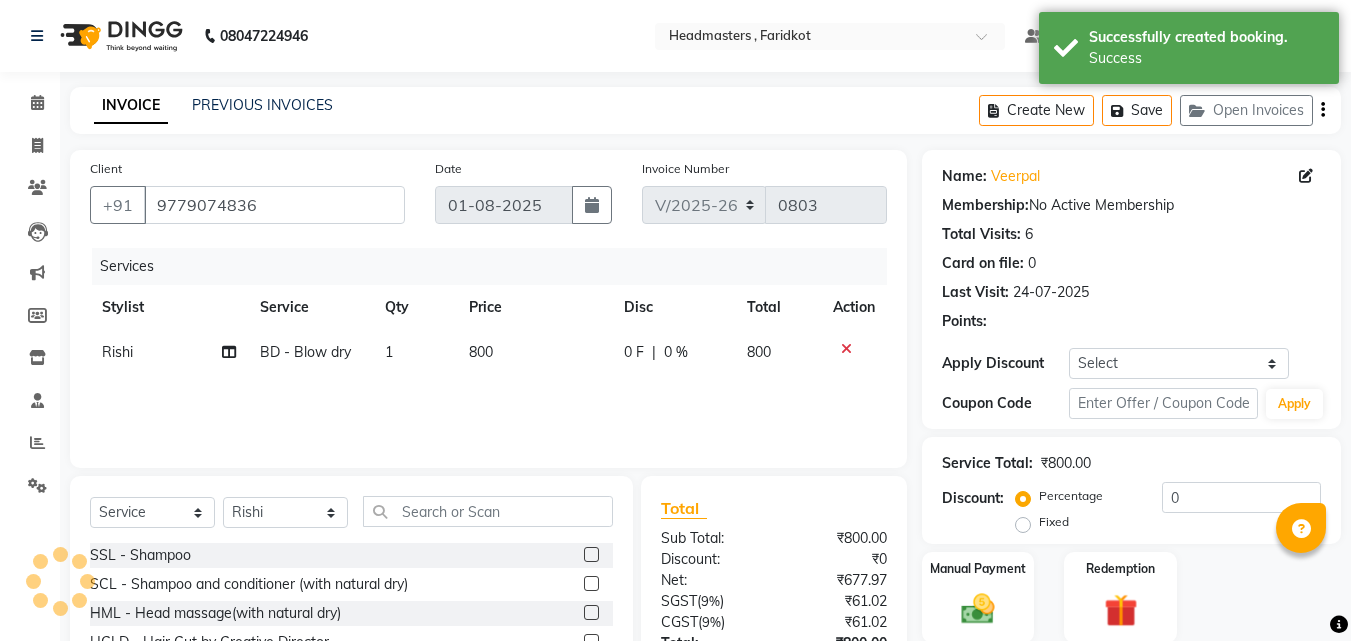 scroll, scrollTop: 100, scrollLeft: 0, axis: vertical 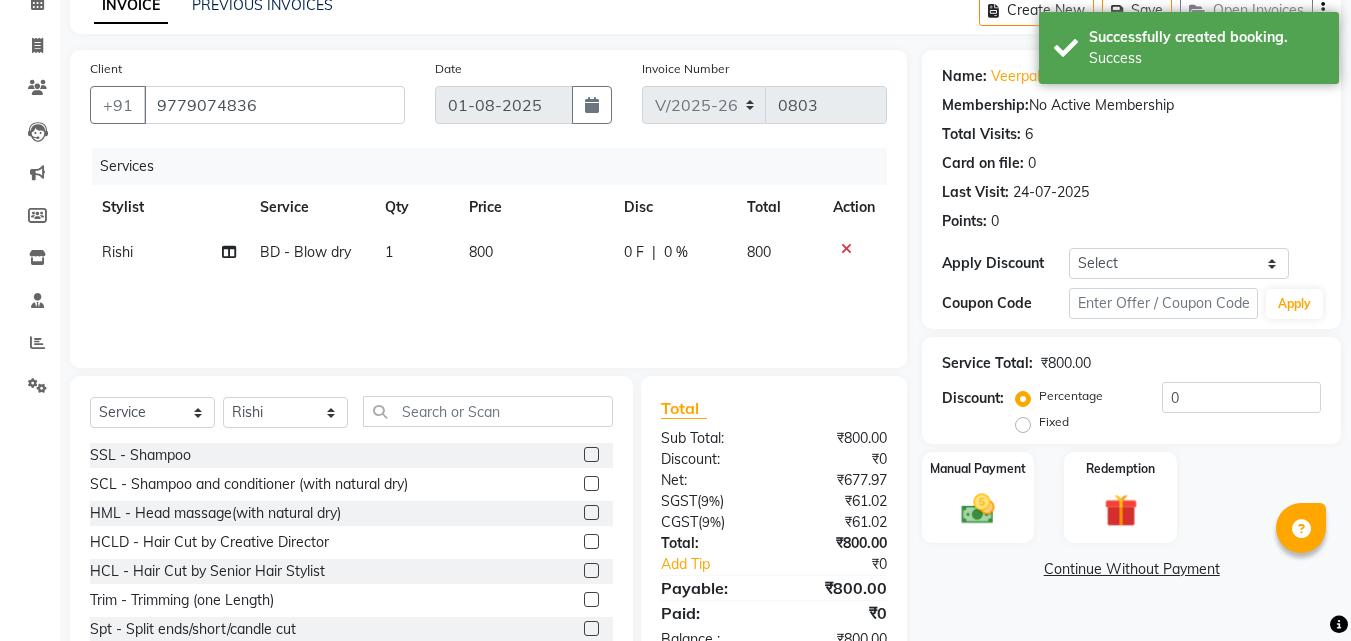 click on "0 F" 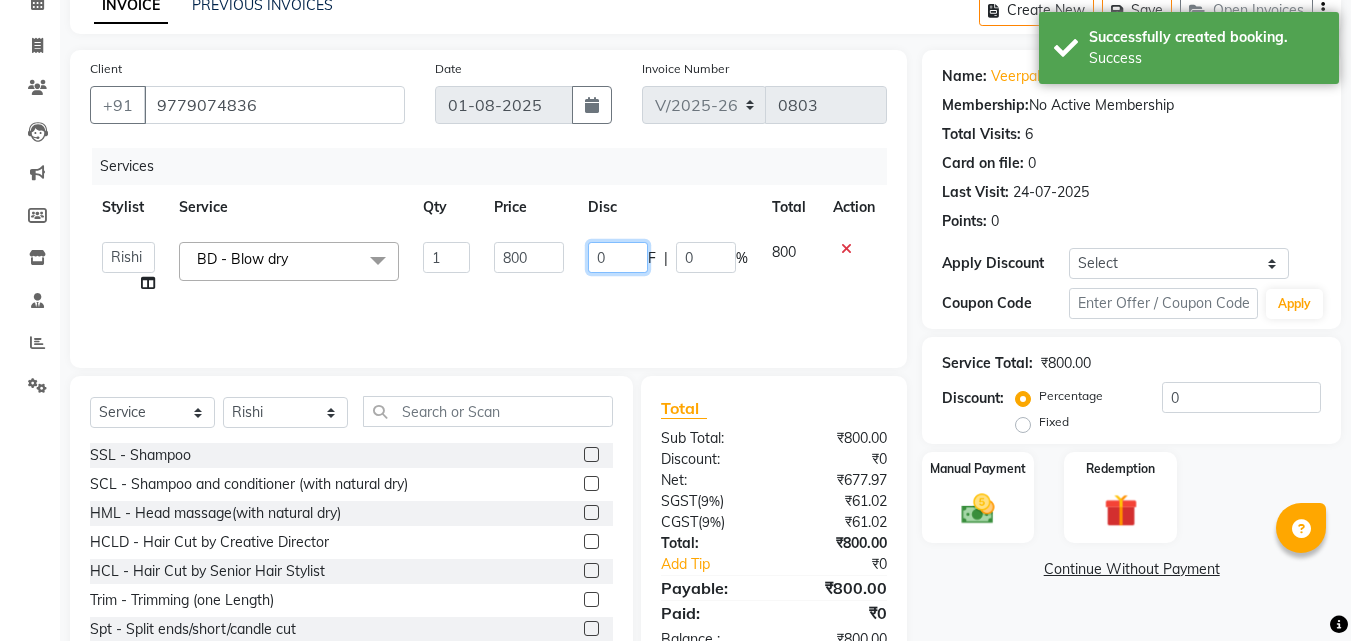 click on "0" 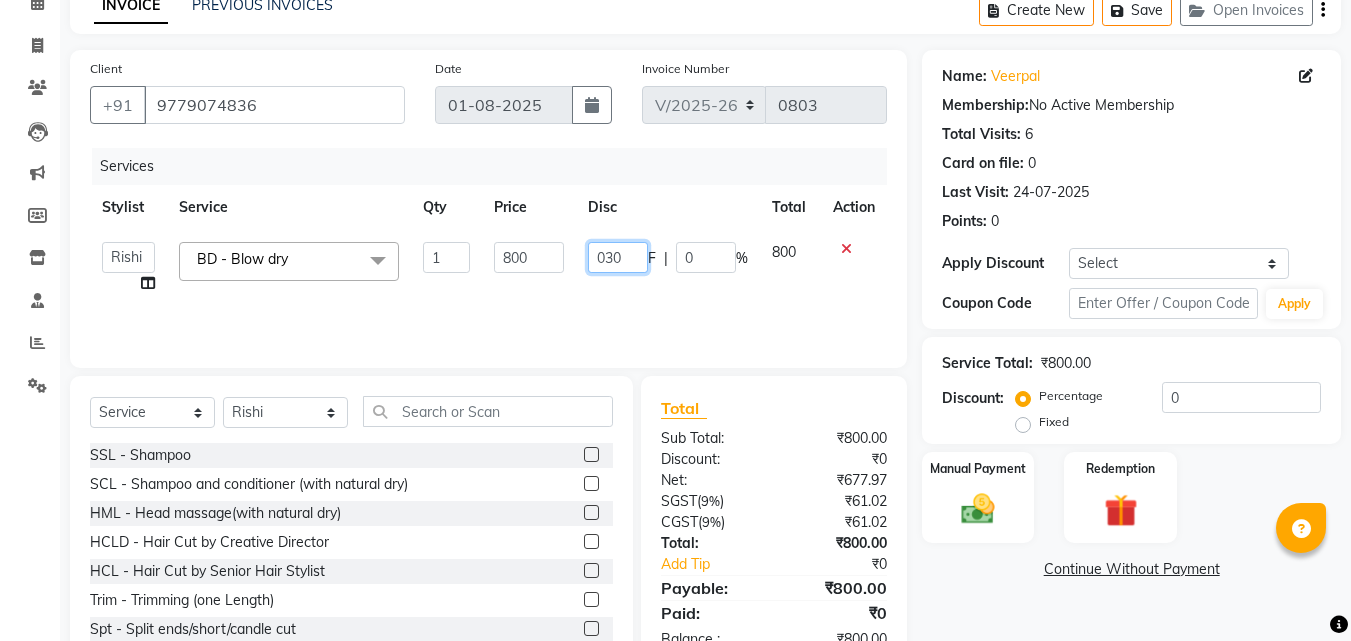 type on "0300" 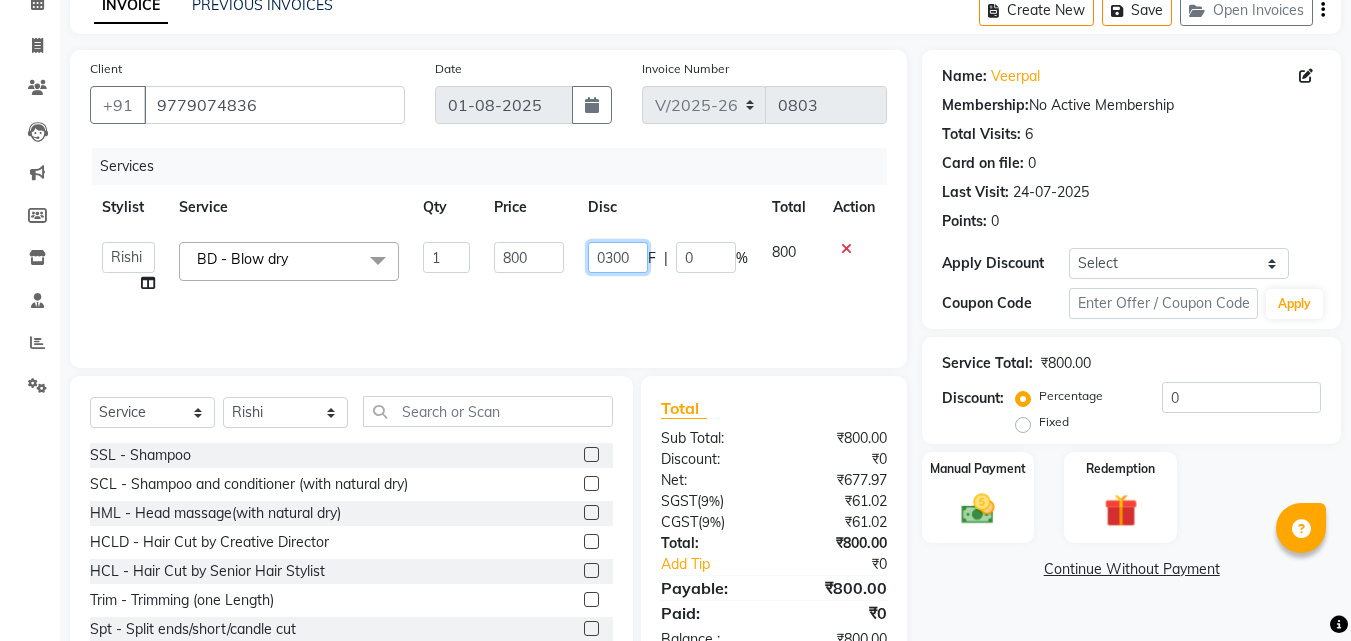scroll, scrollTop: 160, scrollLeft: 0, axis: vertical 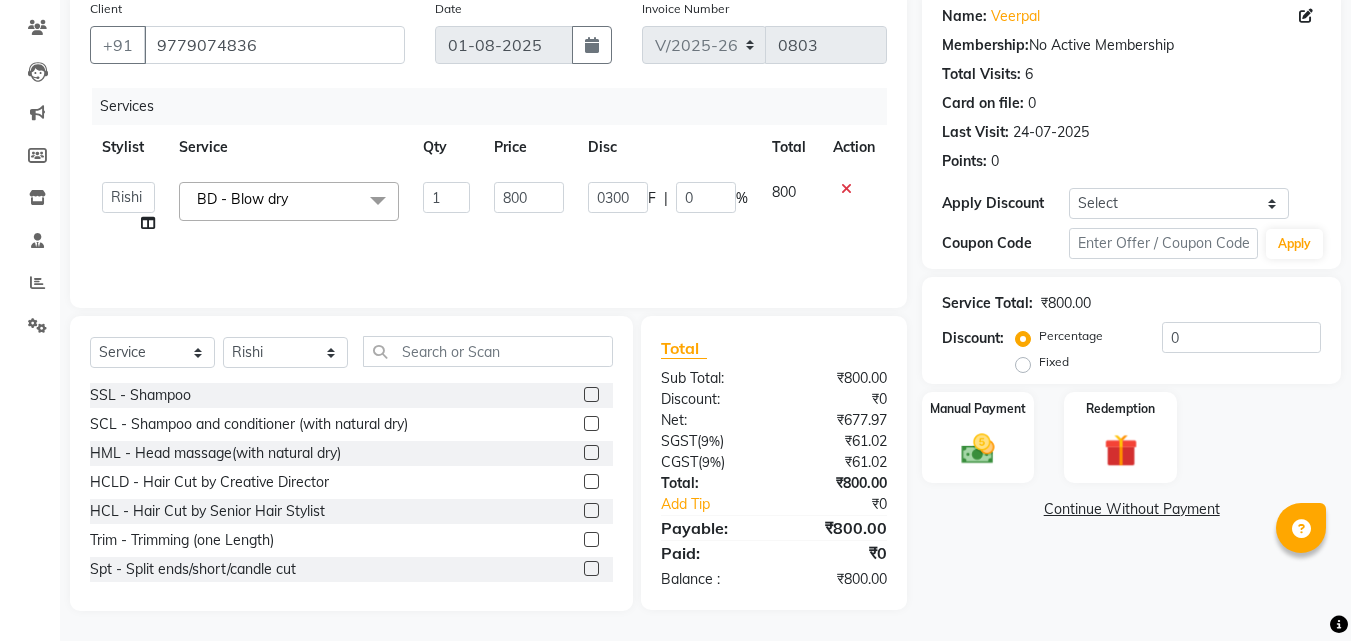 click on "Name: Veerpal  Membership:  No Active Membership  Total Visits:  6 Card on file:  0 Last Visit:   24-07-2025 Points:   0  Apply Discount Select Coupon → Wrong Job Card  Coupon → Complimentary Coupon → Correction  Coupon → First Wash  Coupon → Free Of Cost - Foc  Coupon → Staff Service  Coupon → Service Not Done  Coupon → Double Job Card  Coupon → Pending Payment  Coupon Code Apply Service Total:  ₹800.00  Discount:  Percentage   Fixed  0 Manual Payment Redemption  Continue Without Payment" 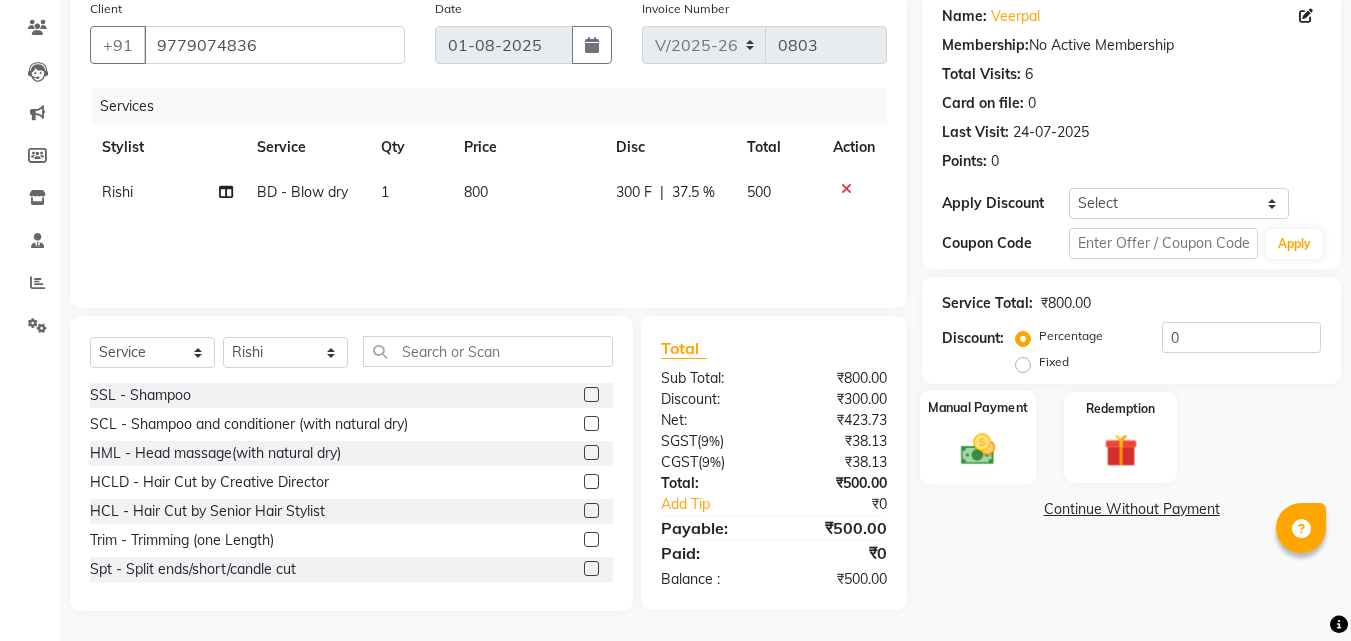 click 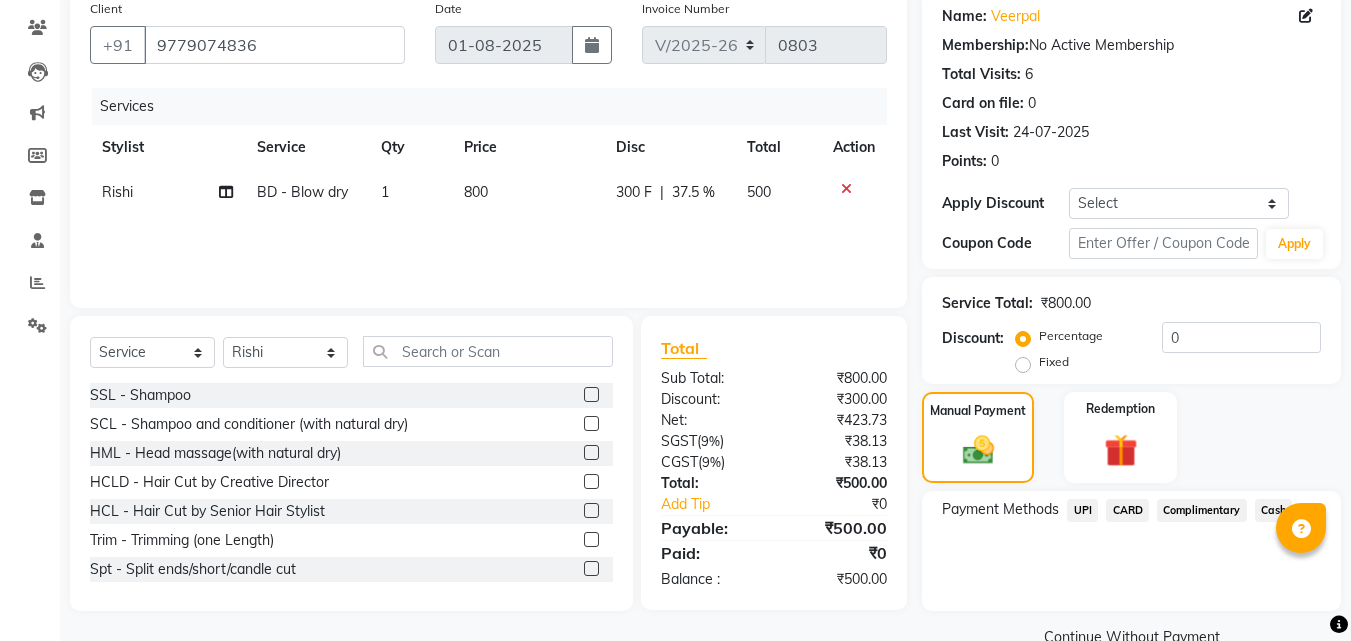 click on "CARD" 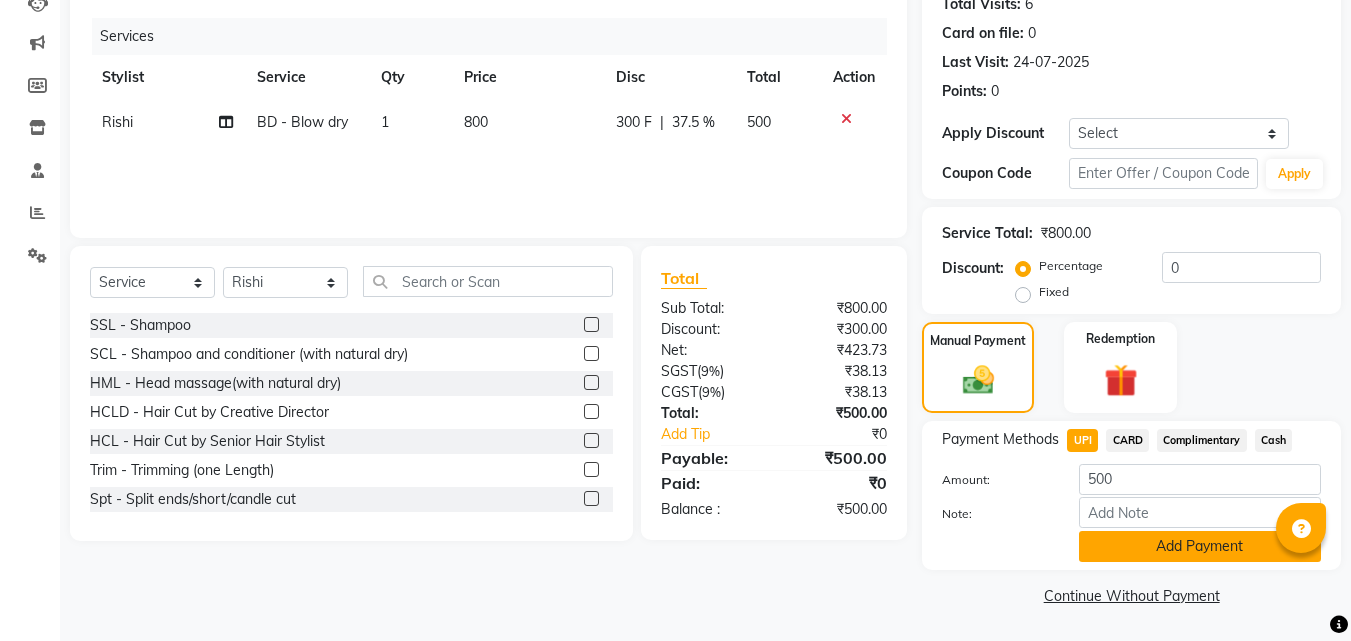 click on "Add Payment" 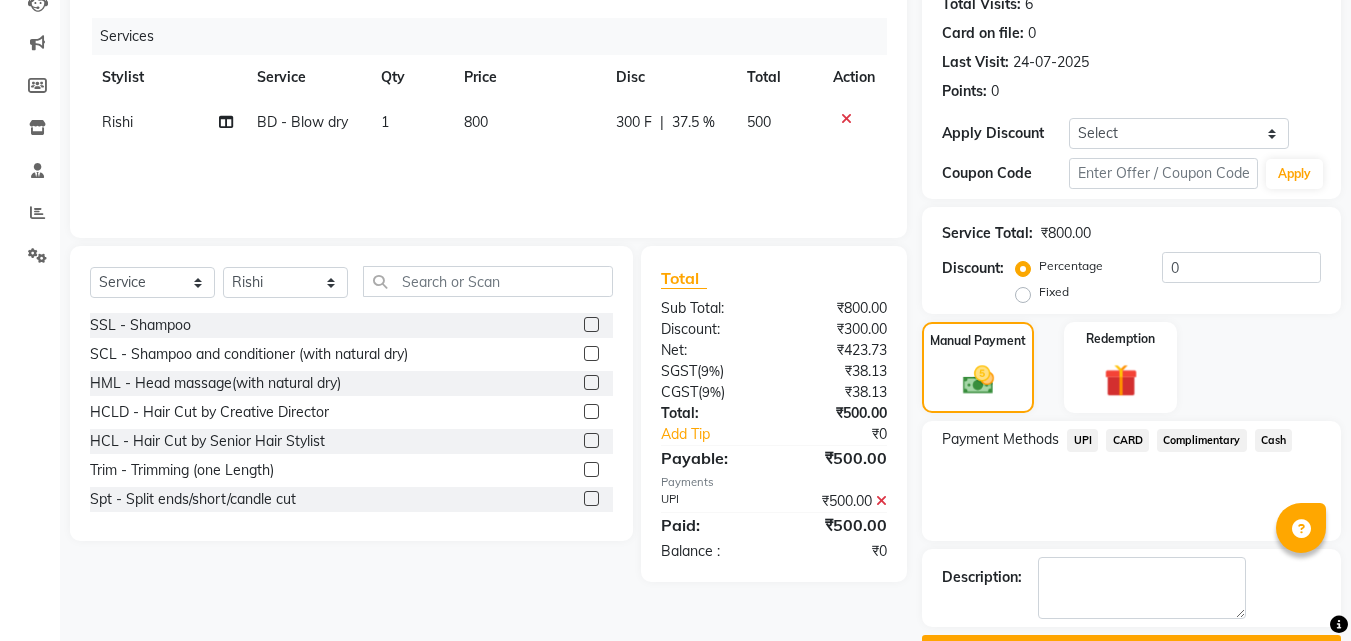 scroll, scrollTop: 285, scrollLeft: 0, axis: vertical 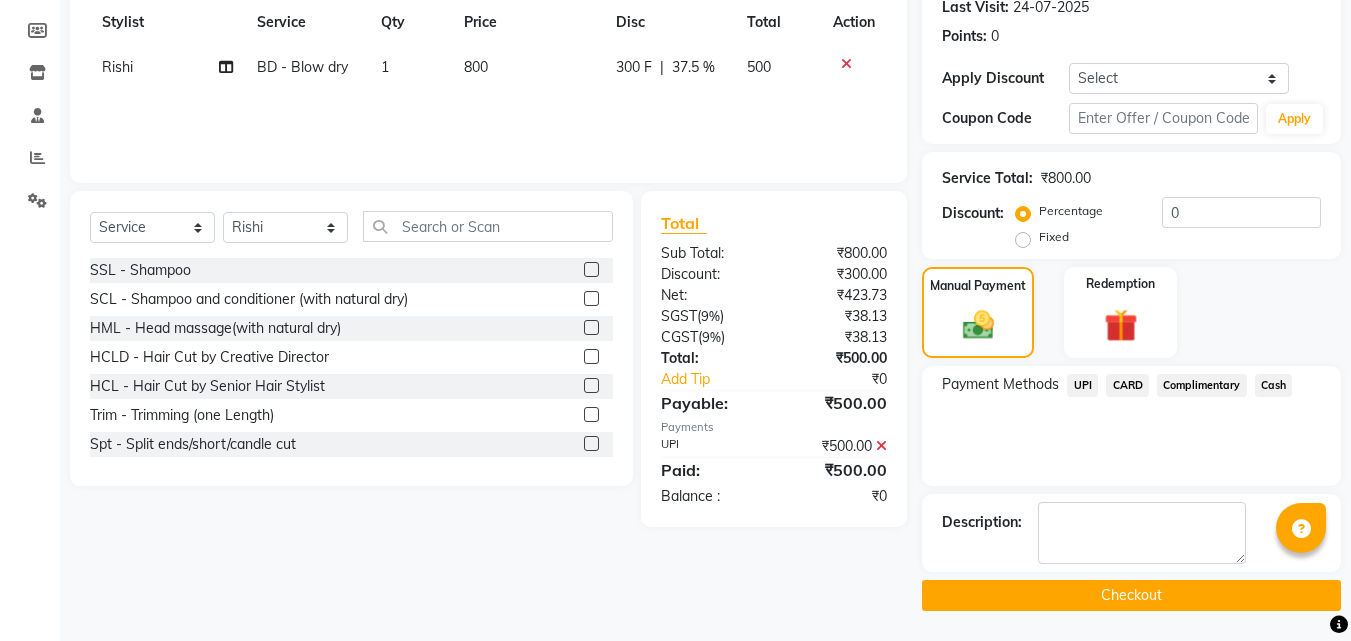 click on "Checkout" 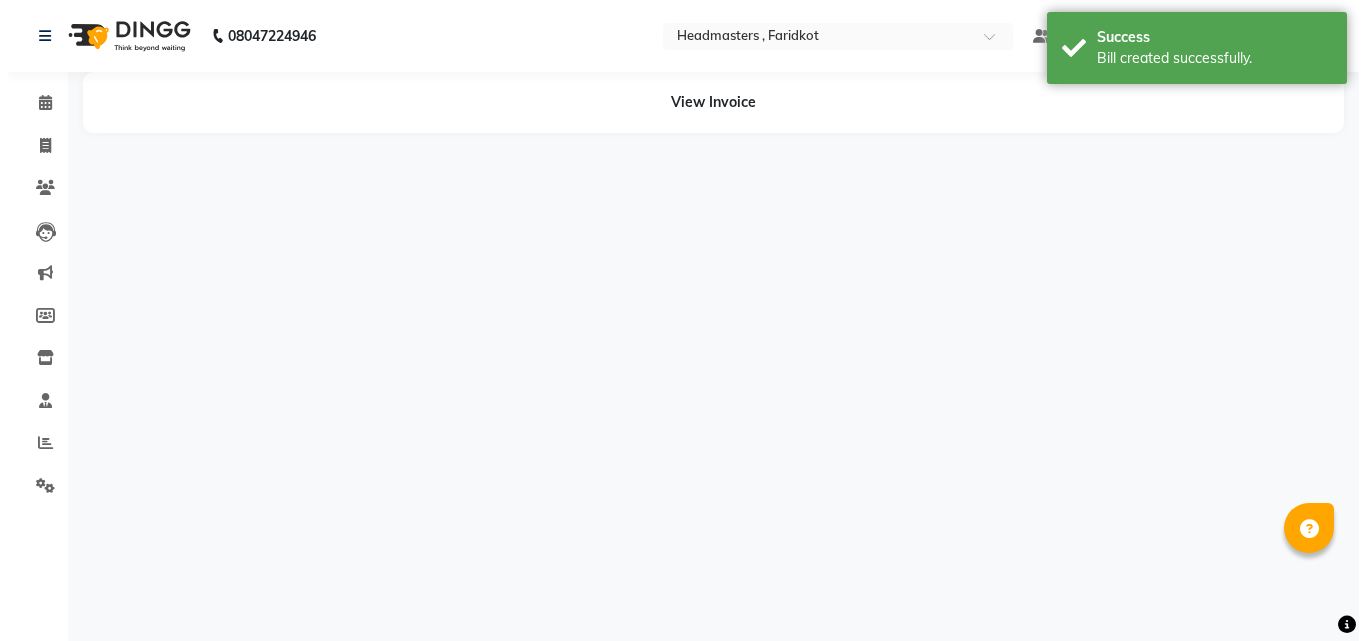 scroll, scrollTop: 0, scrollLeft: 0, axis: both 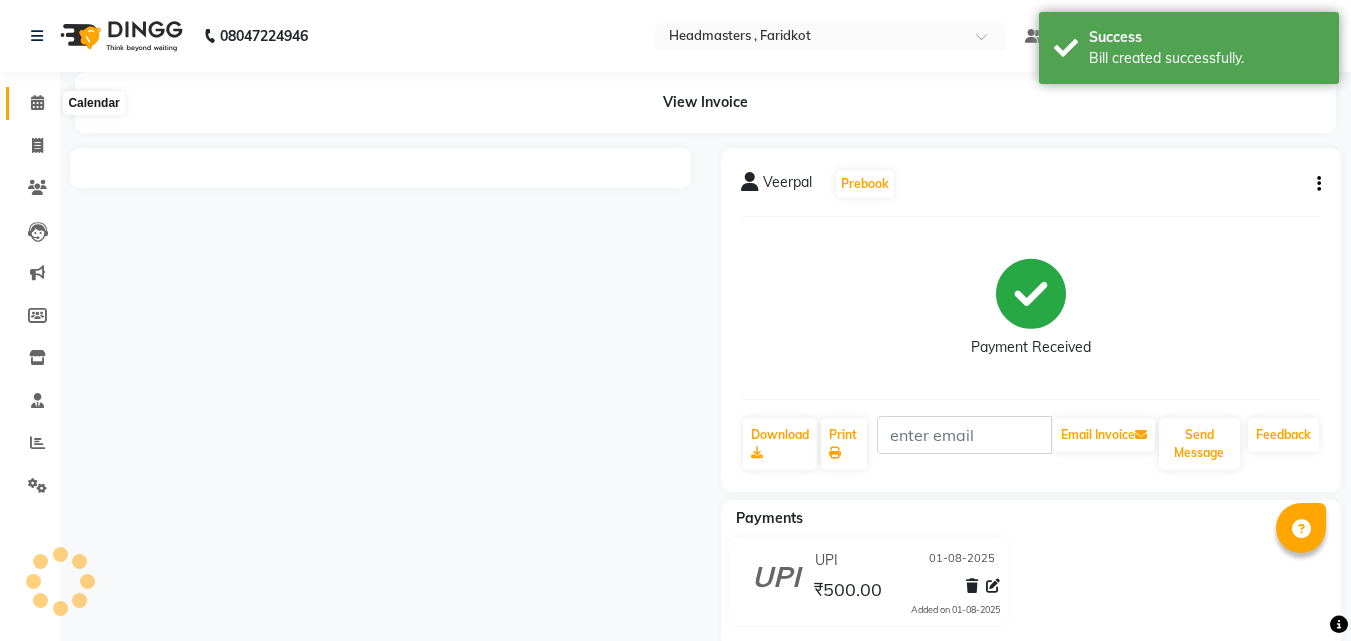 click 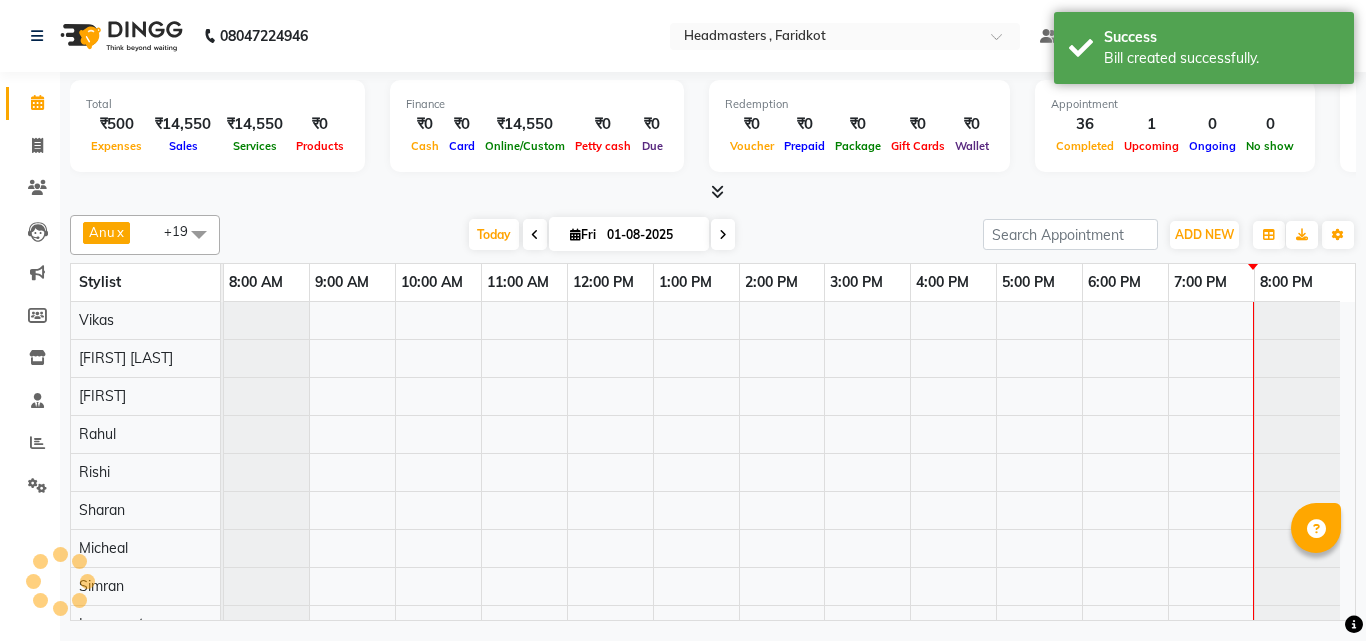 scroll, scrollTop: 0, scrollLeft: 0, axis: both 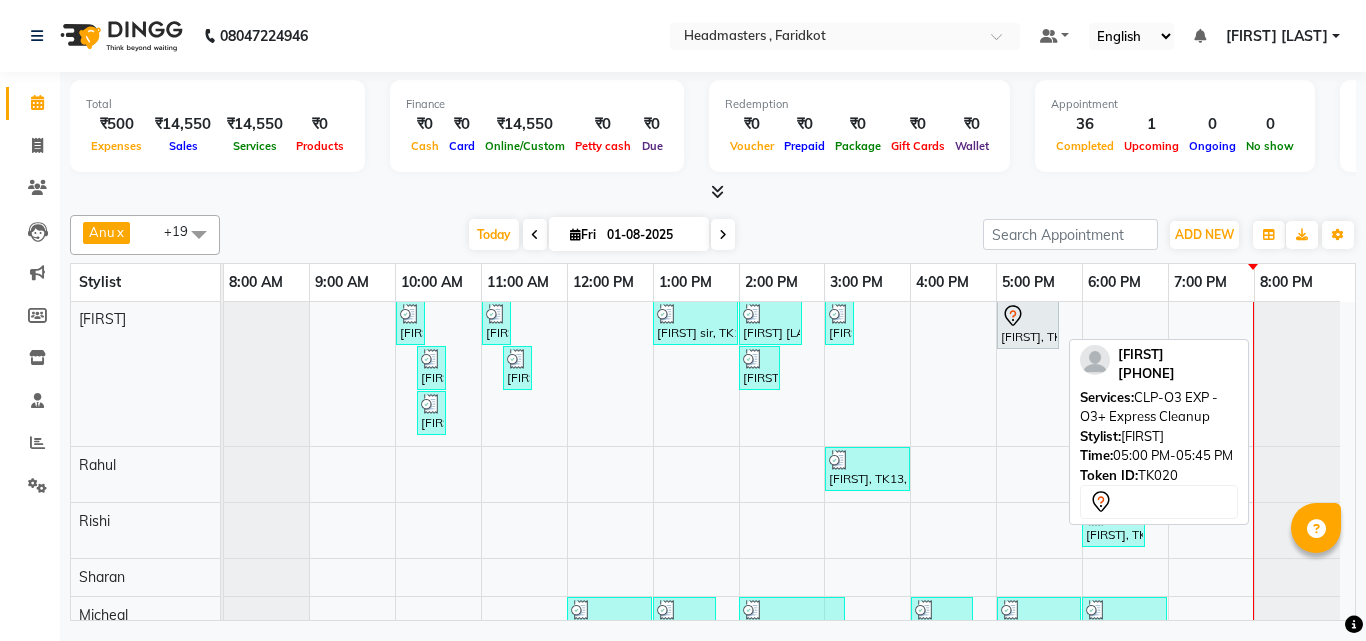 click on "[NAME], TK20, 05:00 PM-05:45 PM, CLP-O3 EXP  - O3+ Express Cleanup" at bounding box center (1028, 325) 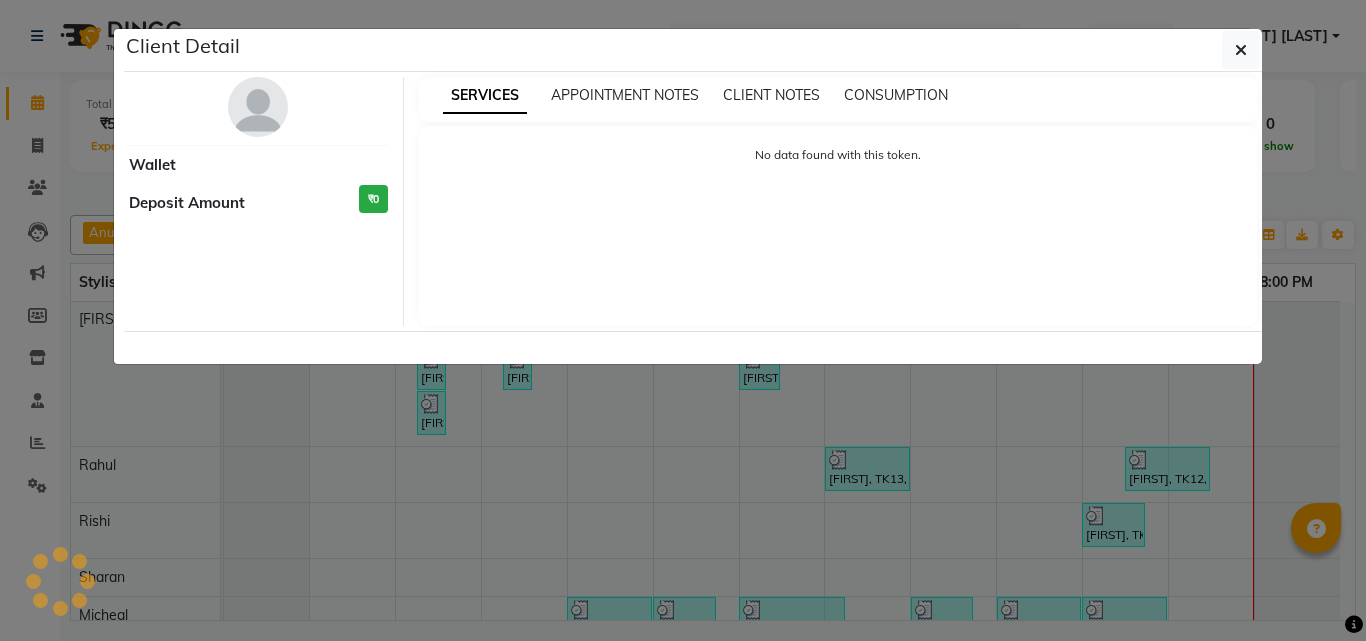 select on "7" 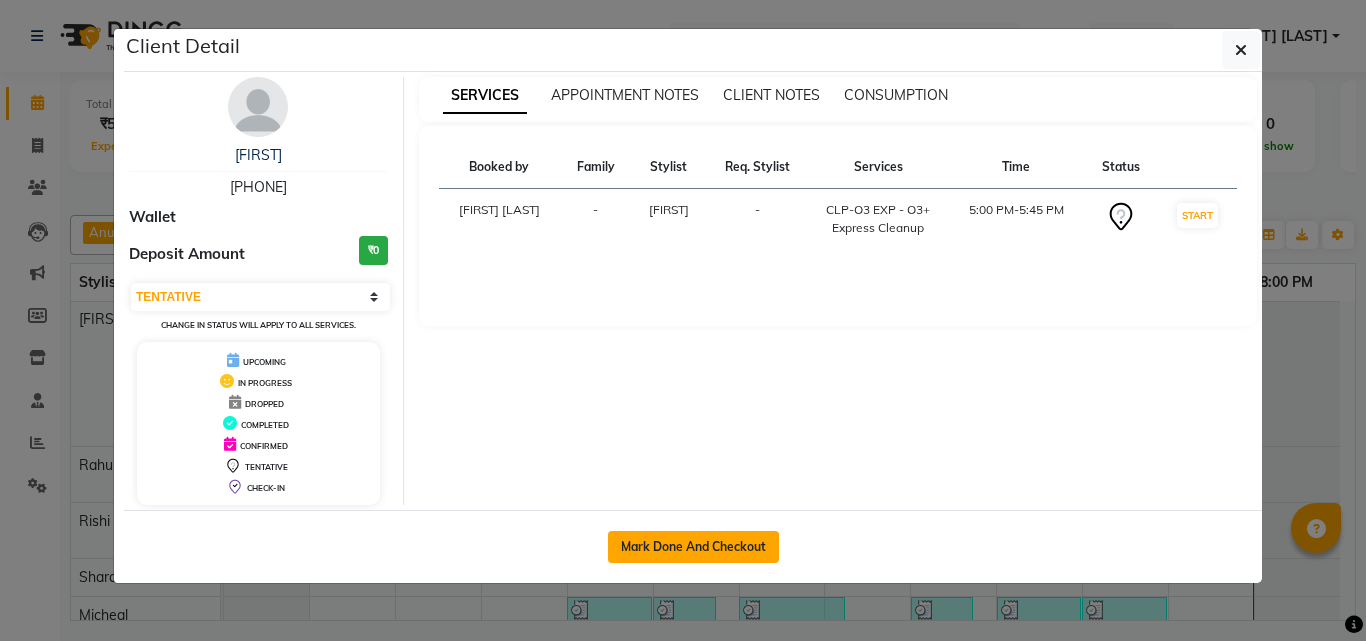 click on "Mark Done And Checkout" 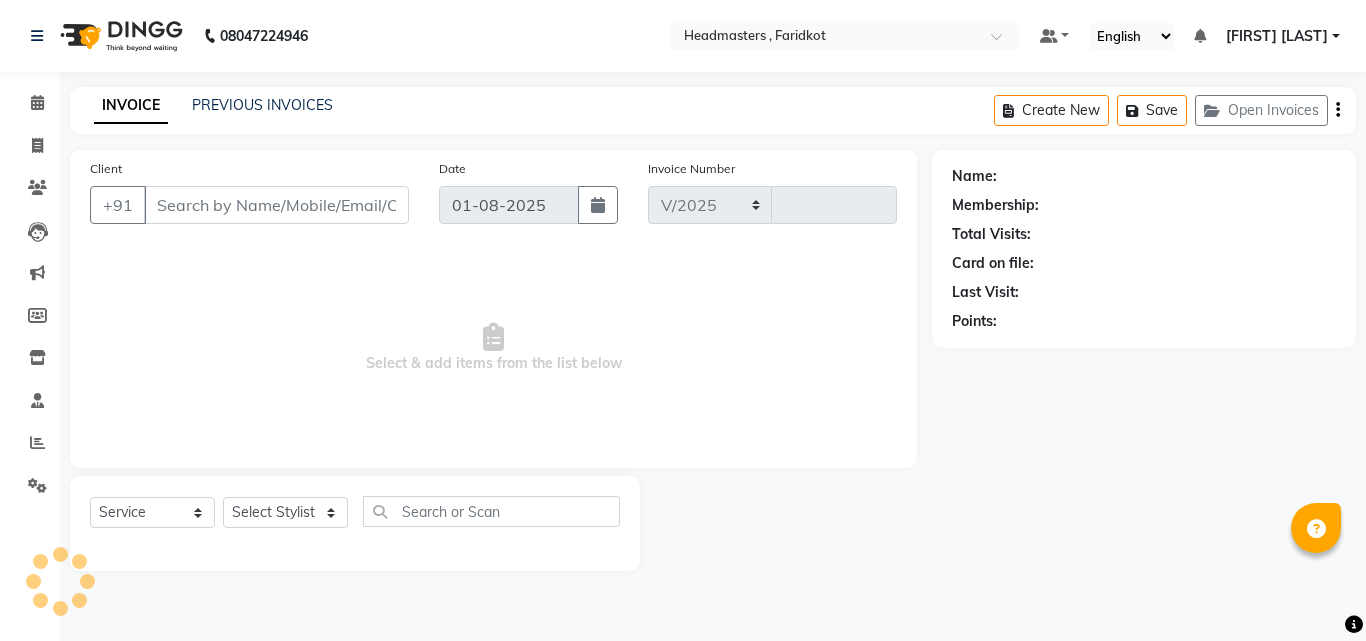 select on "7919" 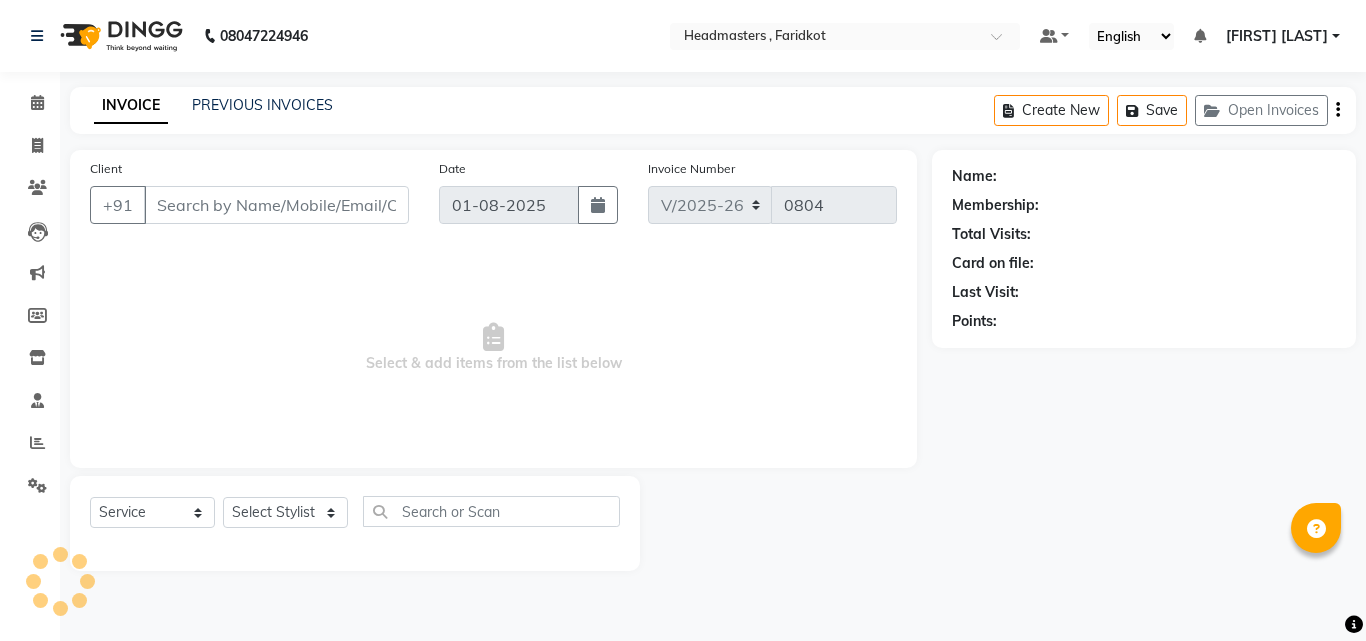 type on "[PHONE]" 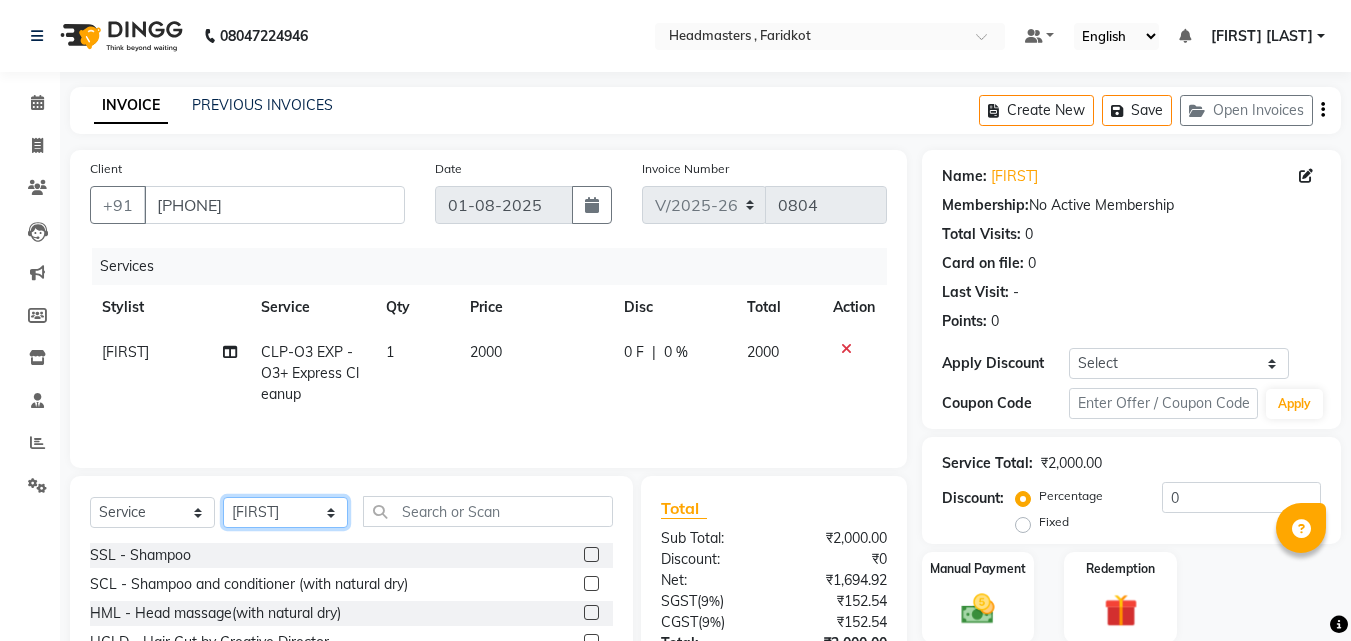 click on "Select Stylist Anu Azam Geetanjali Gulzar Jagdeep Singh Jagjeet Jasdeep Jashan Lovepreet Malkeet Micheal Rahul Rishi sanjay Sharan Simran Simran kaur Stalin tarun Vikas" 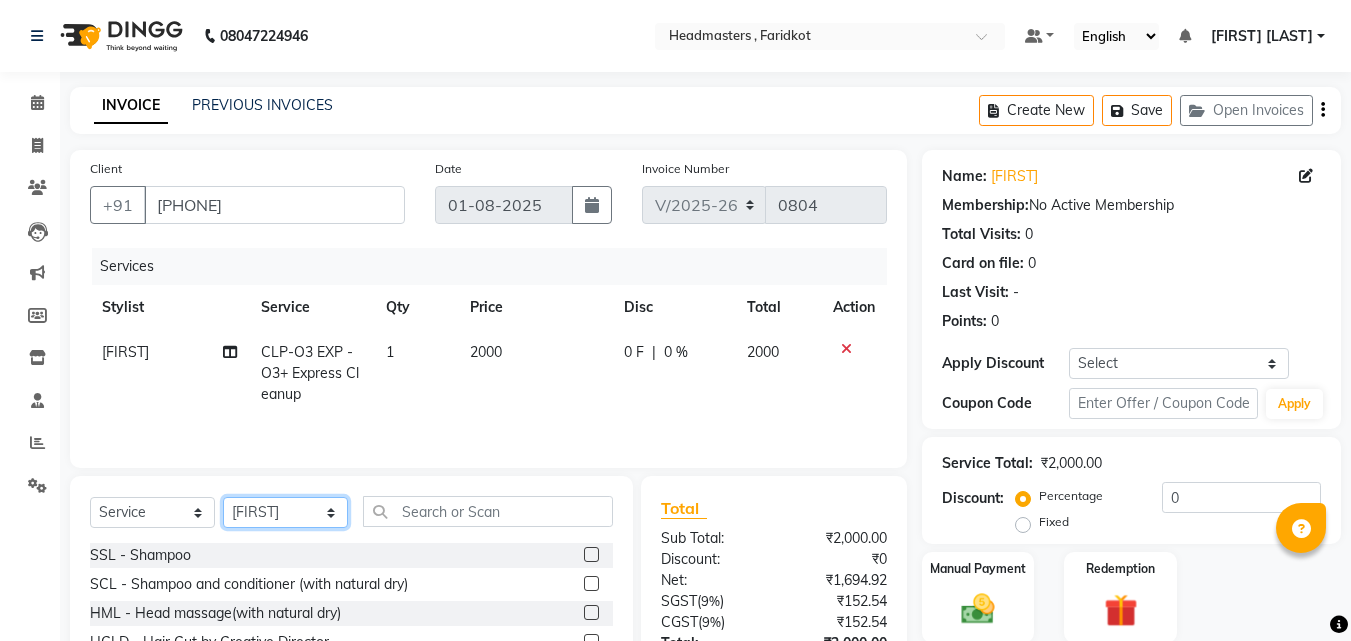select on "76900" 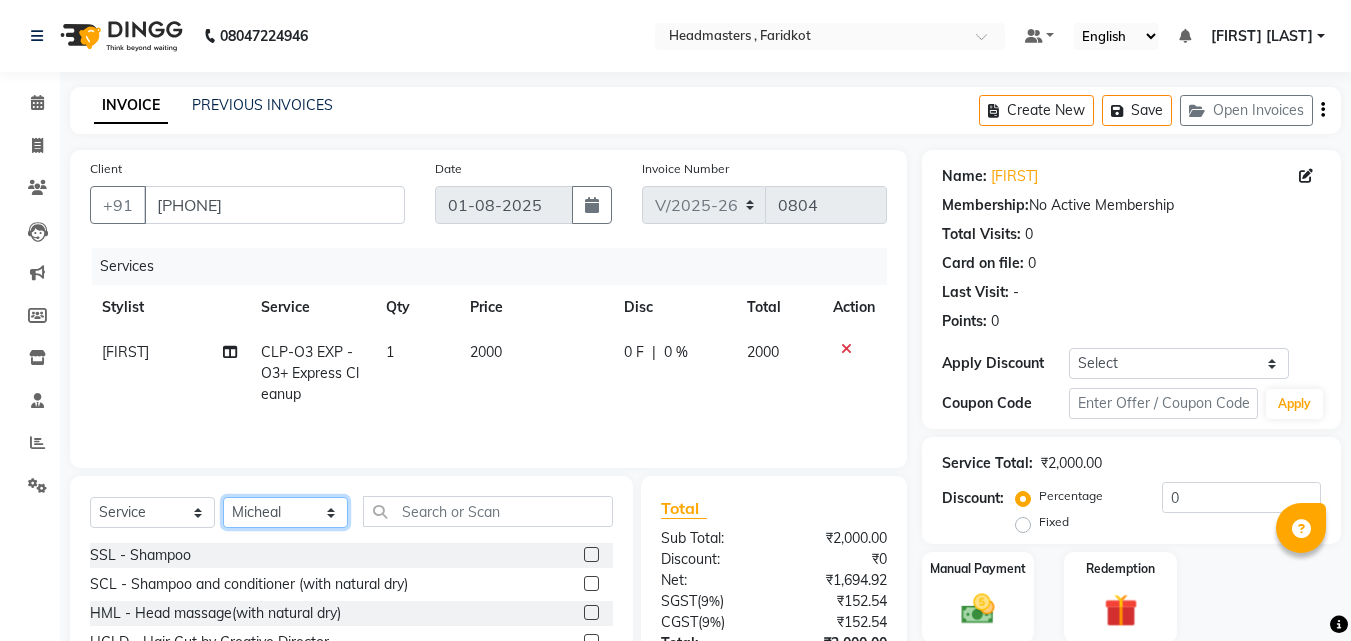 click on "Select Stylist Anu Azam Geetanjali Gulzar Jagdeep Singh Jagjeet Jasdeep Jashan Lovepreet Malkeet Micheal Rahul Rishi sanjay Sharan Simran Simran kaur Stalin tarun Vikas" 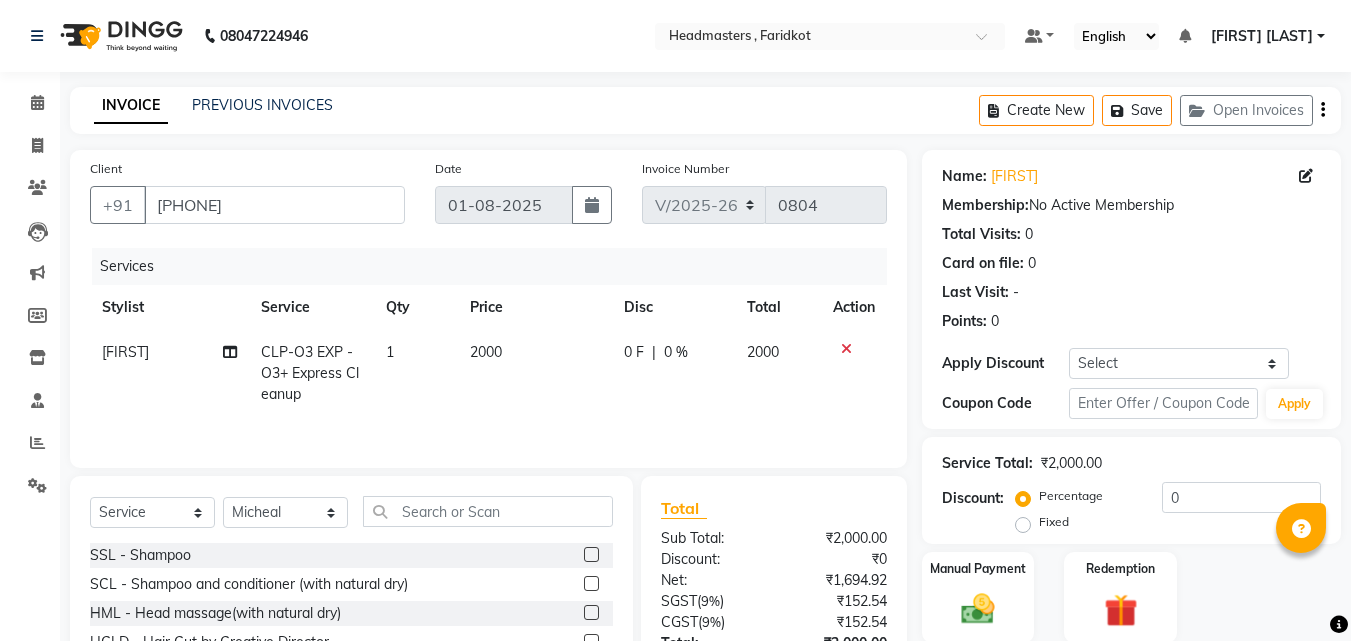 click on "Select  Service  Product  Membership  Package Voucher Prepaid Gift Card  Select Stylist Anu Azam Geetanjali Gulzar Jagdeep Singh Jagjeet Jasdeep Jashan Lovepreet Malkeet Micheal Rahul Rishi sanjay Sharan Simran Simran kaur Stalin tarun Vikas SSL - Shampoo  SCL - Shampoo and conditioner (with natural dry)  HML - Head massage(with natural dry)  HCLD - Hair Cut by Creative Director  HCL - Hair Cut by Senior Hair Stylist  Trim - Trimming (one Length)  Spt - Split ends/short/candle cut  BD - Blow dry  OS - Open styling  GL-igora - Igora Global  GL-essensity - Essensity Global  Hlts-L - Highlights  Bal - Balayage  Chunks  - Chunks  CR  - Color removal  CRF - Color refresh  Stk - Per streak  RT-IG - Igora Root Touchup(one inch only)  RT-ES - Essensity Root Touchup(one inch only)  Reb - Rebonding  ST  - Straight therapy  Krt-L - Keratin  Krt-BB -L - Keratin Blow Out  HR-BTX -L  - Hair Botox  NanoP -L - Nanoplastia  K-Bond -L  - Kerabond  H-EXT - Hair Extensions  PH-EXT - Premium Hair Extensions  SSM - Shampoo" 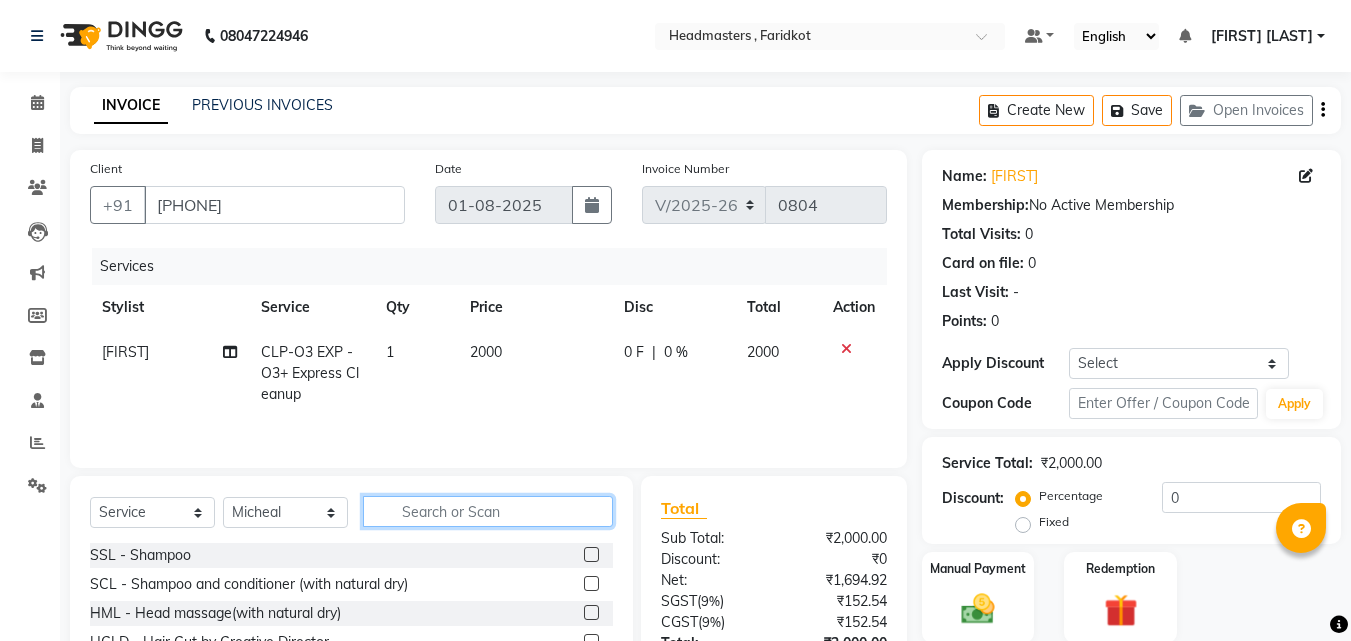 click 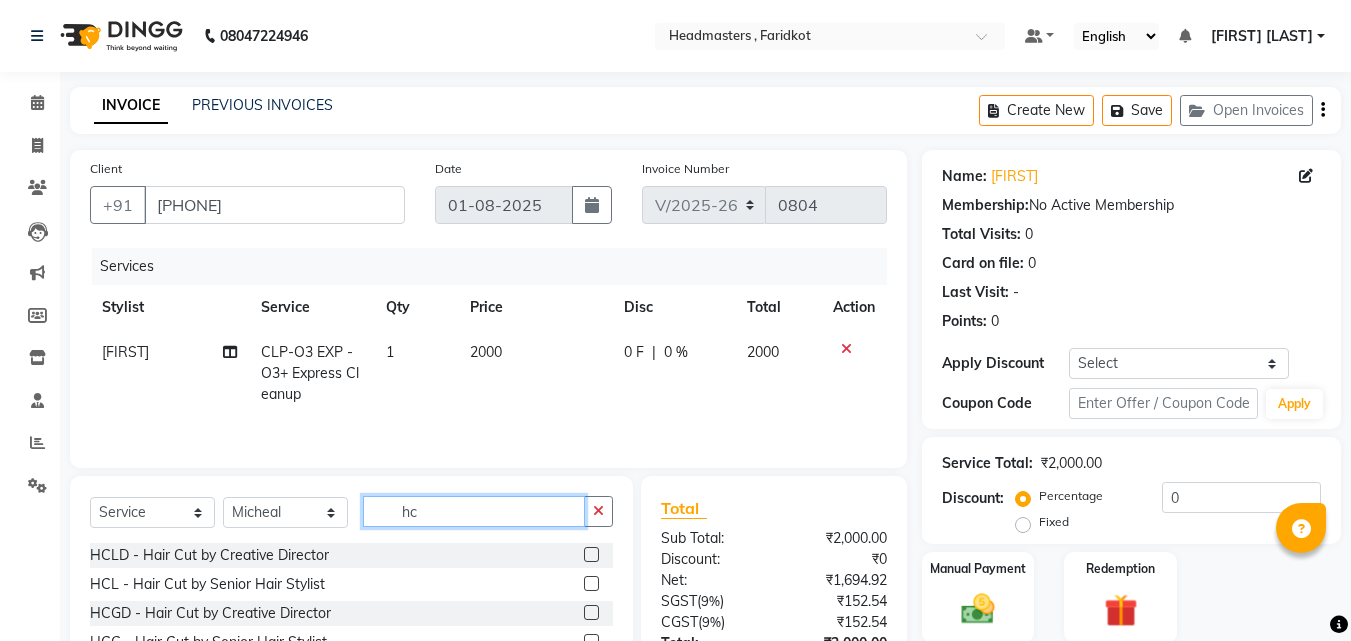 type on "hc" 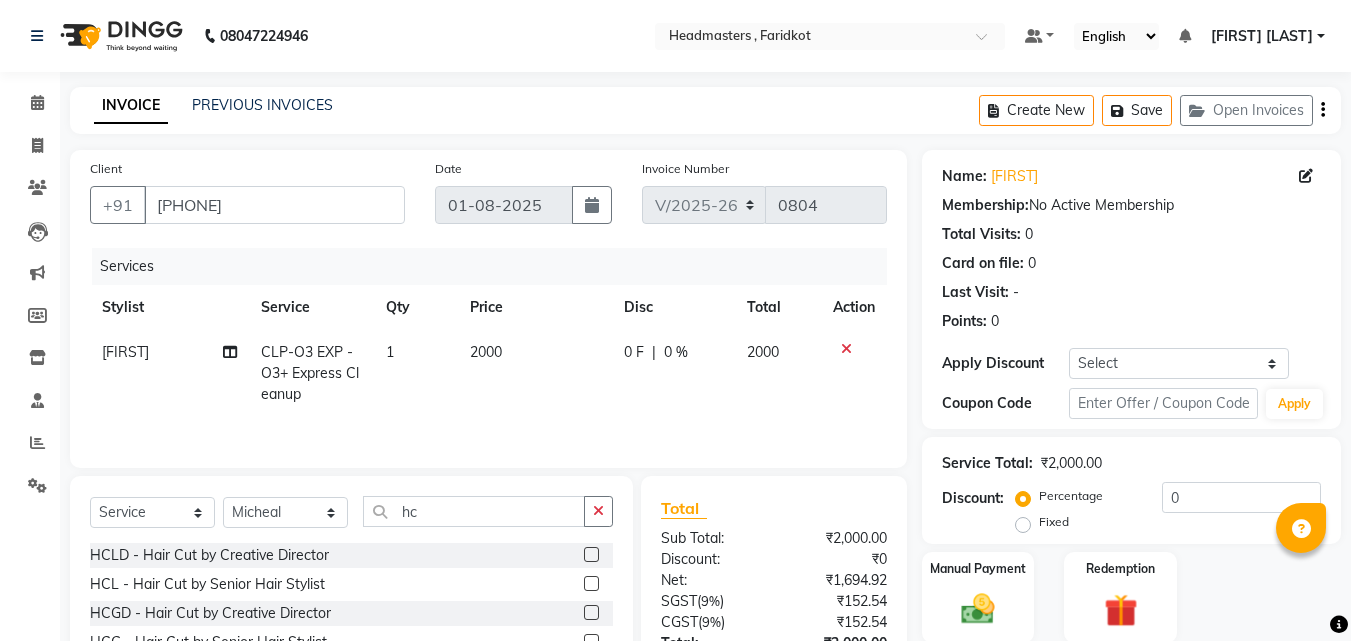 click 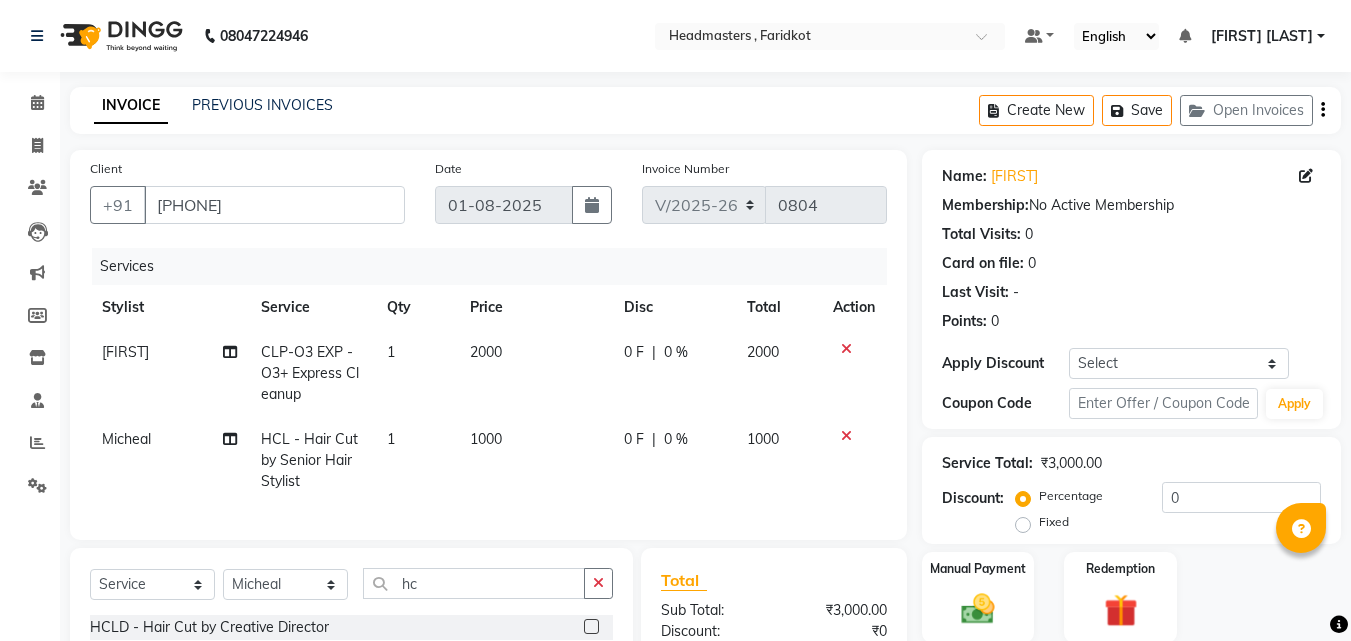 checkbox on "false" 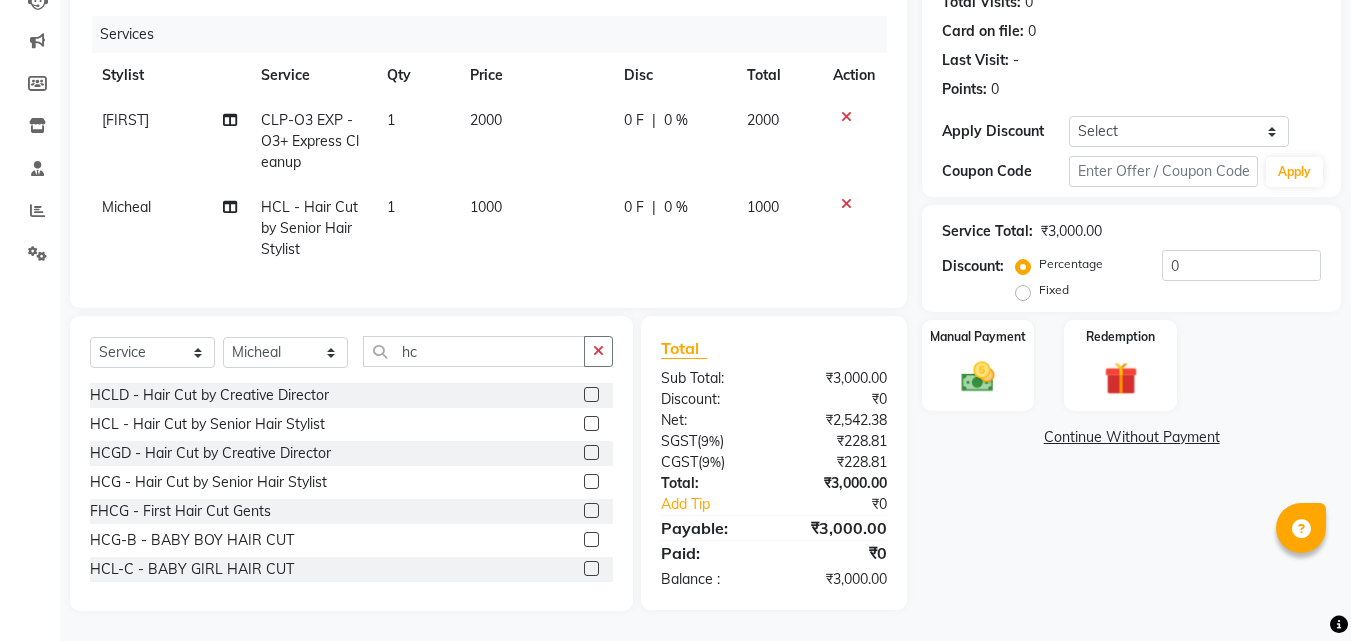 click on "Fixed" 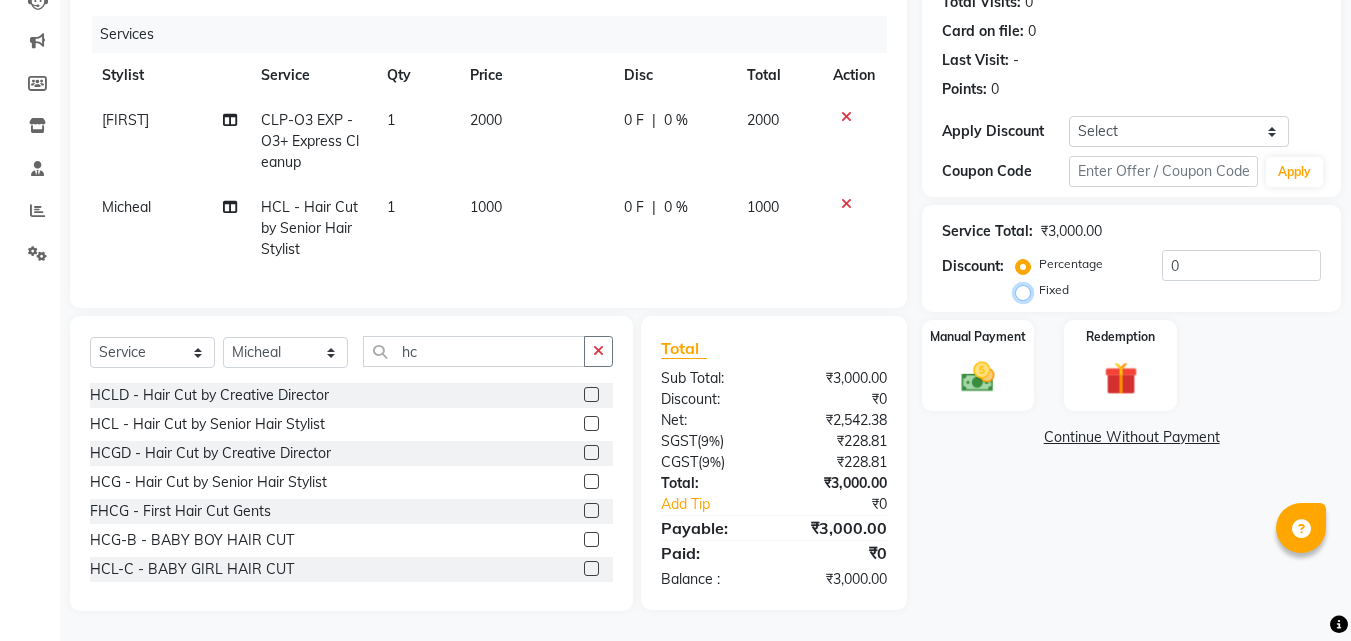 click on "Fixed" at bounding box center [1027, 290] 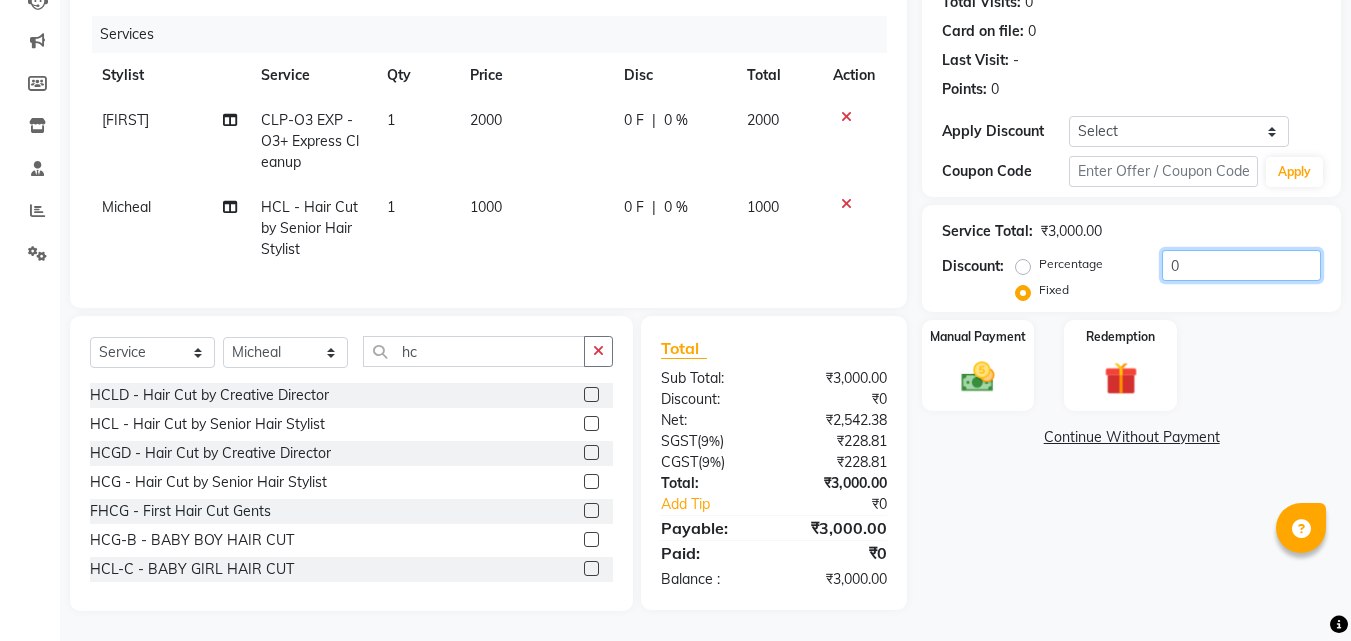 click on "0" 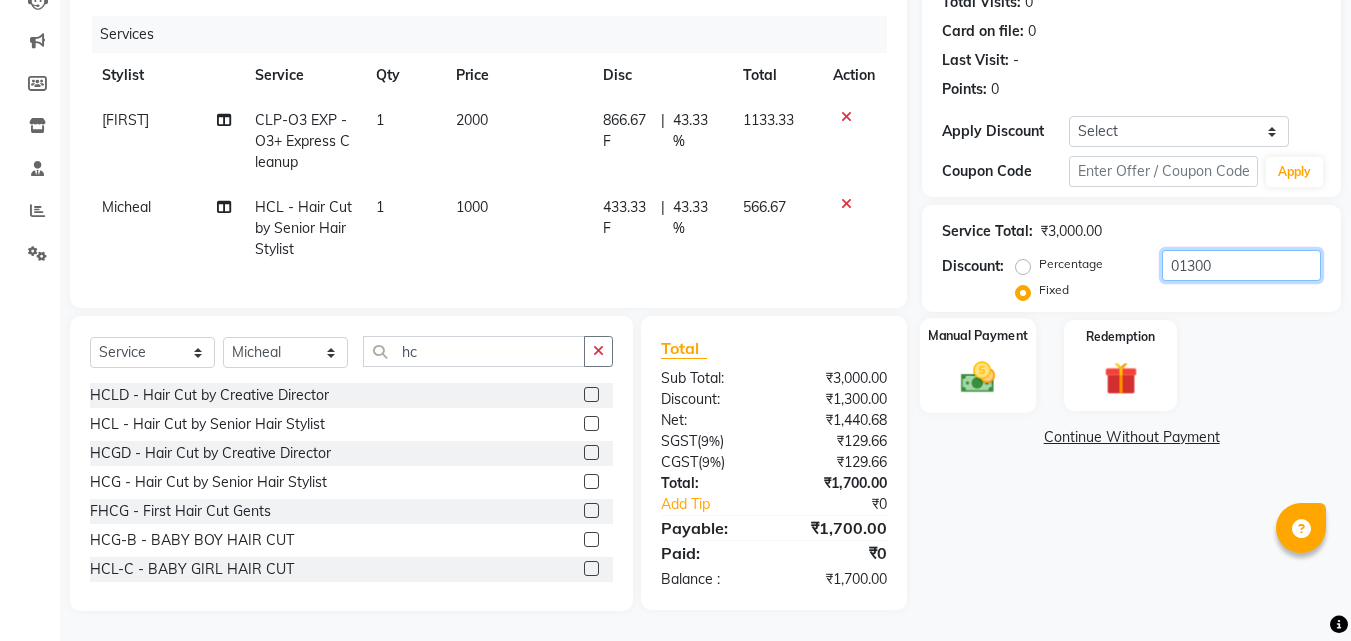 type on "01300" 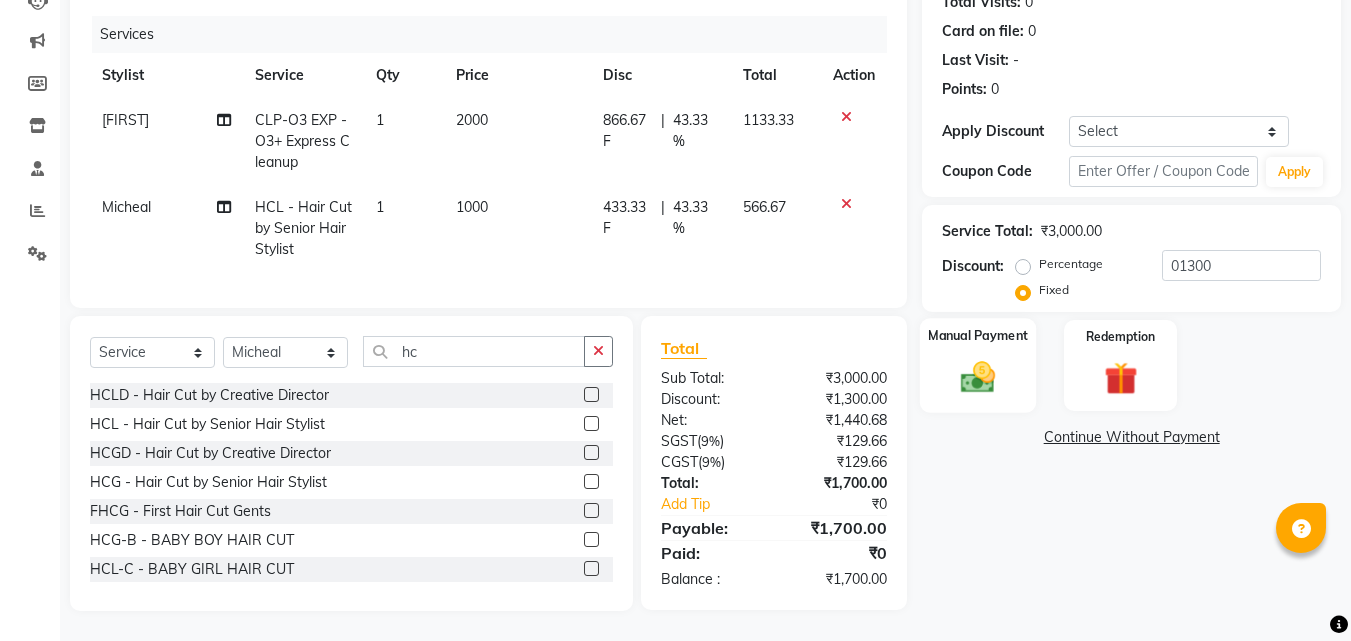click 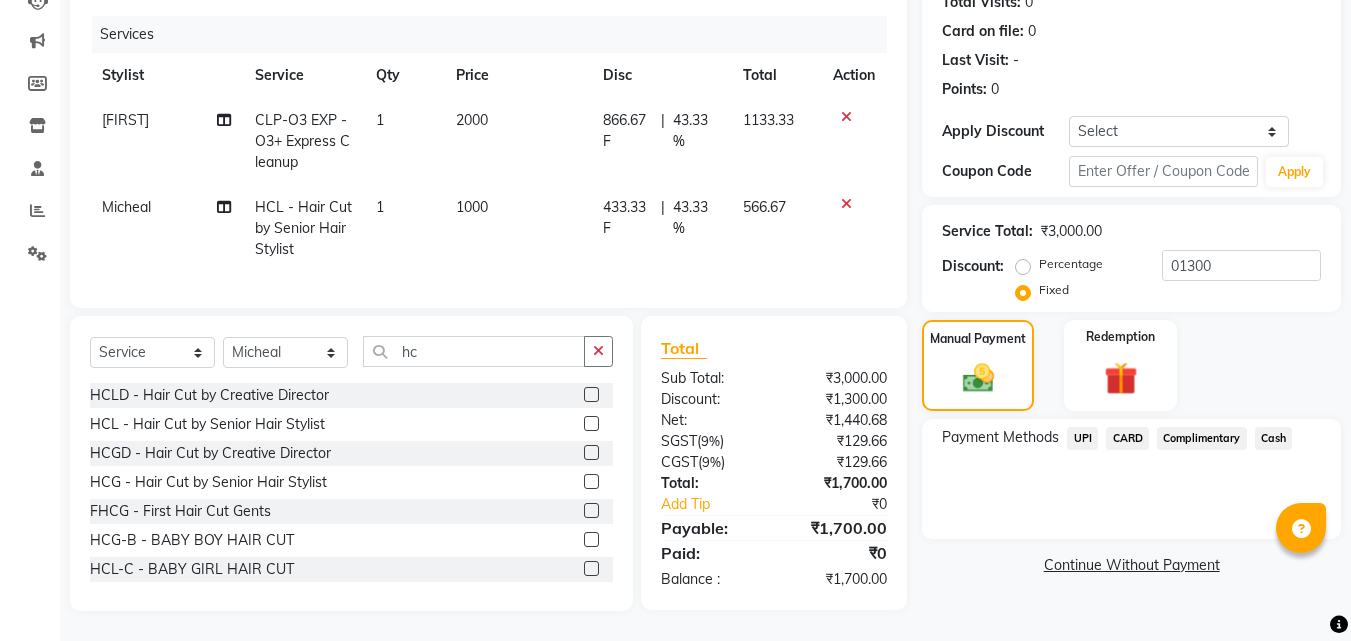 click on "UPI" 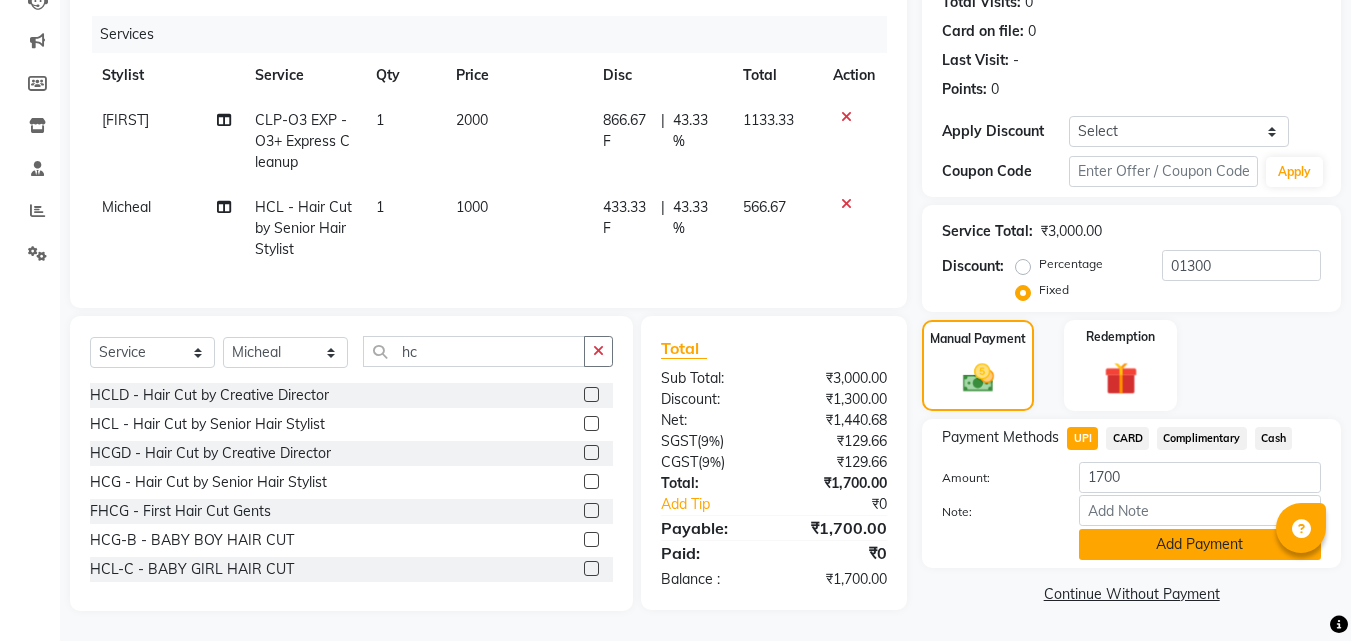 click on "Add Payment" 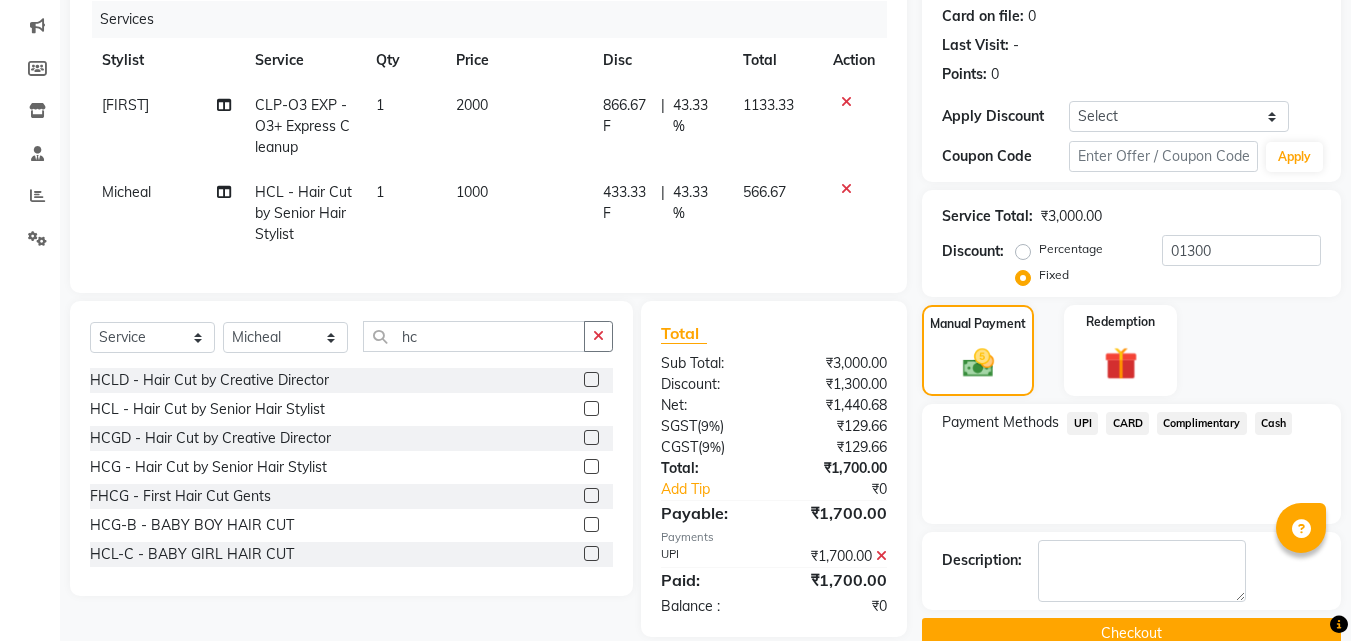 scroll, scrollTop: 288, scrollLeft: 0, axis: vertical 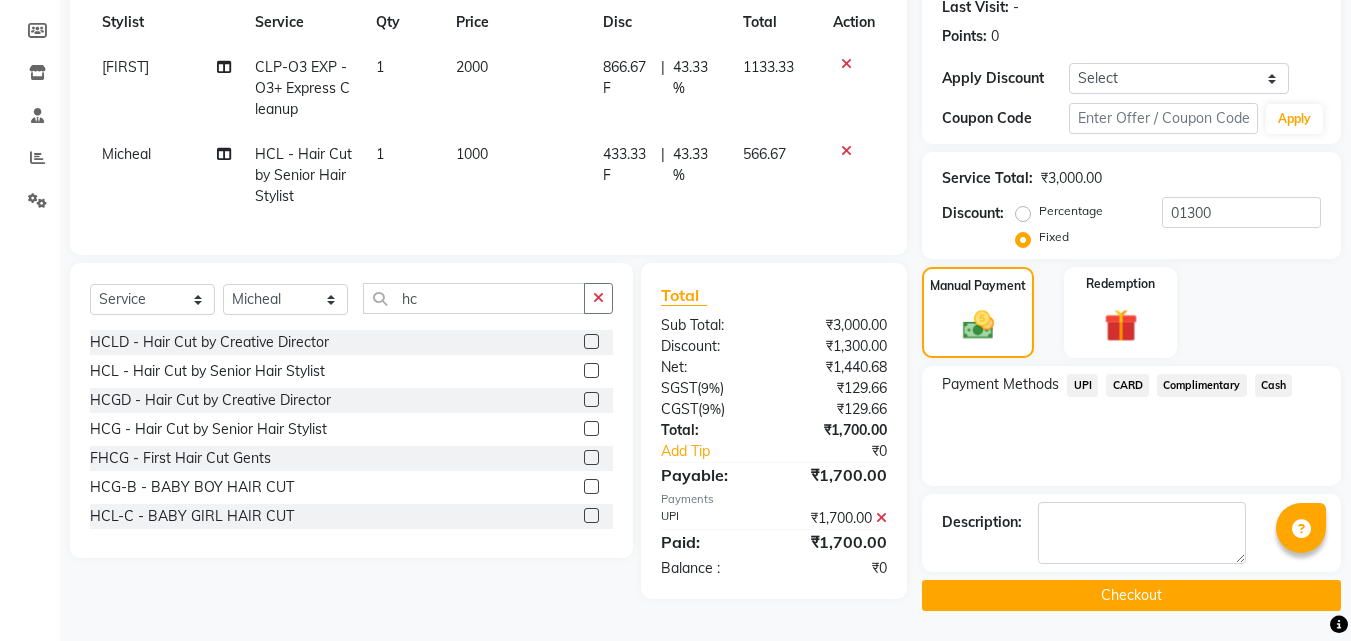 click on "Checkout" 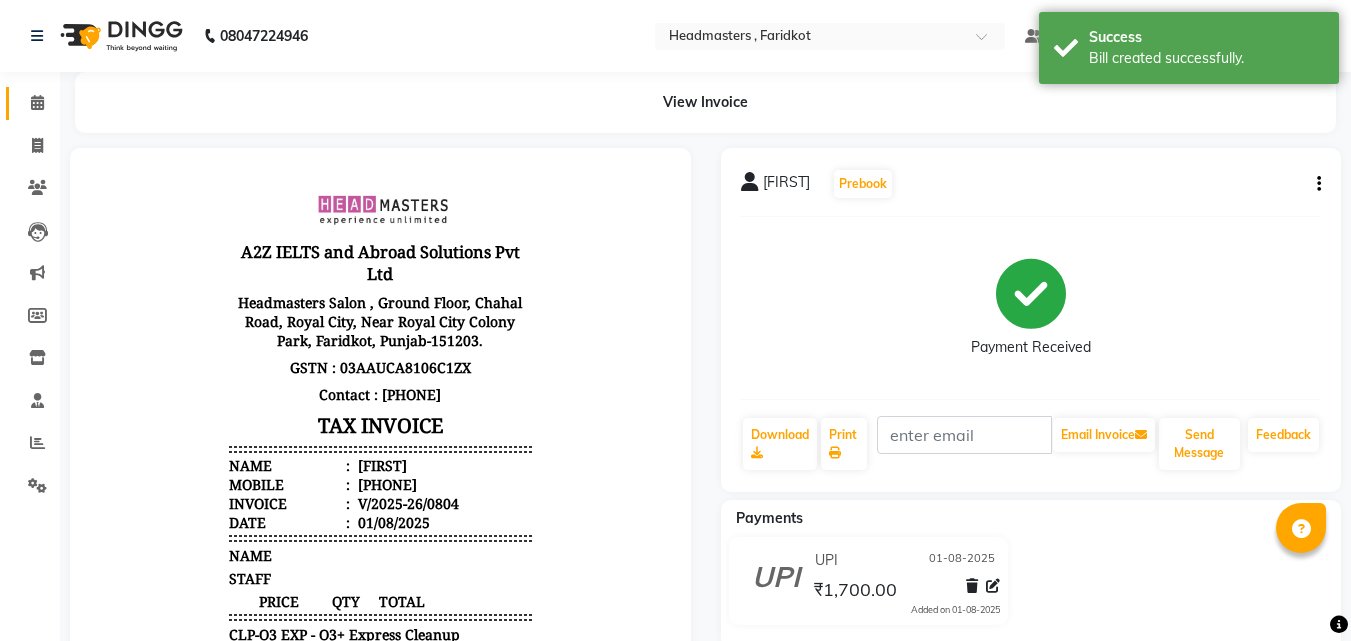 scroll, scrollTop: 0, scrollLeft: 0, axis: both 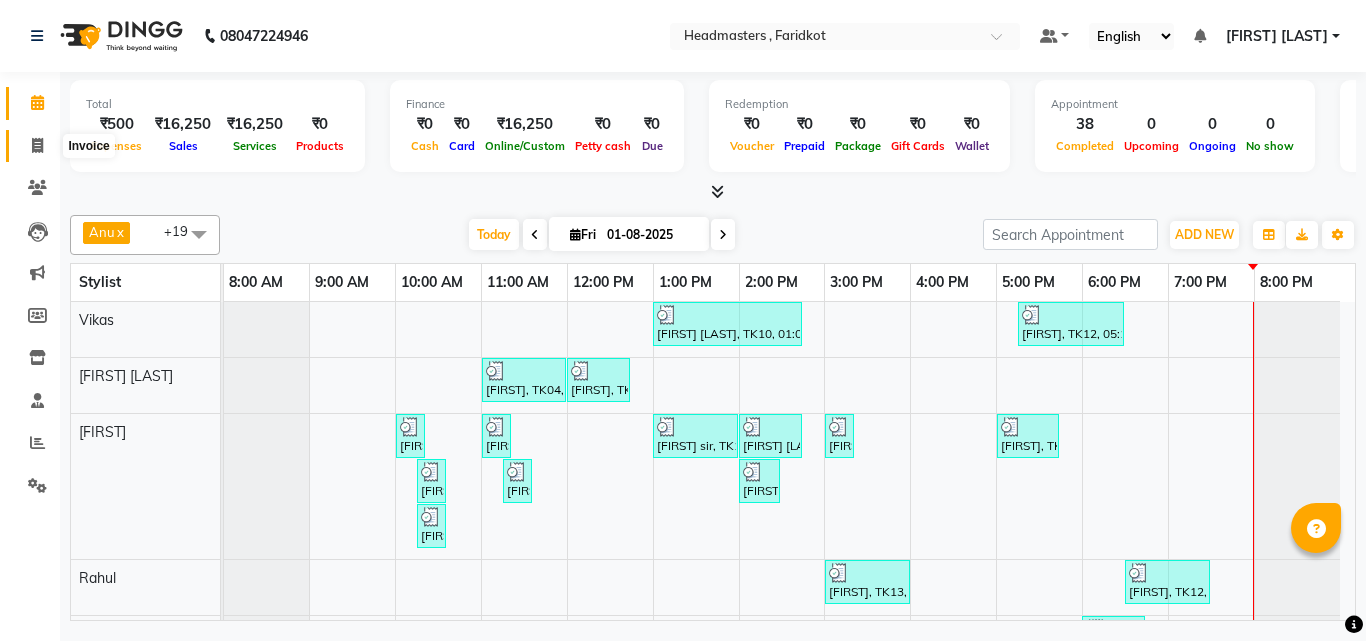click 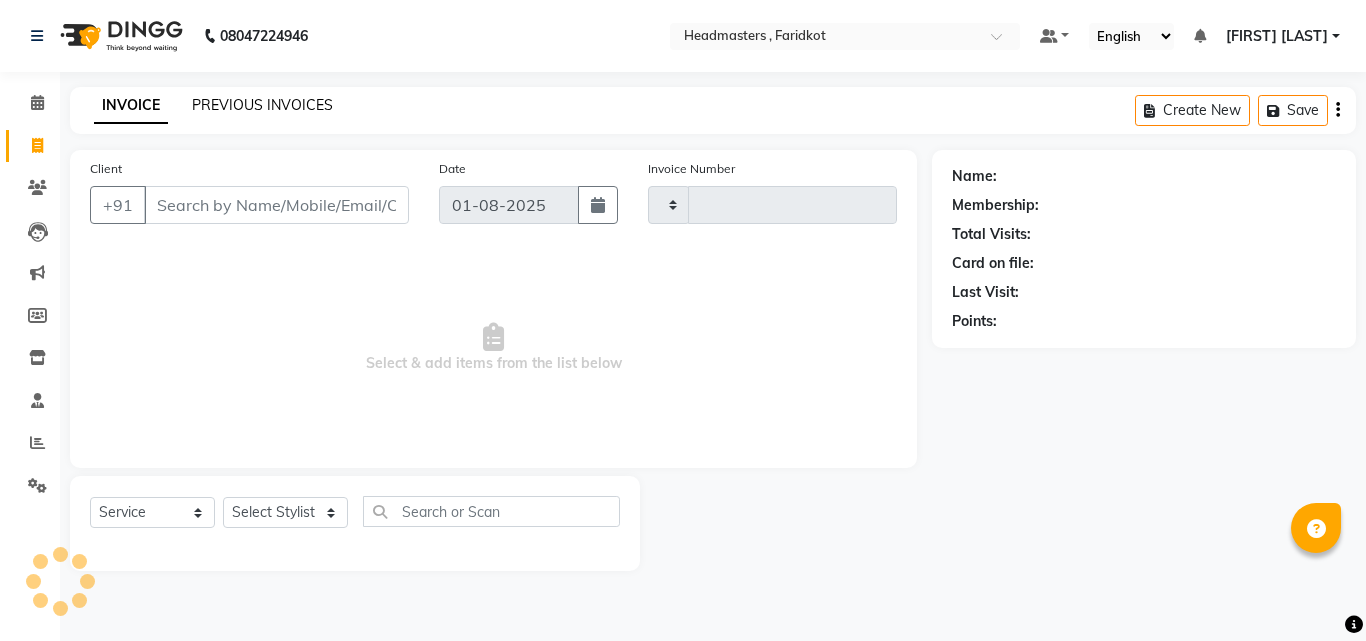 type on "0805" 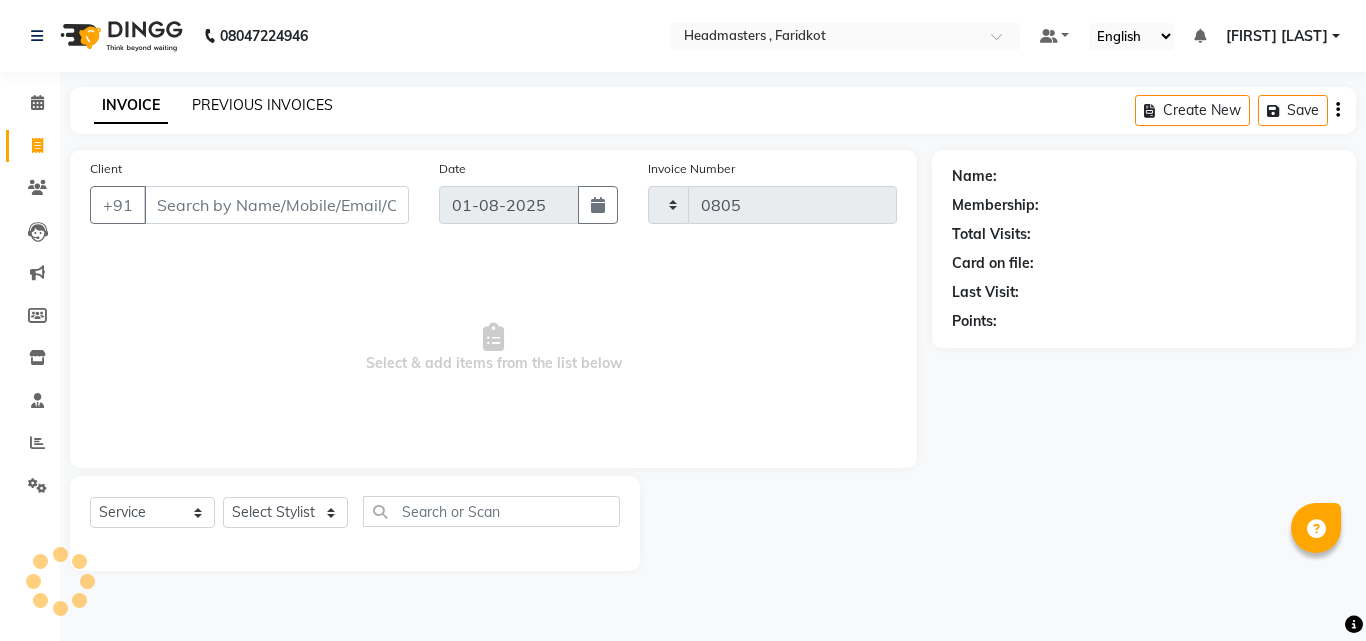 select on "7919" 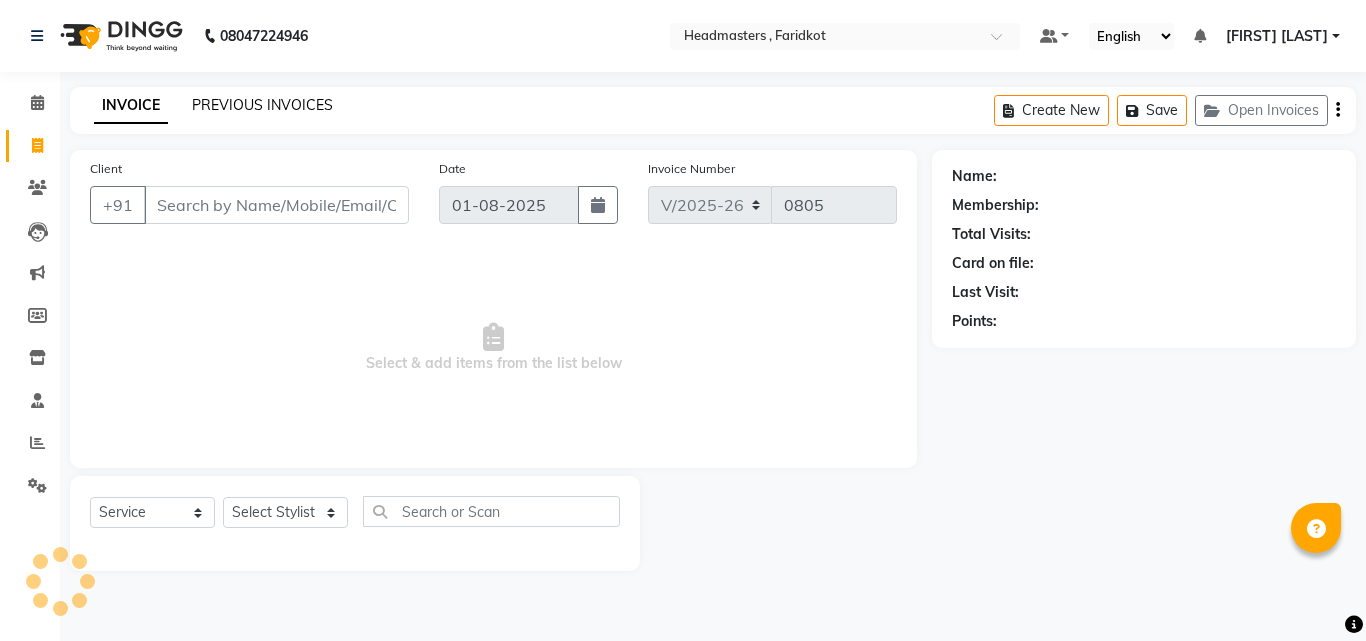 click on "PREVIOUS INVOICES" 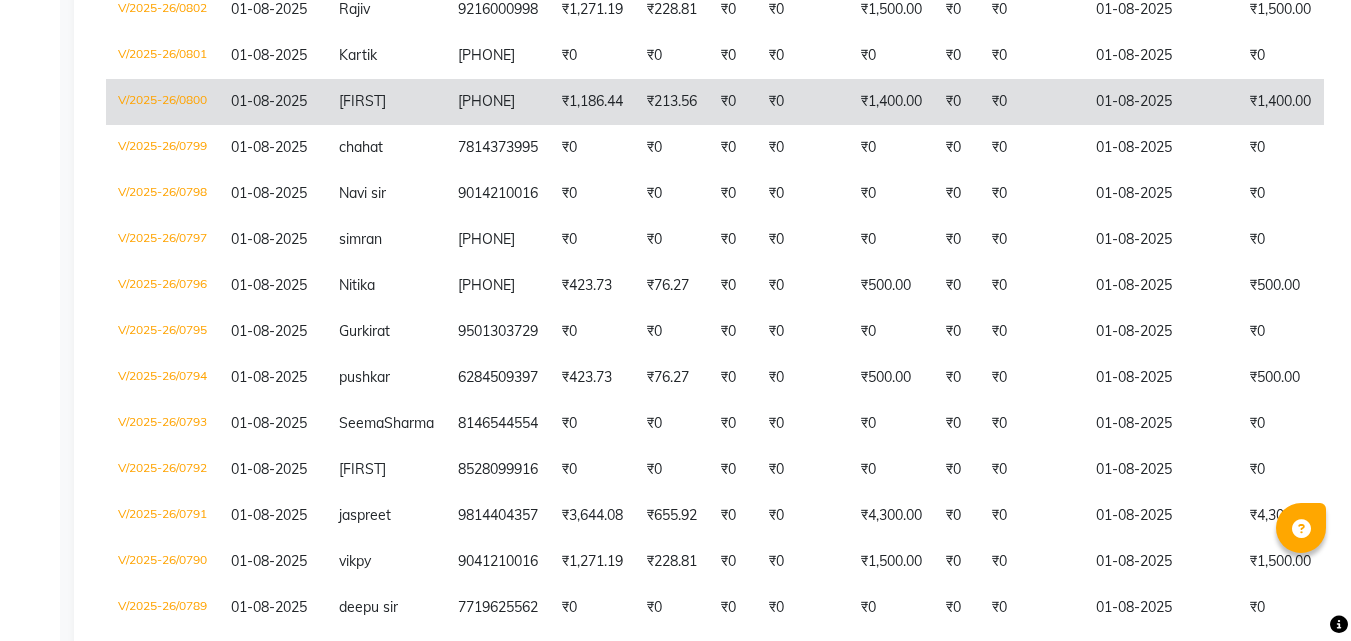 scroll, scrollTop: 500, scrollLeft: 0, axis: vertical 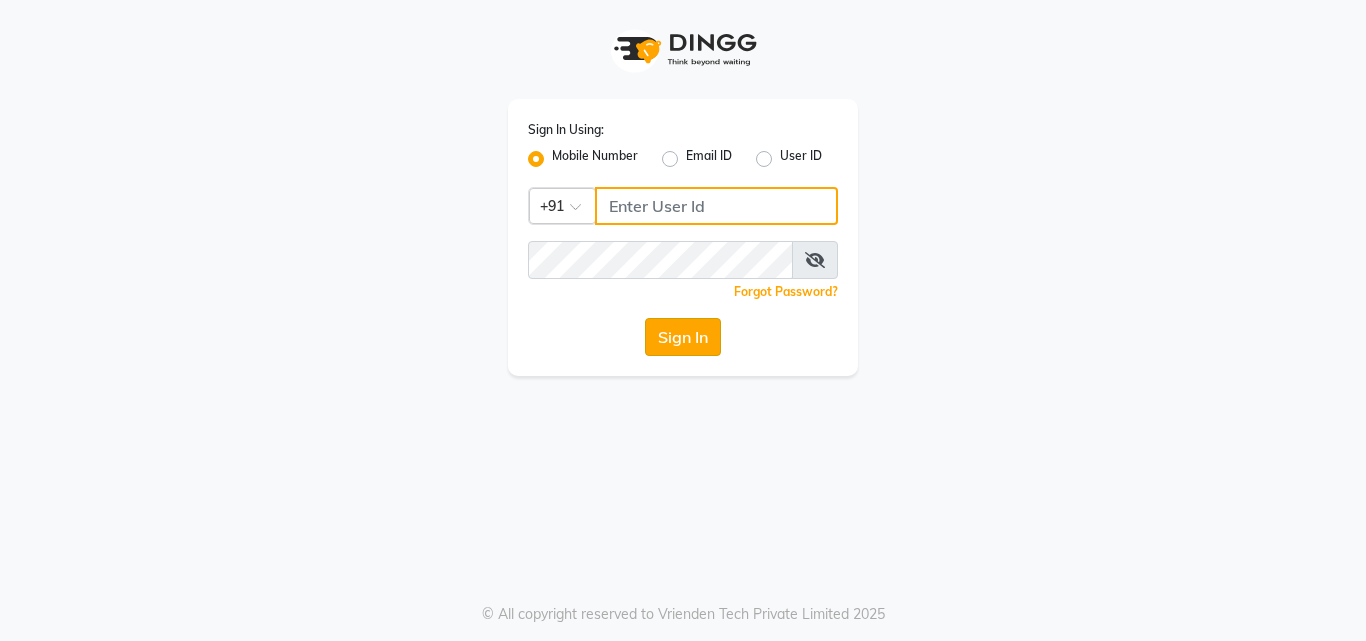 type 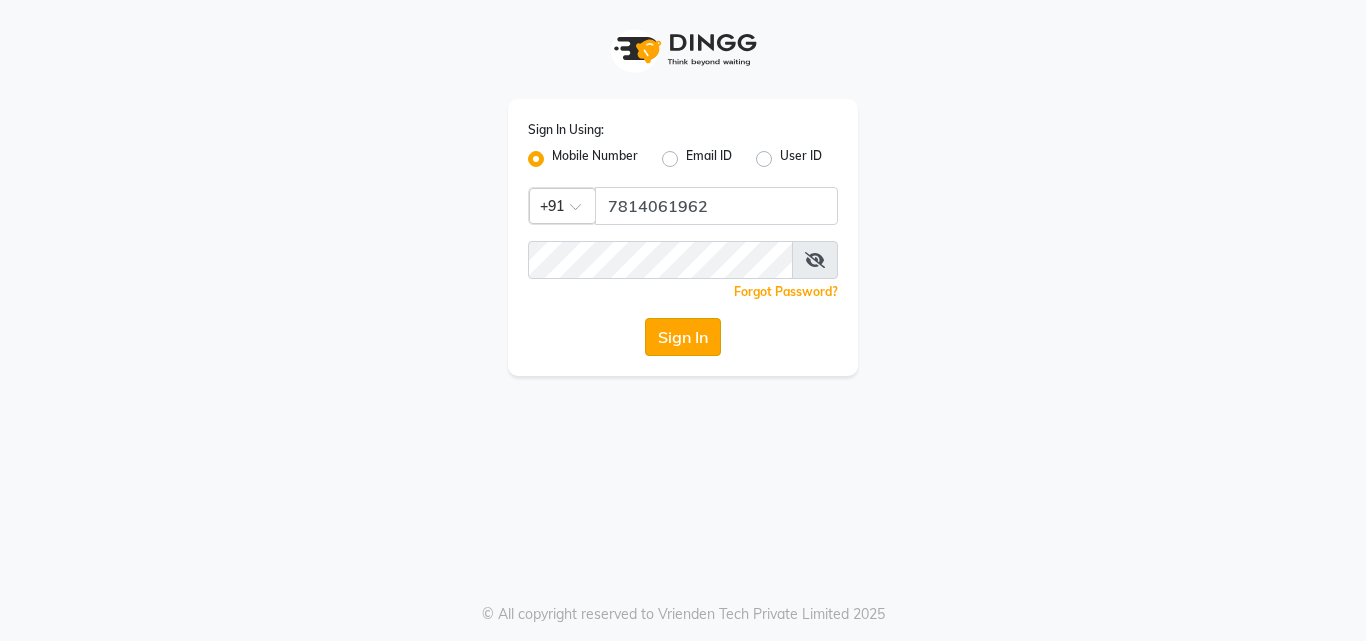 click on "Sign In" 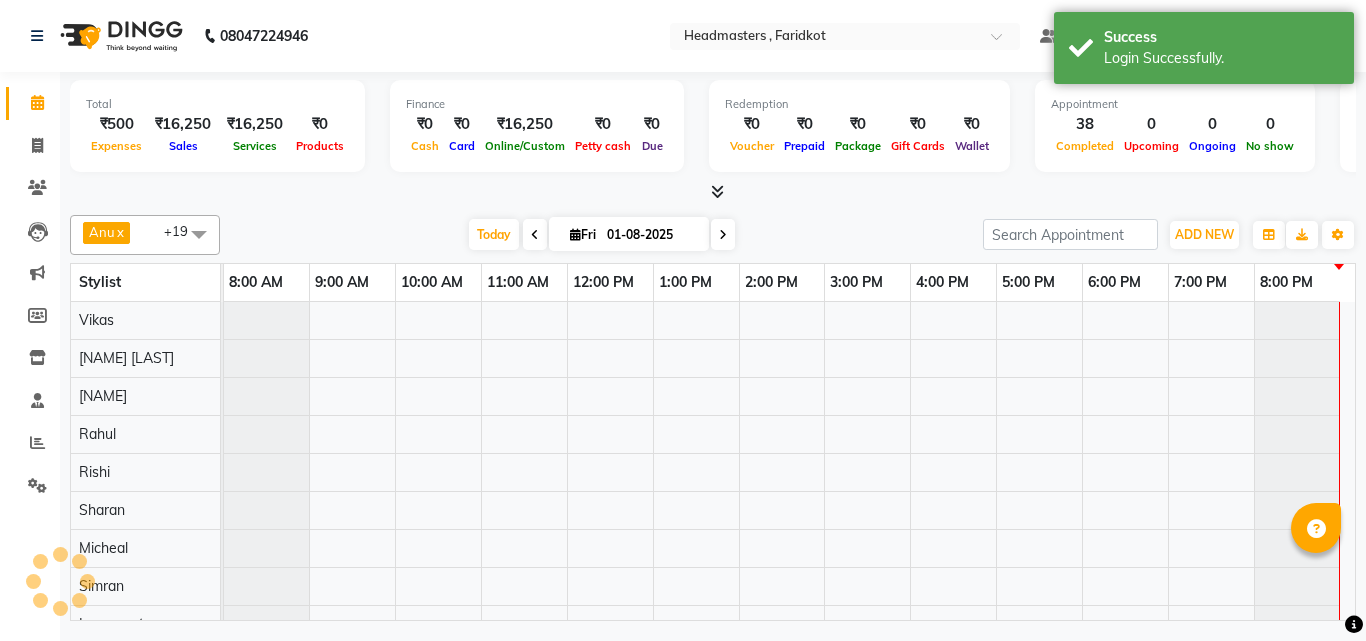 scroll, scrollTop: 0, scrollLeft: 0, axis: both 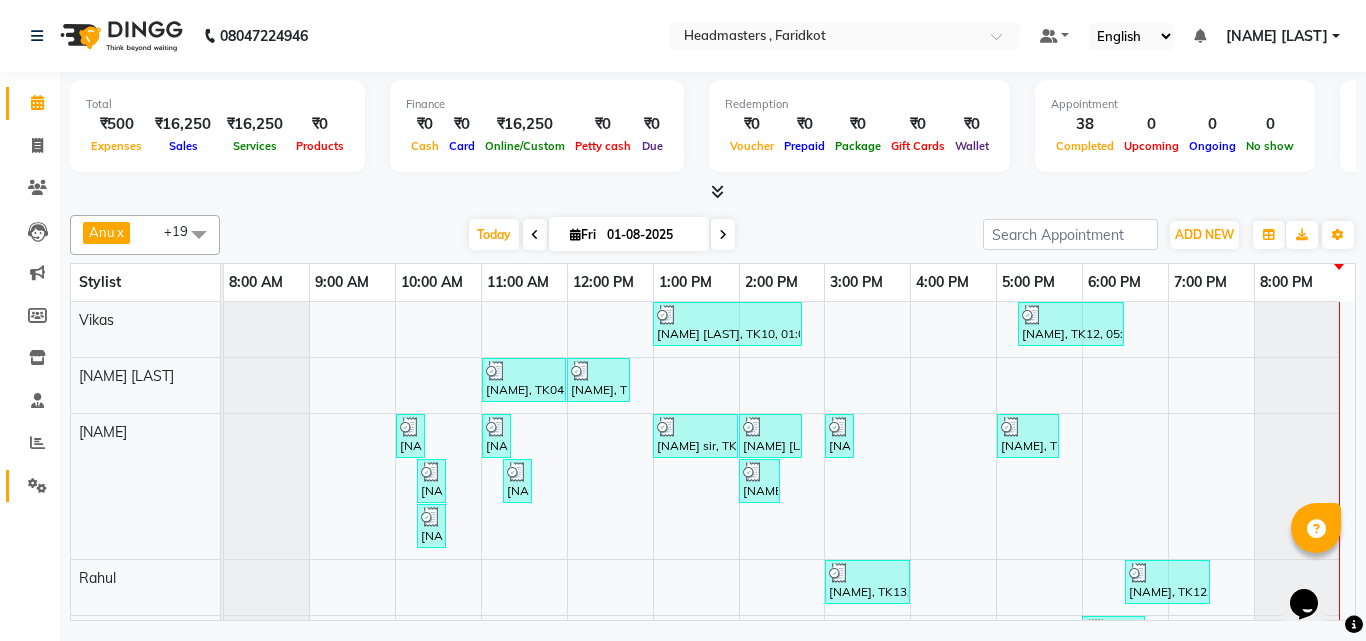 click on "Settings" 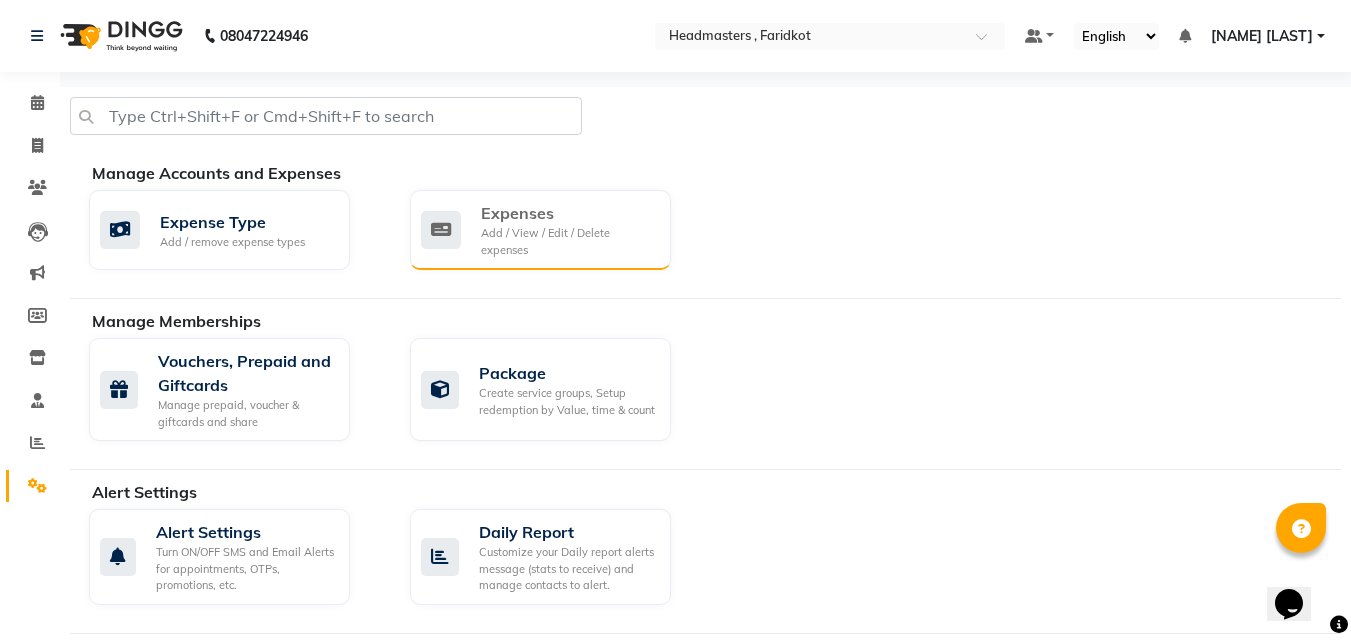 click on "Add / View / Edit / Delete expenses" 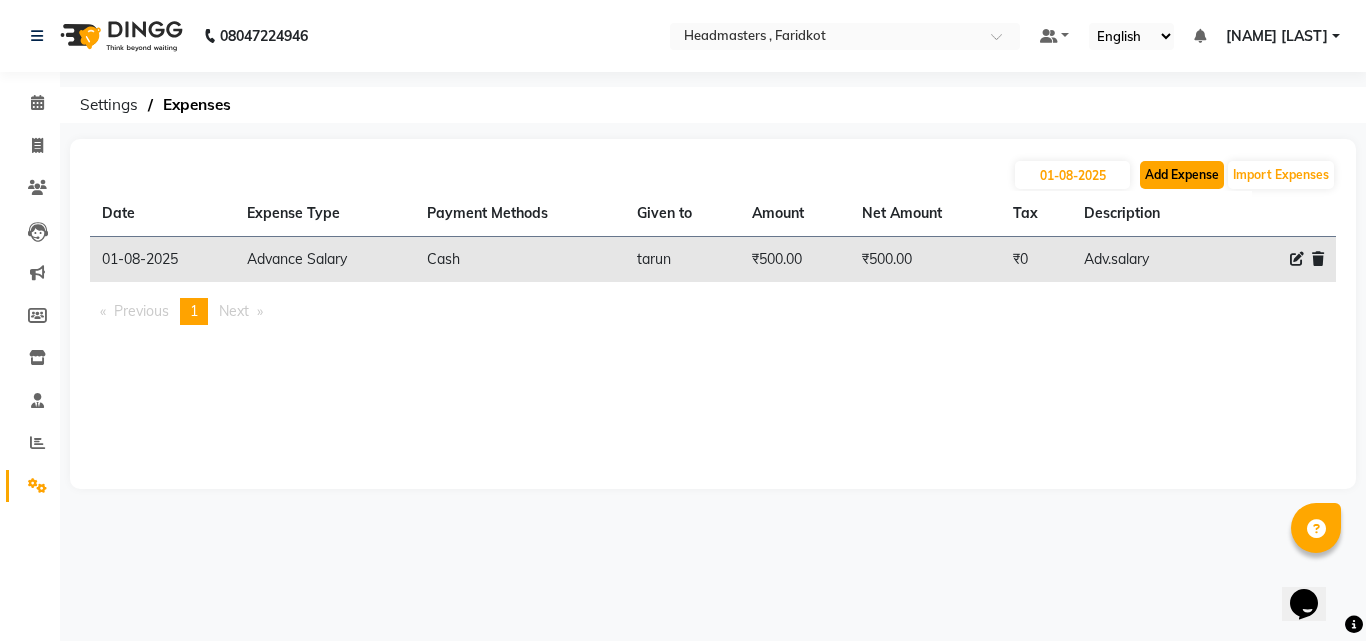 click on "Add Expense" 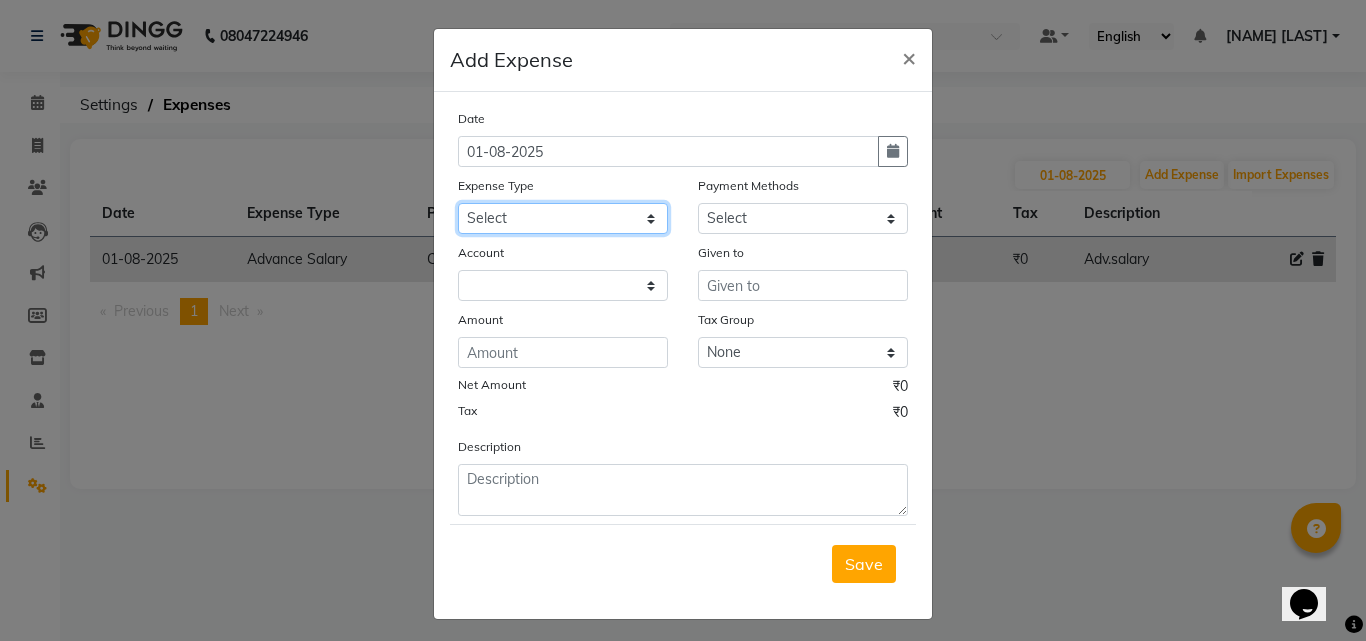 click on "Select Advance Salary Bank charges Car maintenance  Cash transfer to bank Cash transfer to hub Client Snacks Clinical charges Equipment Fuel Govt fee Hair Products or Tools Incentive Insurance International purchase Loan Repayment Maintenance Marketing Miscellaneous MRA Other Pantry Product Rent Salary Staff Snacks Tax Tea & Refreshment Utilities" 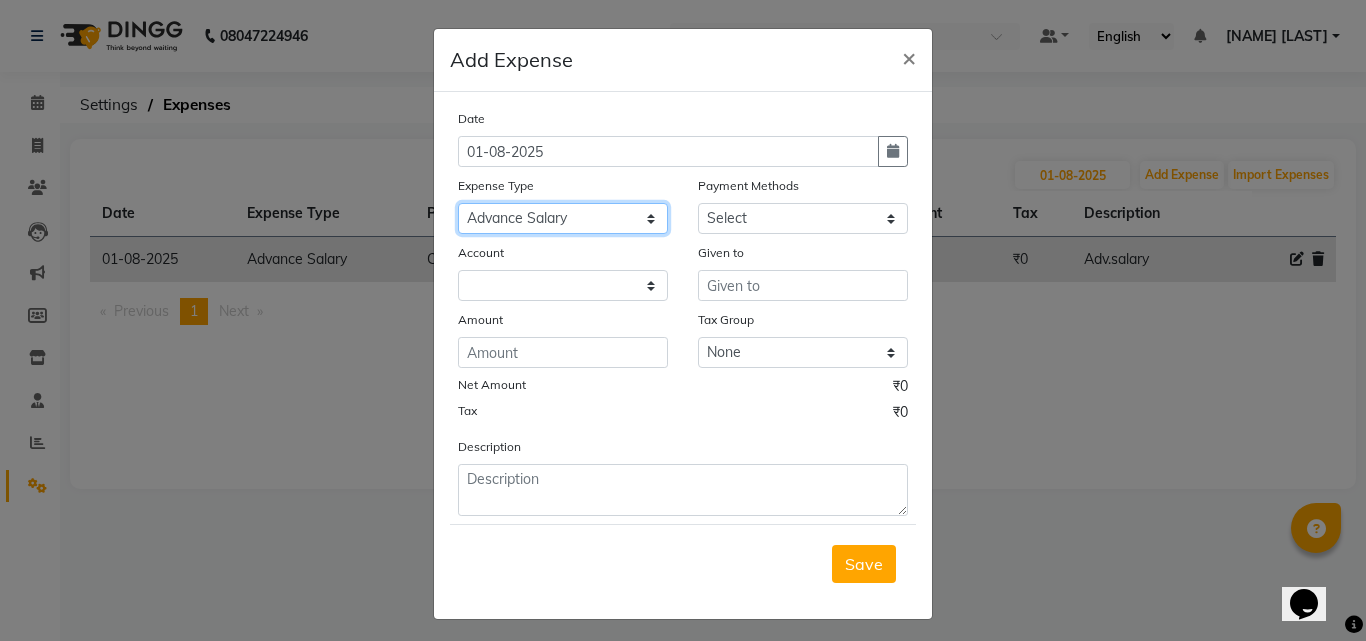 click on "Select Advance Salary Bank charges Car maintenance  Cash transfer to bank Cash transfer to hub Client Snacks Clinical charges Equipment Fuel Govt fee Hair Products or Tools Incentive Insurance International purchase Loan Repayment Maintenance Marketing Miscellaneous MRA Other Pantry Product Rent Salary Staff Snacks Tax Tea & Refreshment Utilities" 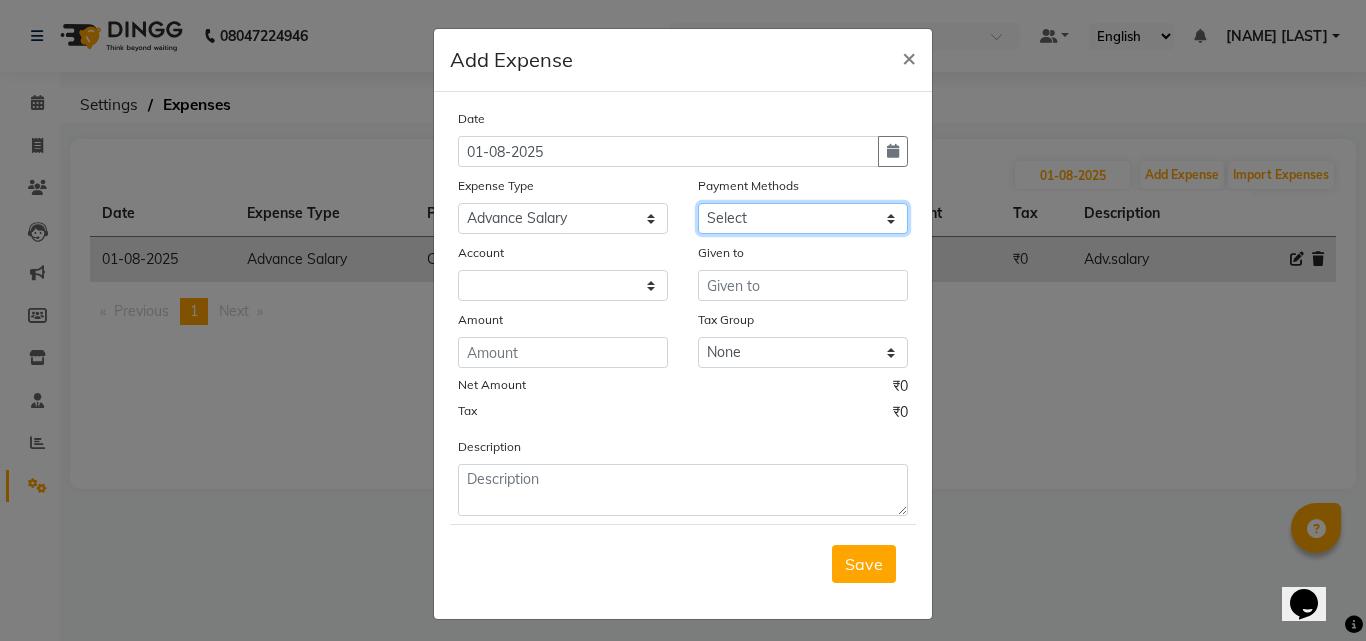 click on "Select UPI CARD Complimentary Voucher Wallet Package Prepaid Cash" 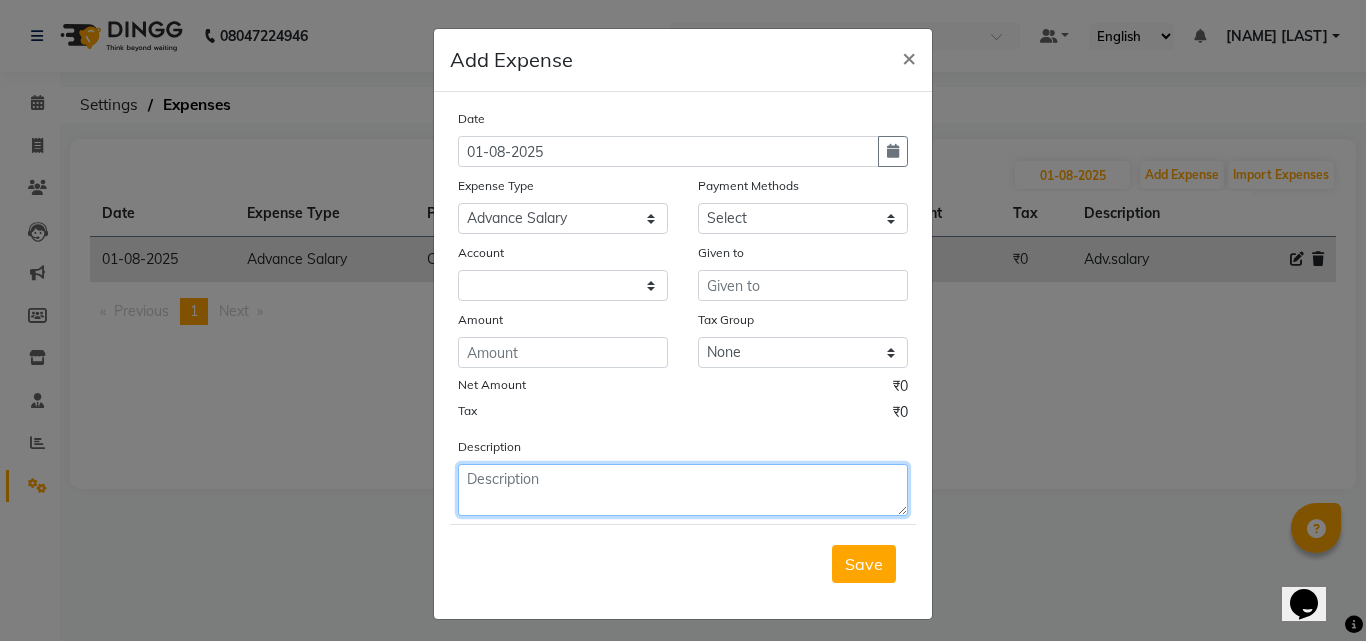 drag, startPoint x: 786, startPoint y: 472, endPoint x: 780, endPoint y: 461, distance: 12.529964 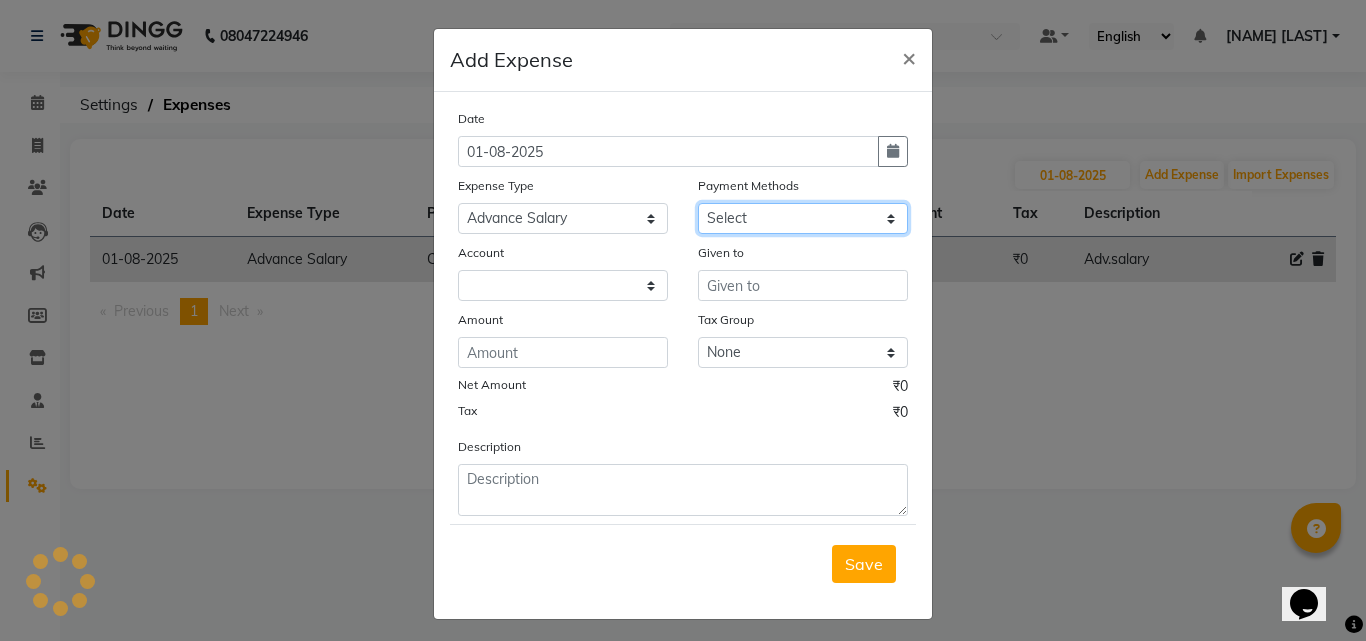 drag, startPoint x: 764, startPoint y: 210, endPoint x: 764, endPoint y: 224, distance: 14 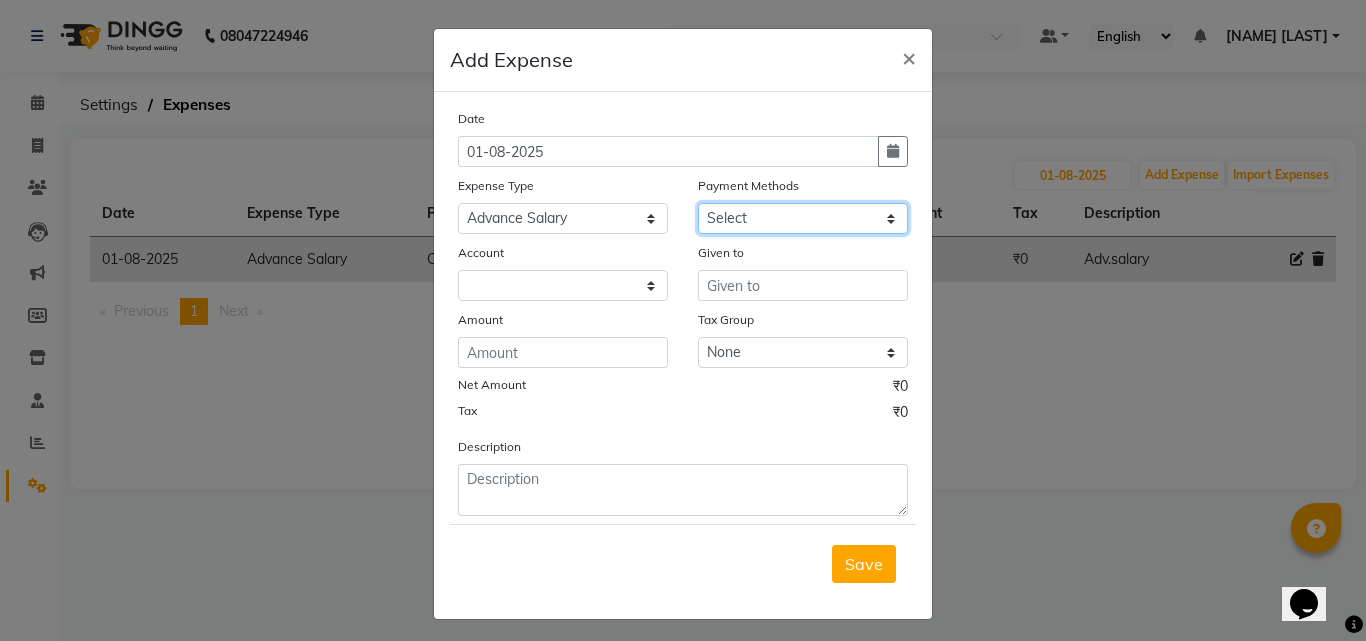 select on "116" 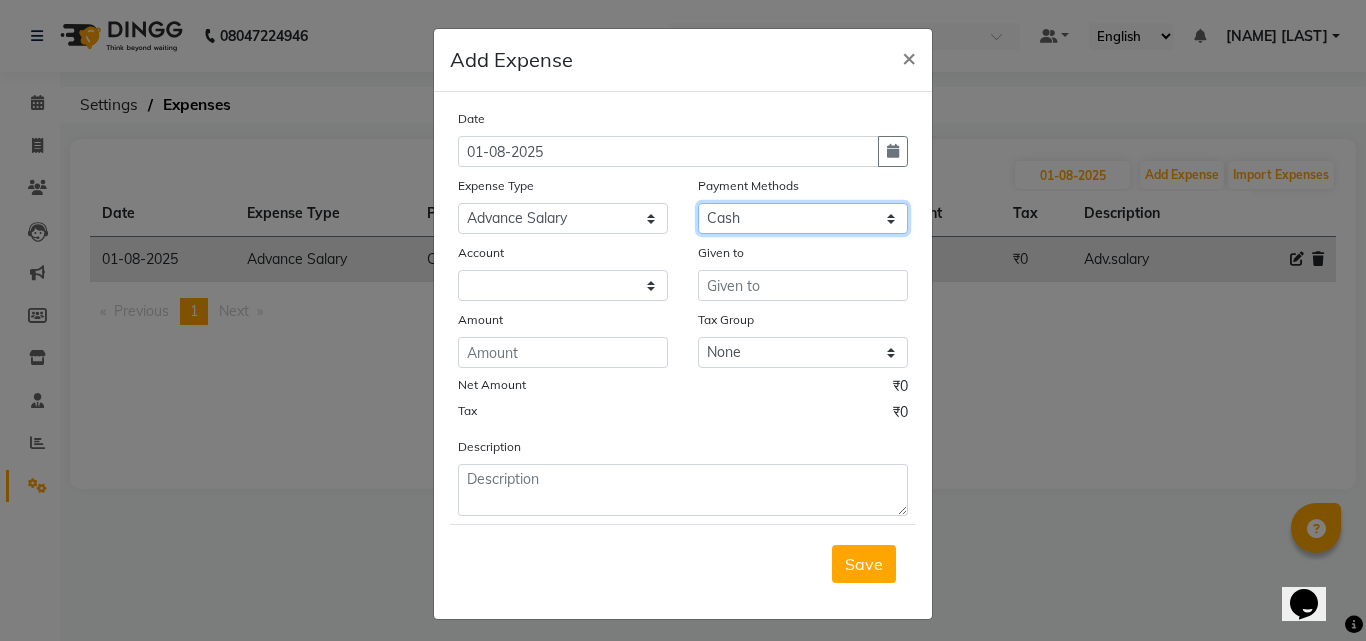 click on "Select UPI CARD Complimentary Voucher Wallet Package Prepaid Cash" 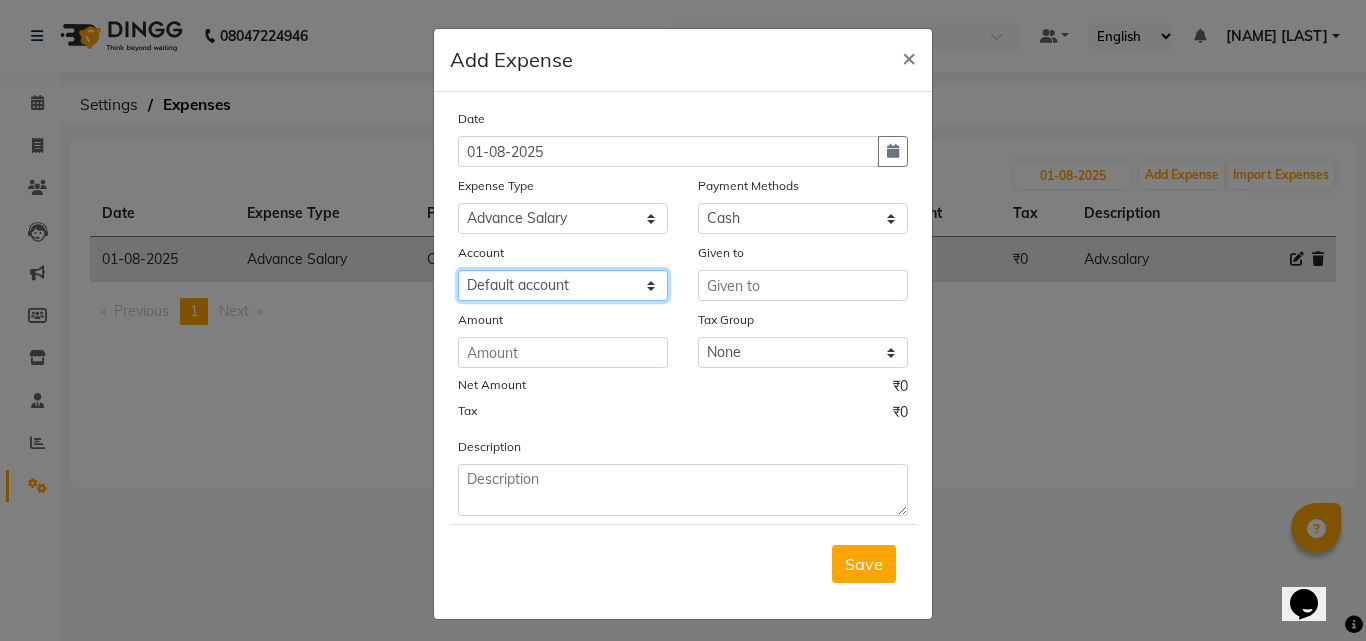 click on "Select Default account" 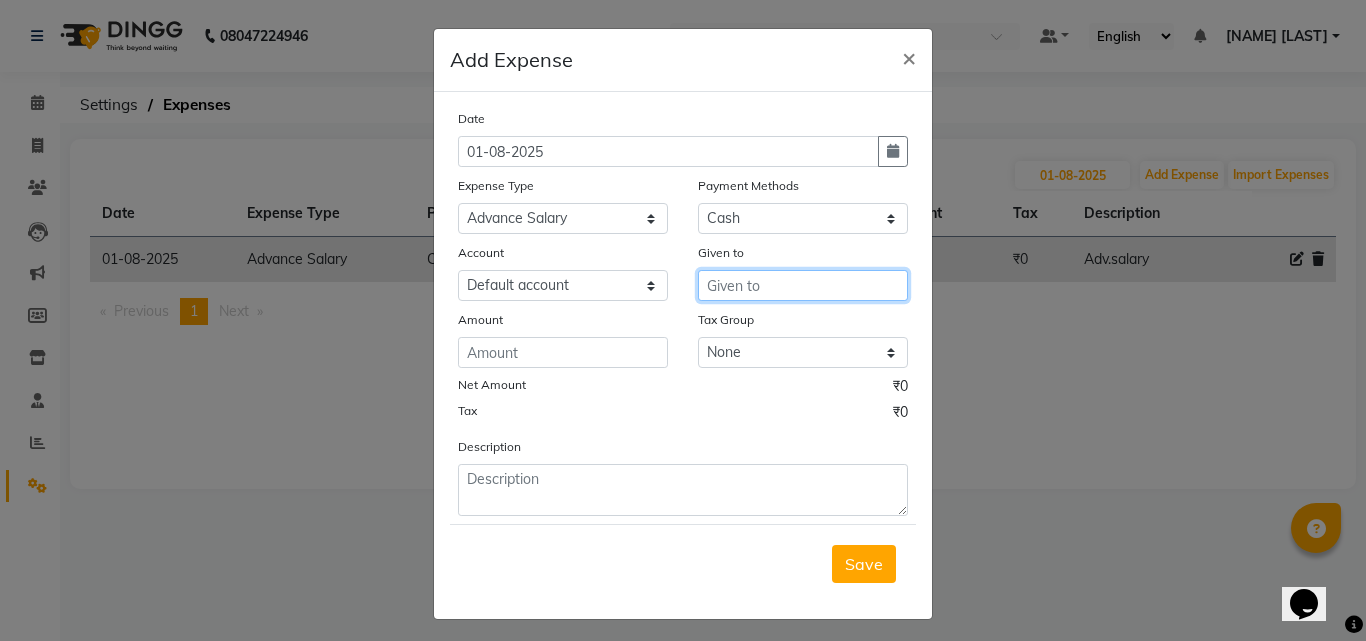 click at bounding box center [803, 285] 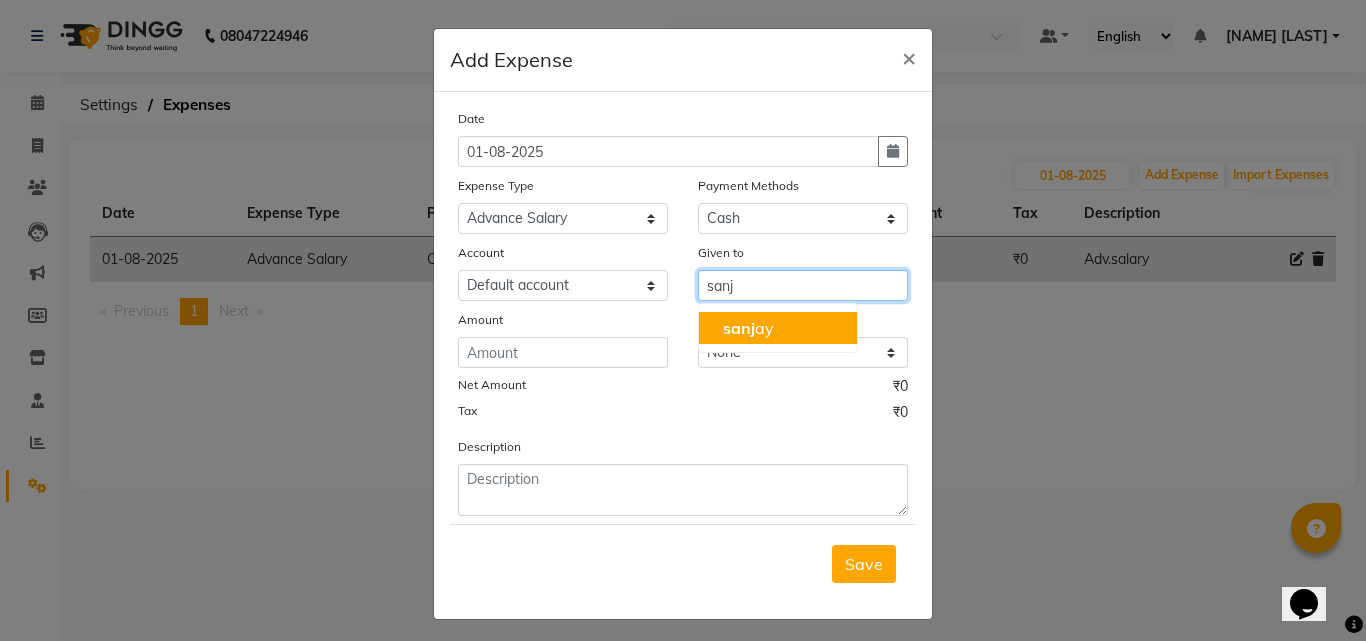 click on "sanj" 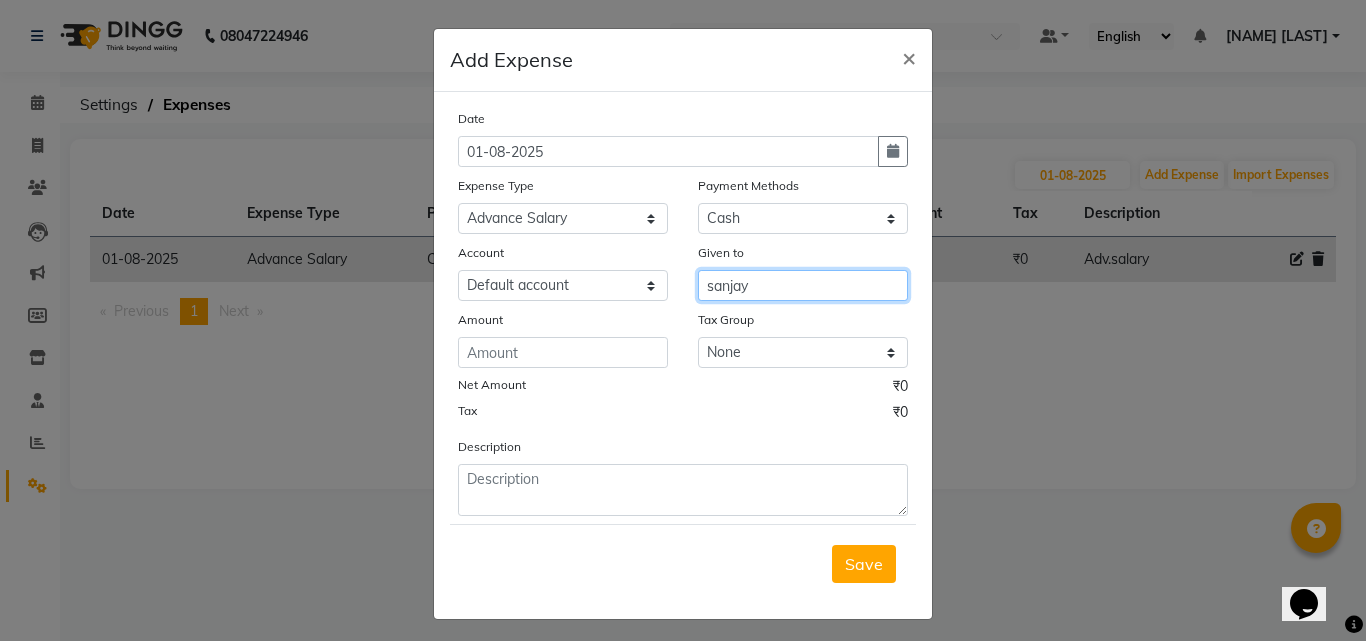 type on "sanjay" 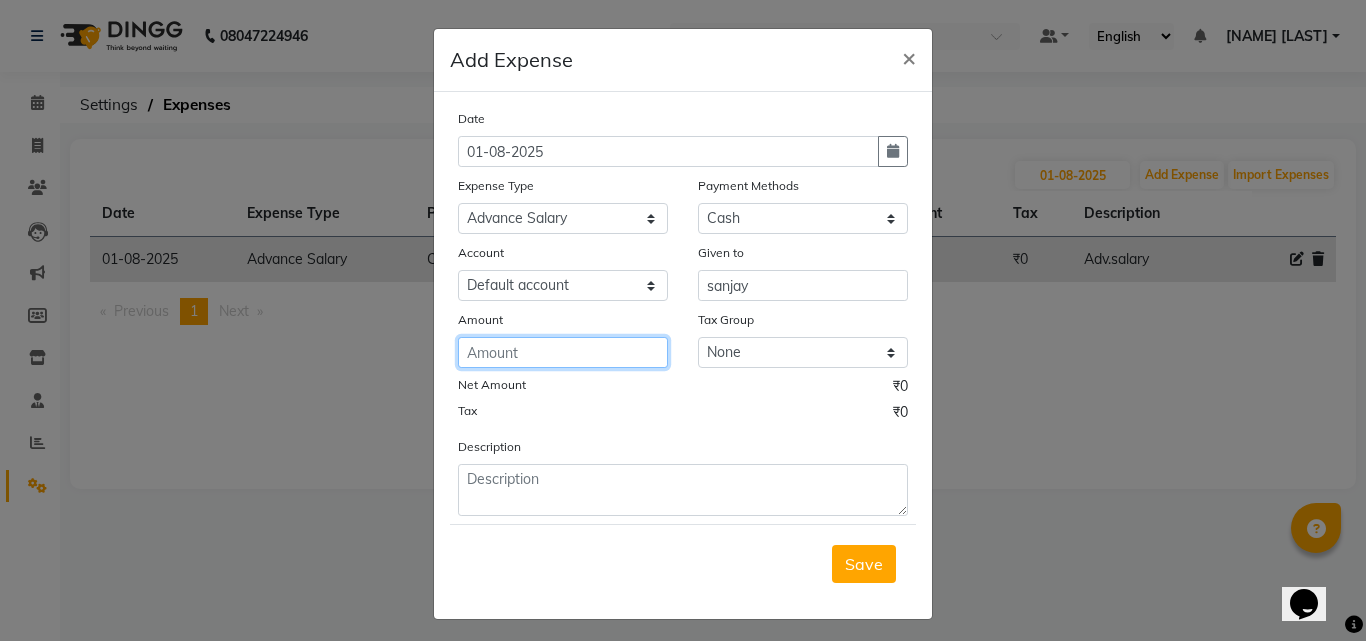 click 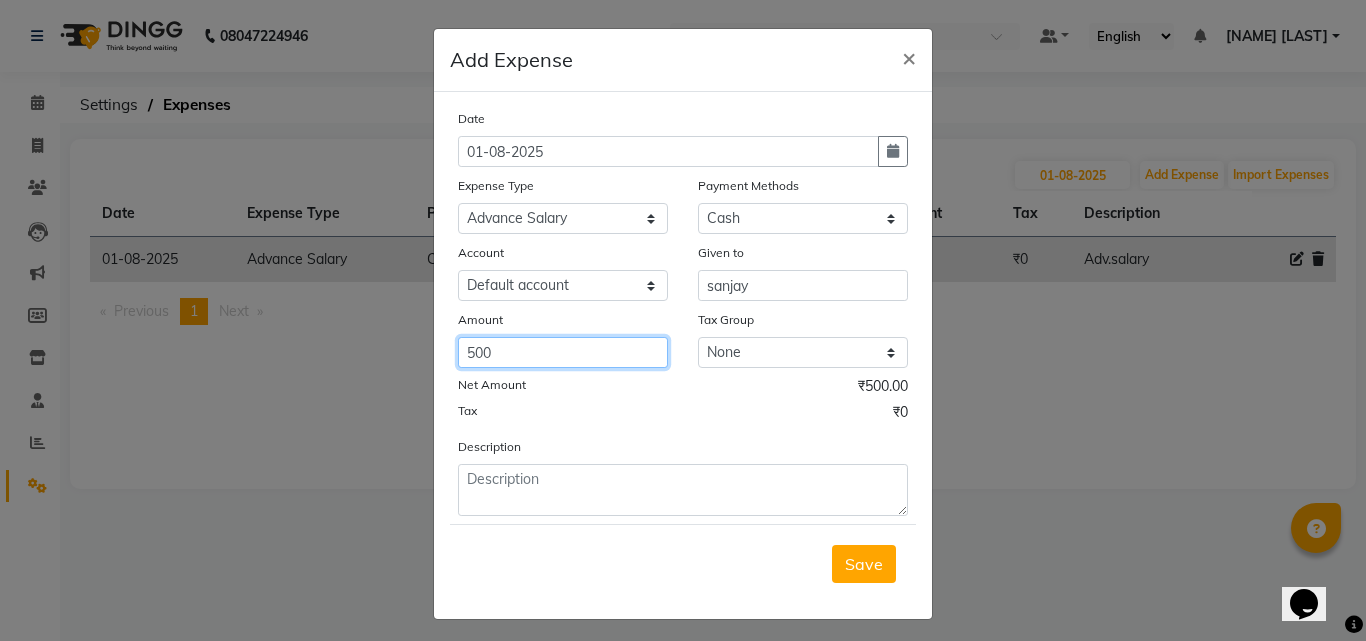 type on "500" 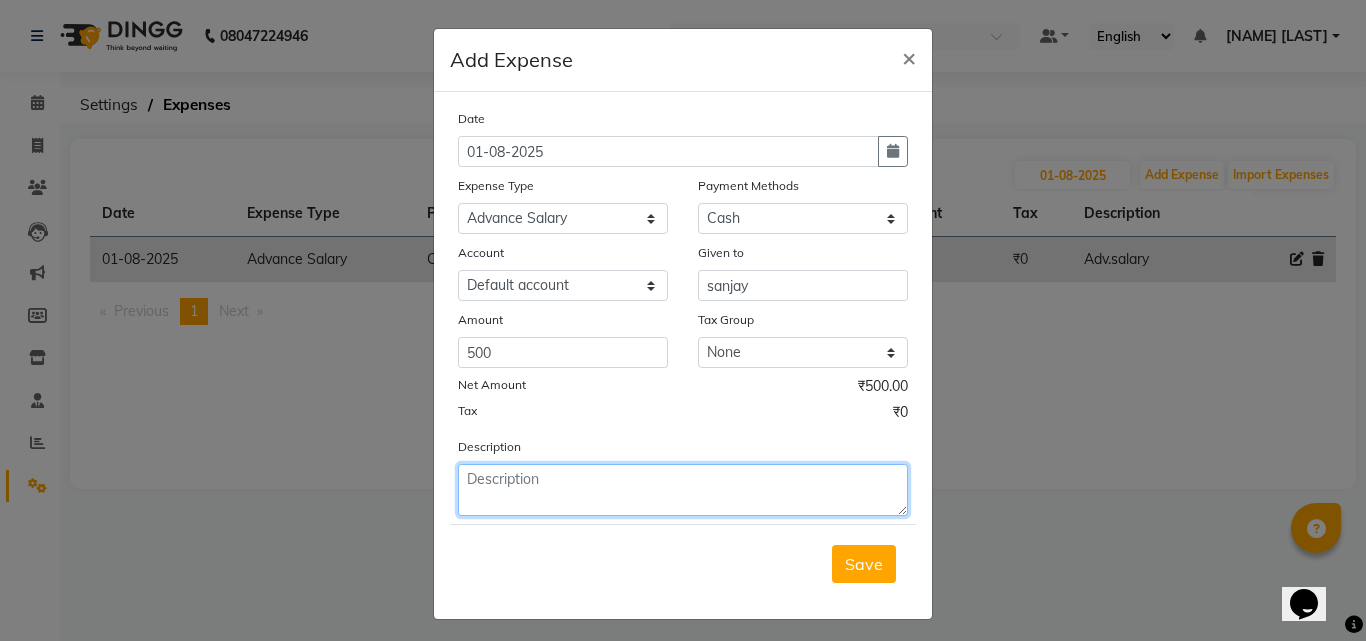 click 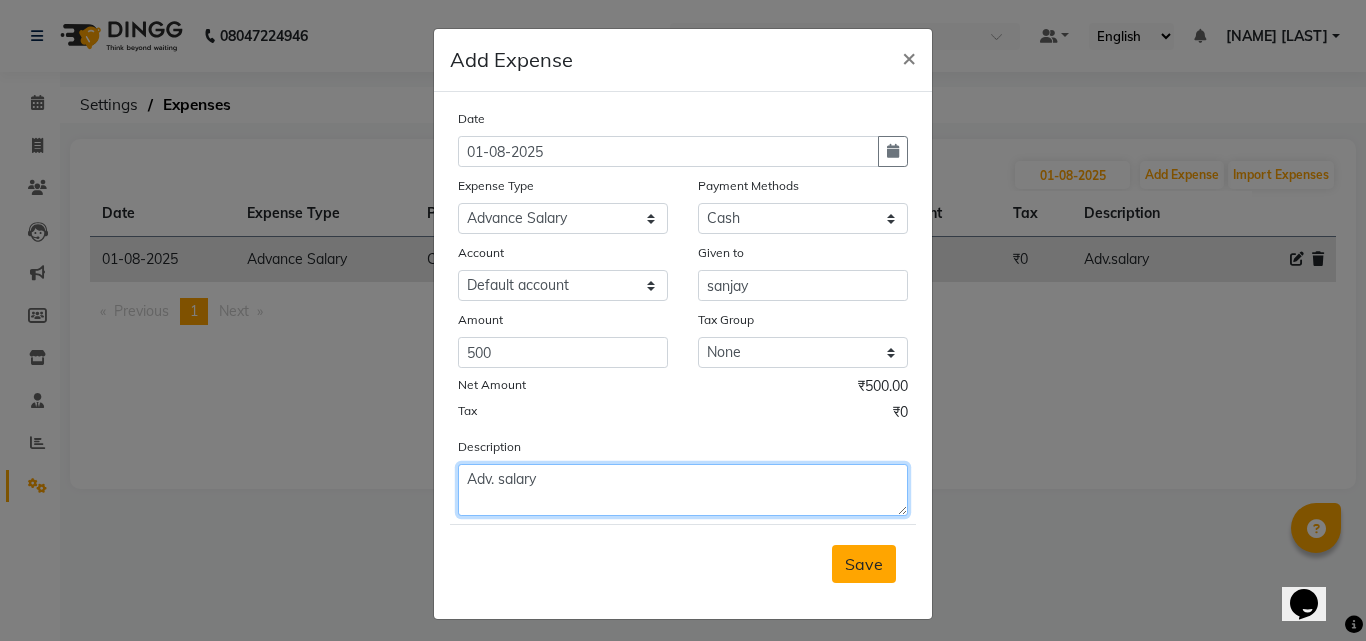 type on "Adv. salary" 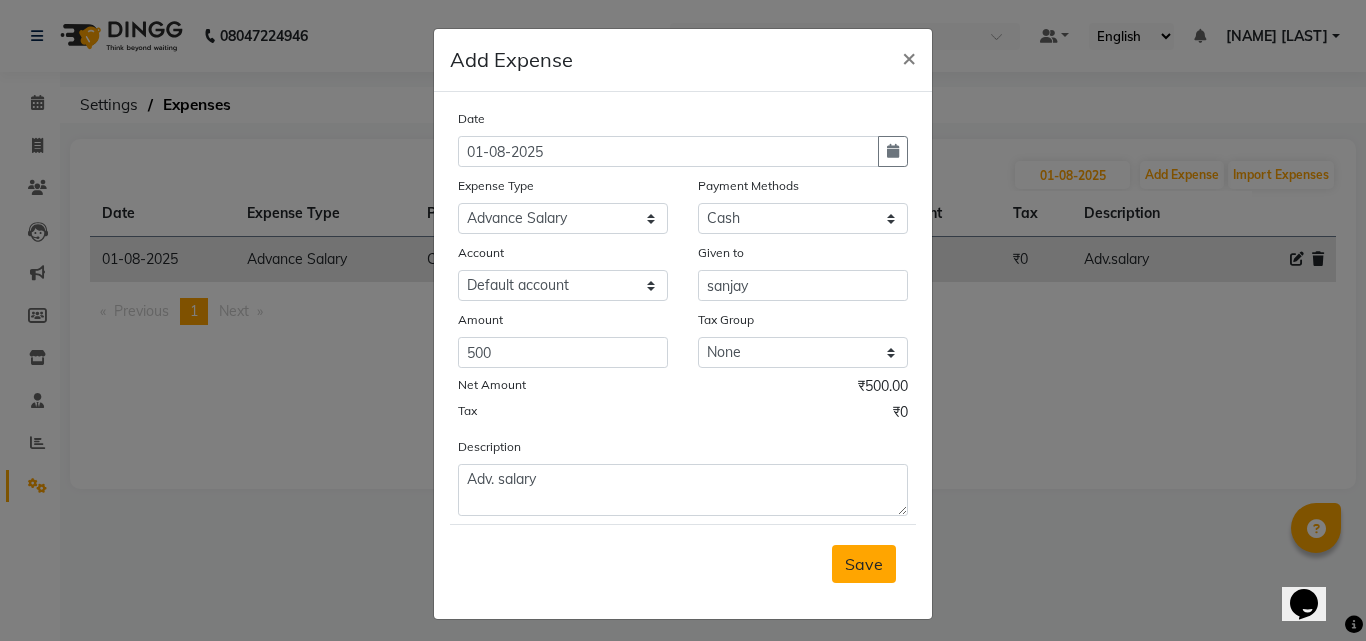 click on "Save" at bounding box center (864, 564) 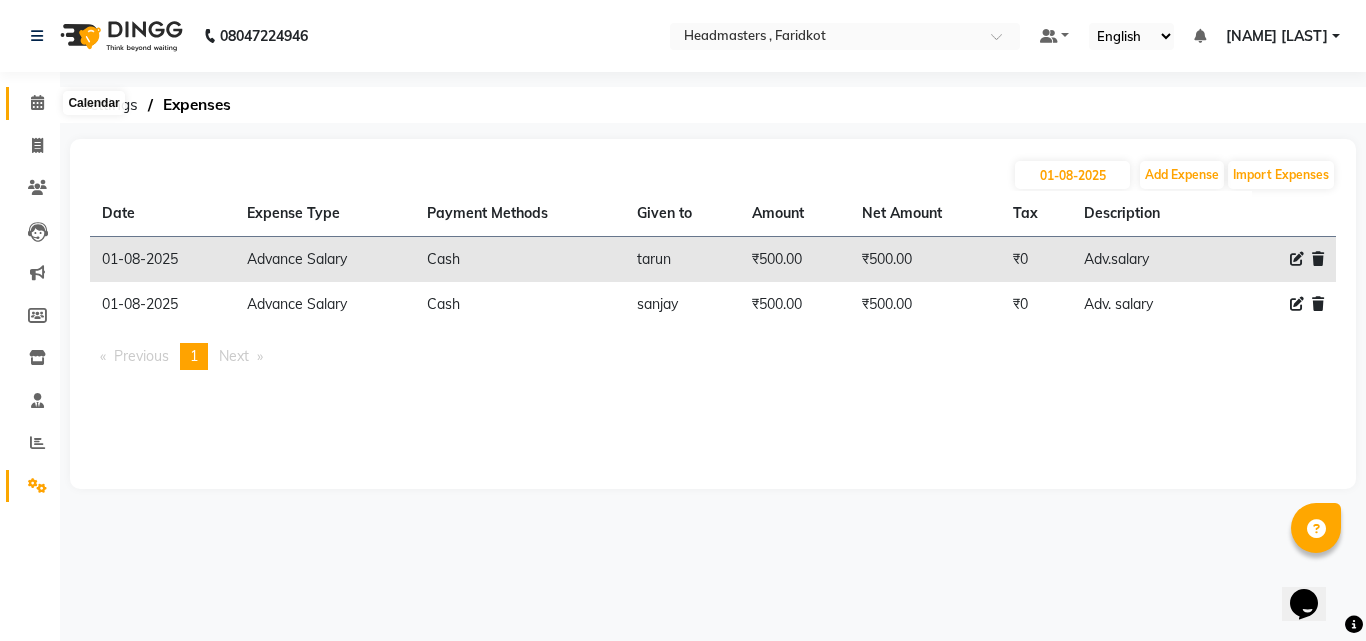 click 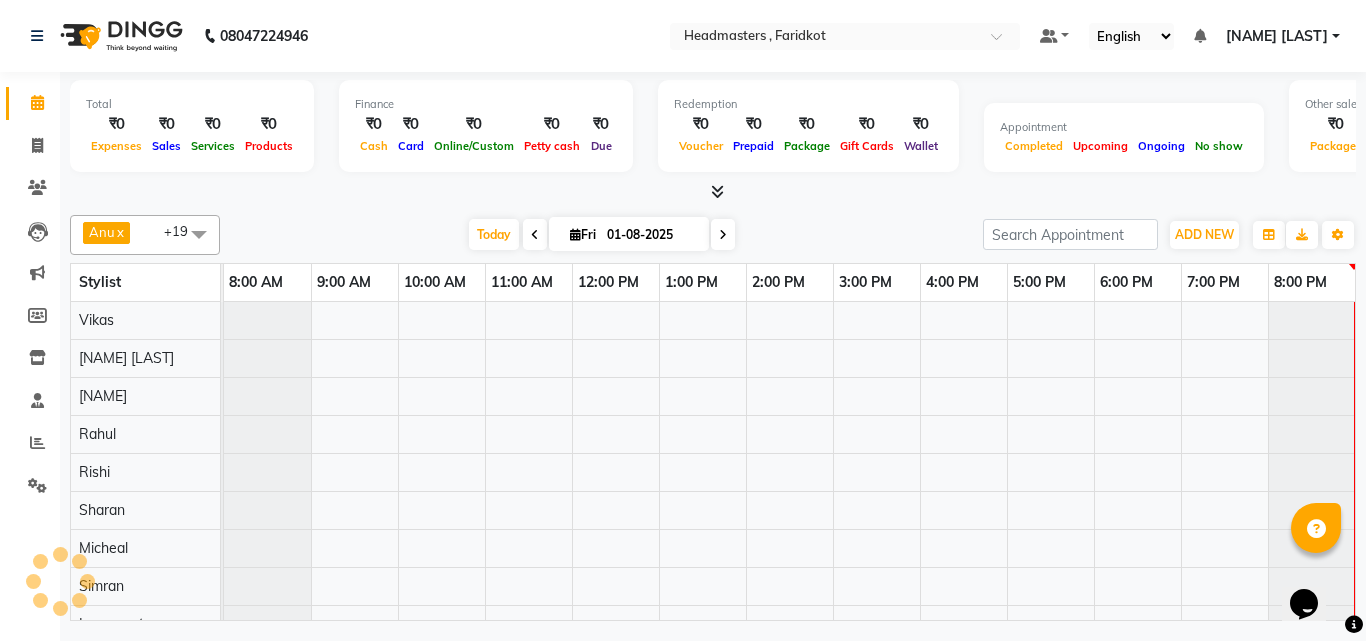 scroll, scrollTop: 0, scrollLeft: 4, axis: horizontal 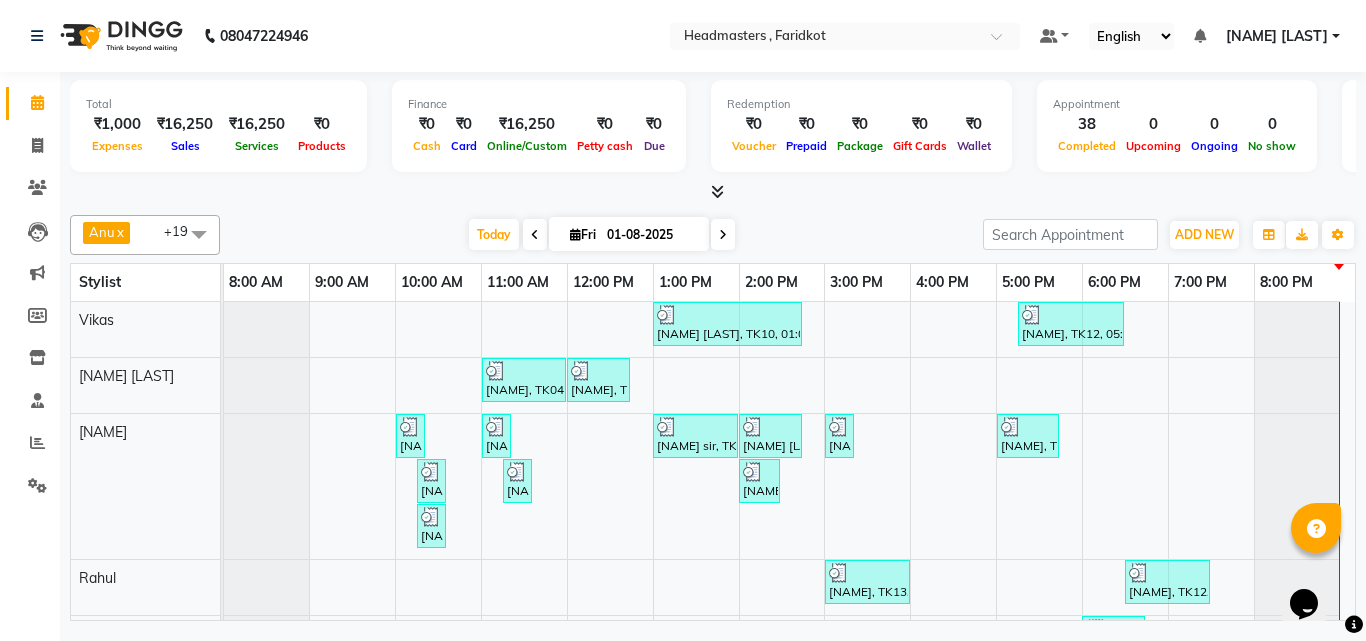 click at bounding box center (717, 191) 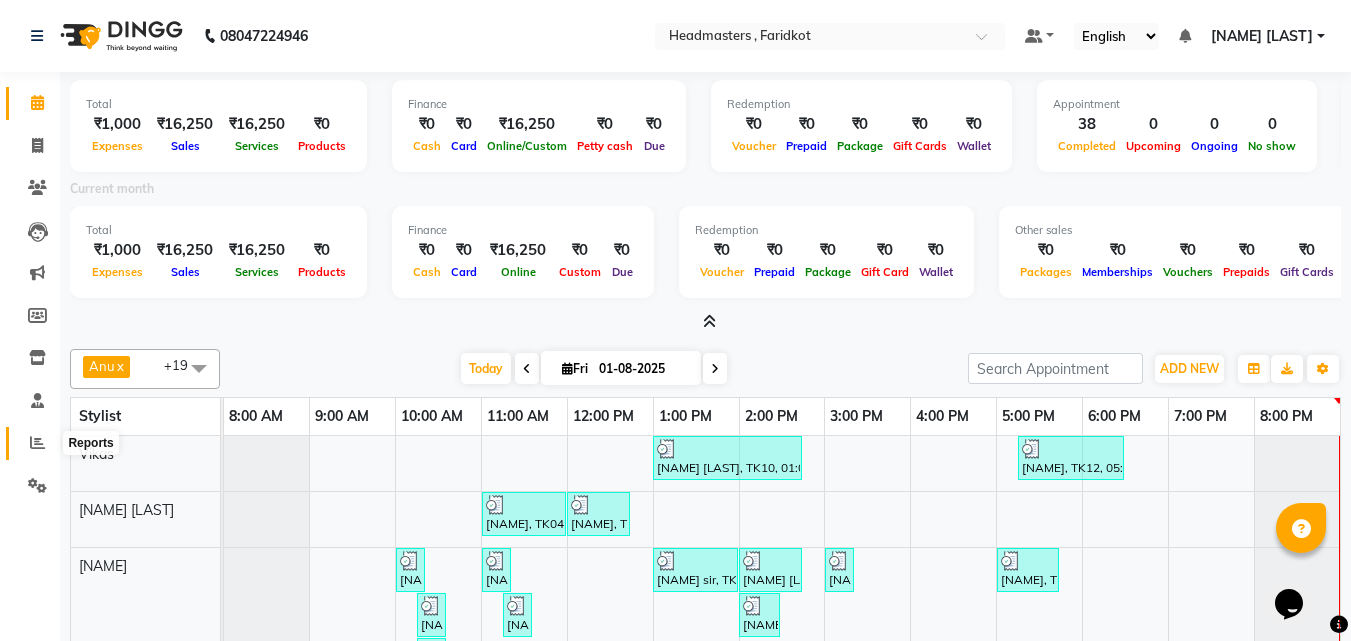 click 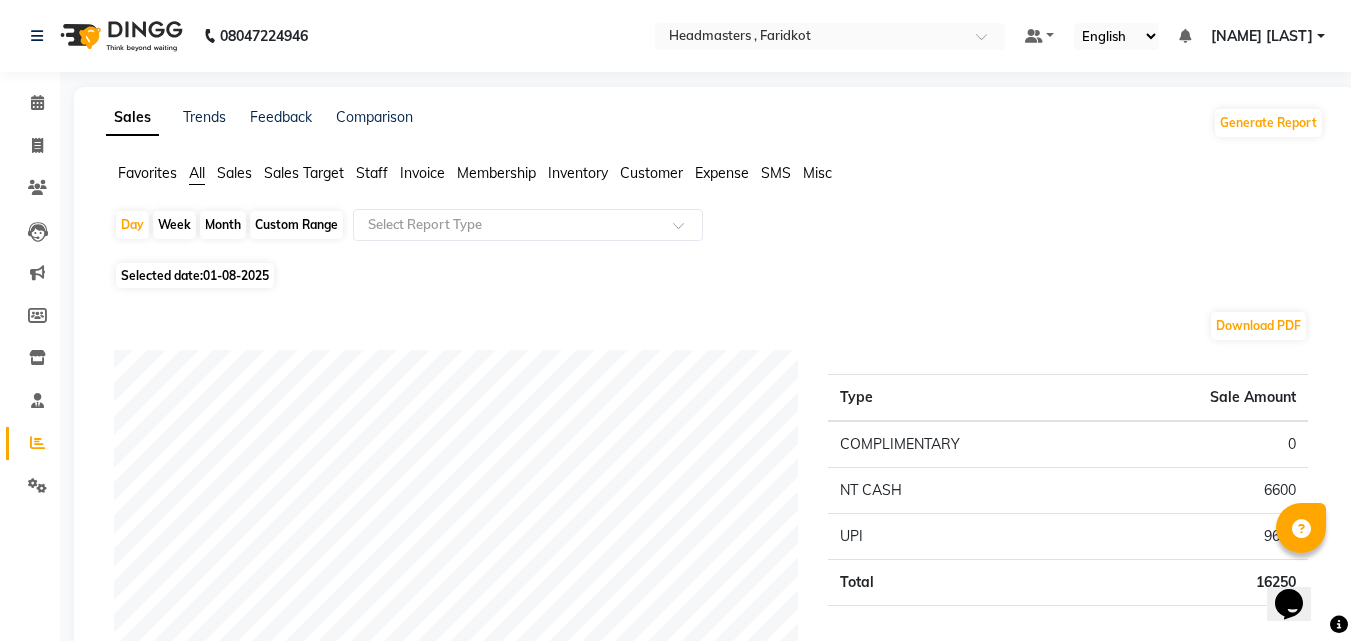 click on "Sales Target" 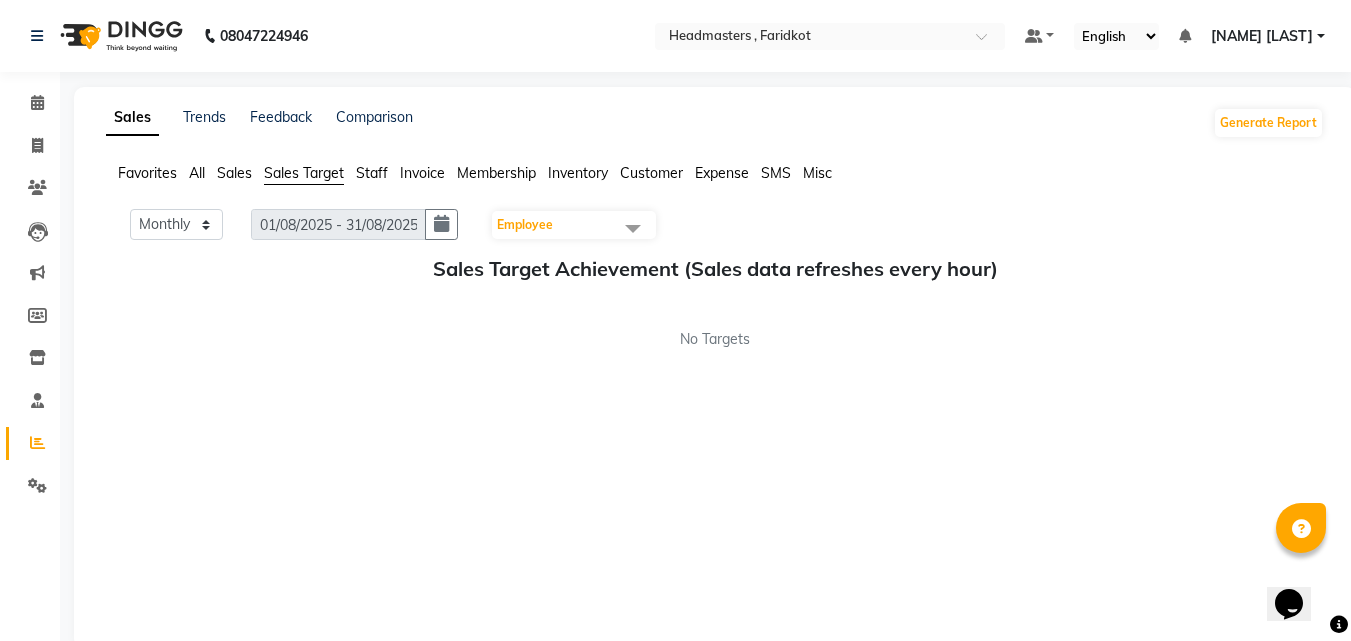 click on "Favorites All Sales Sales Target Staff Invoice Membership Inventory Customer Expense SMS Misc Monthly Weekly 01/08/2025 - 31/08/2025 Employee Select All [NAME] [LAST] [NAME] [LAST] [NAME] [LAST] [NAME] [LAST] [NAME] [LAST] [NAME] [LAST] [NAME] [LAST] [NAME] [LAST] [NAME] [LAST] [NAME] [LAST] [NAME] [LAST] [NAME] [LAST] [NAME] [LAST] Sales Target Achievement (Sales data refreshes every hour) No Targets" 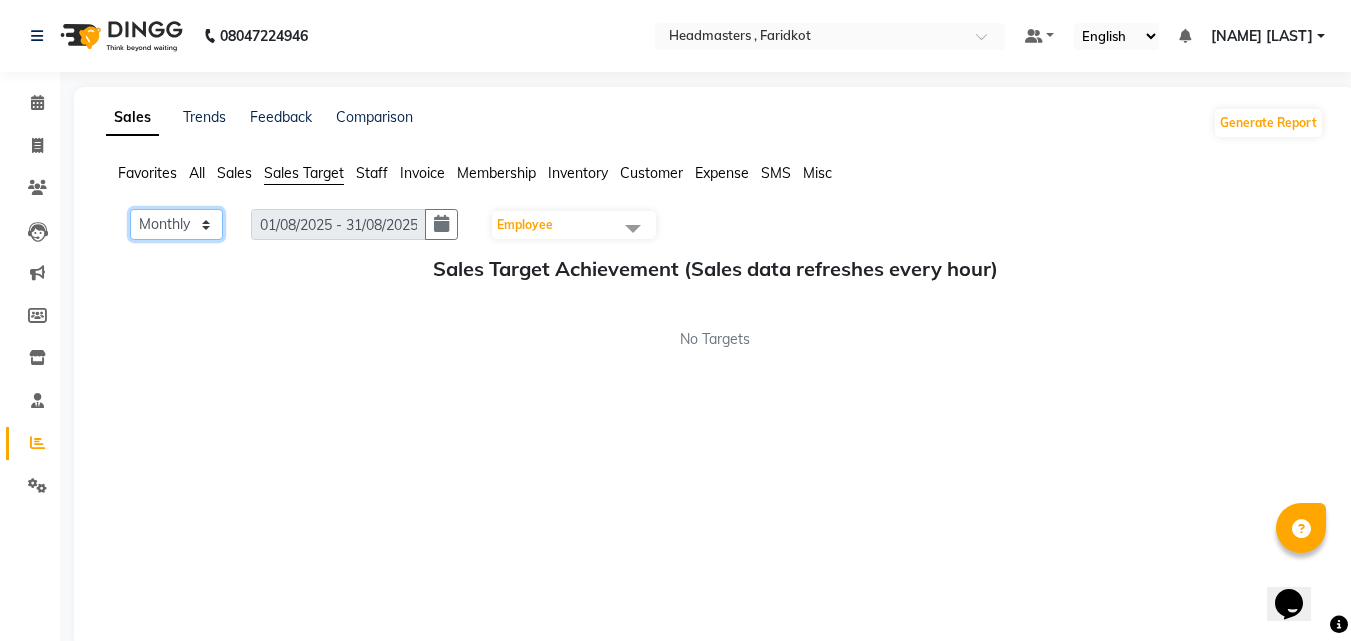 click on "Monthly Weekly" 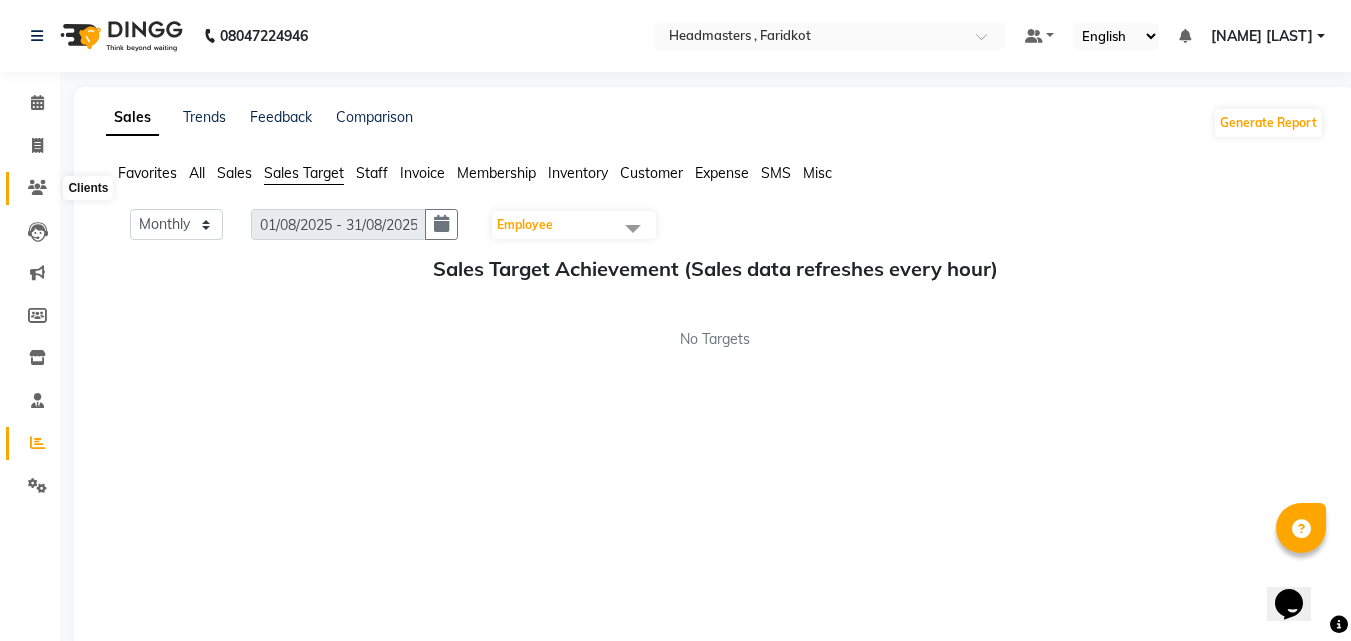 click 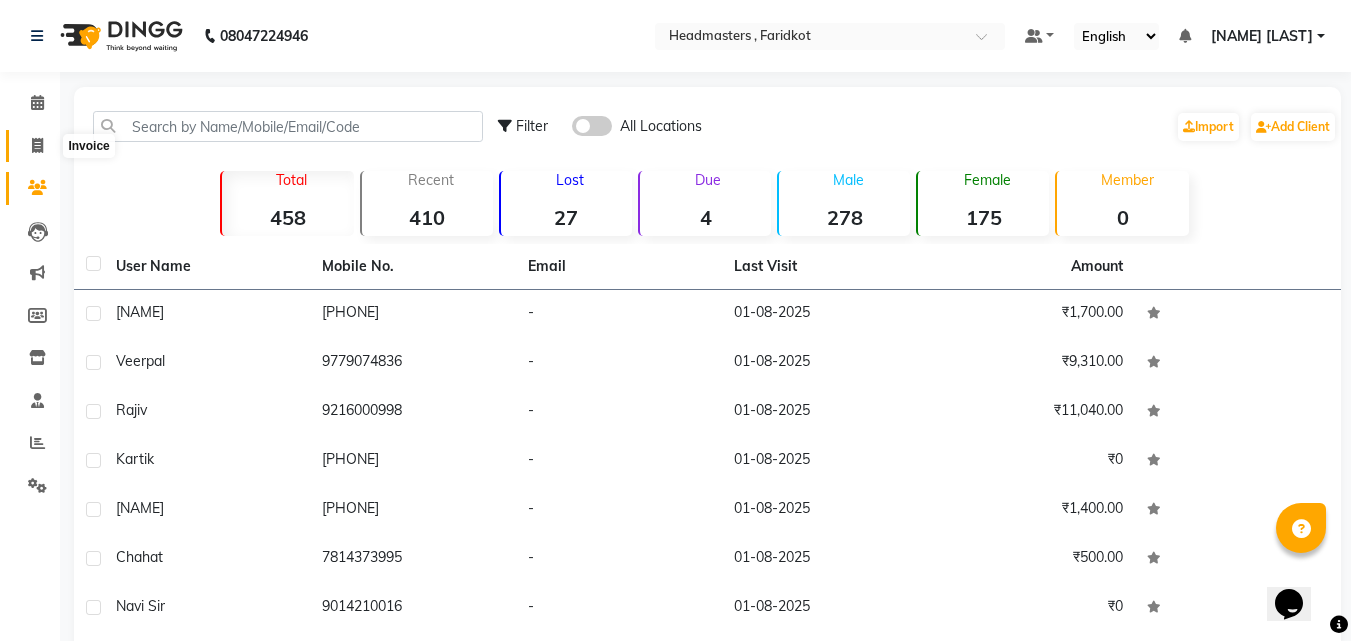 click 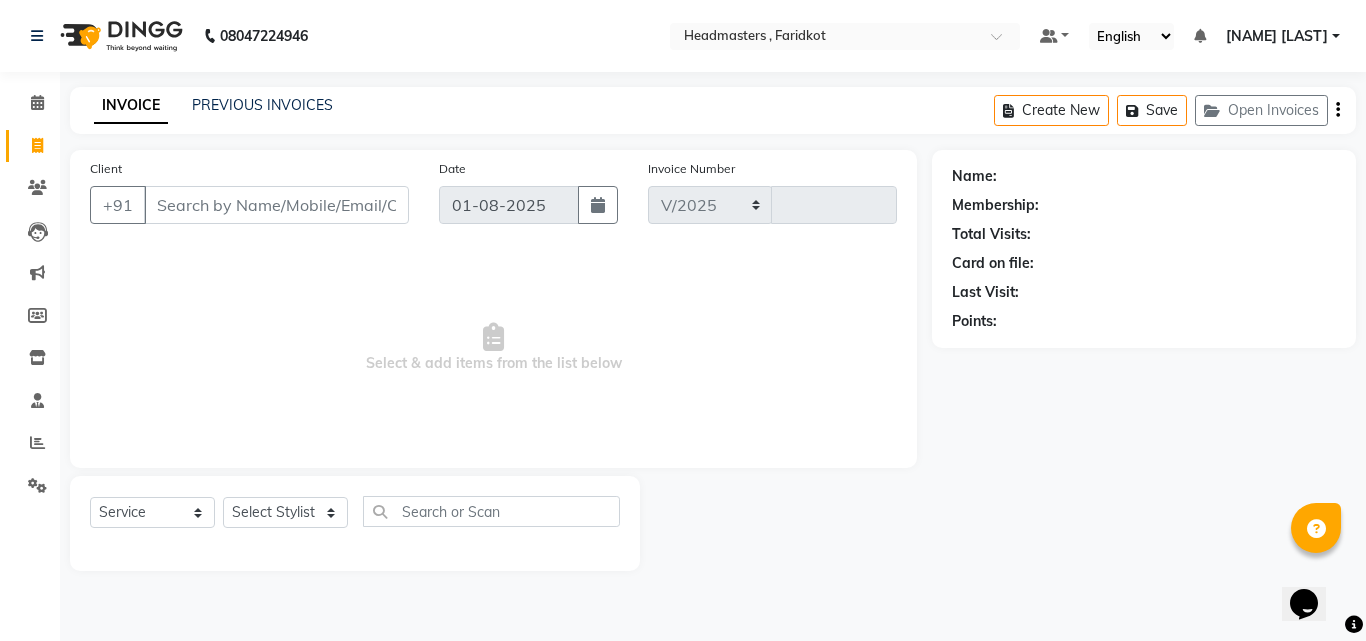 select on "7919" 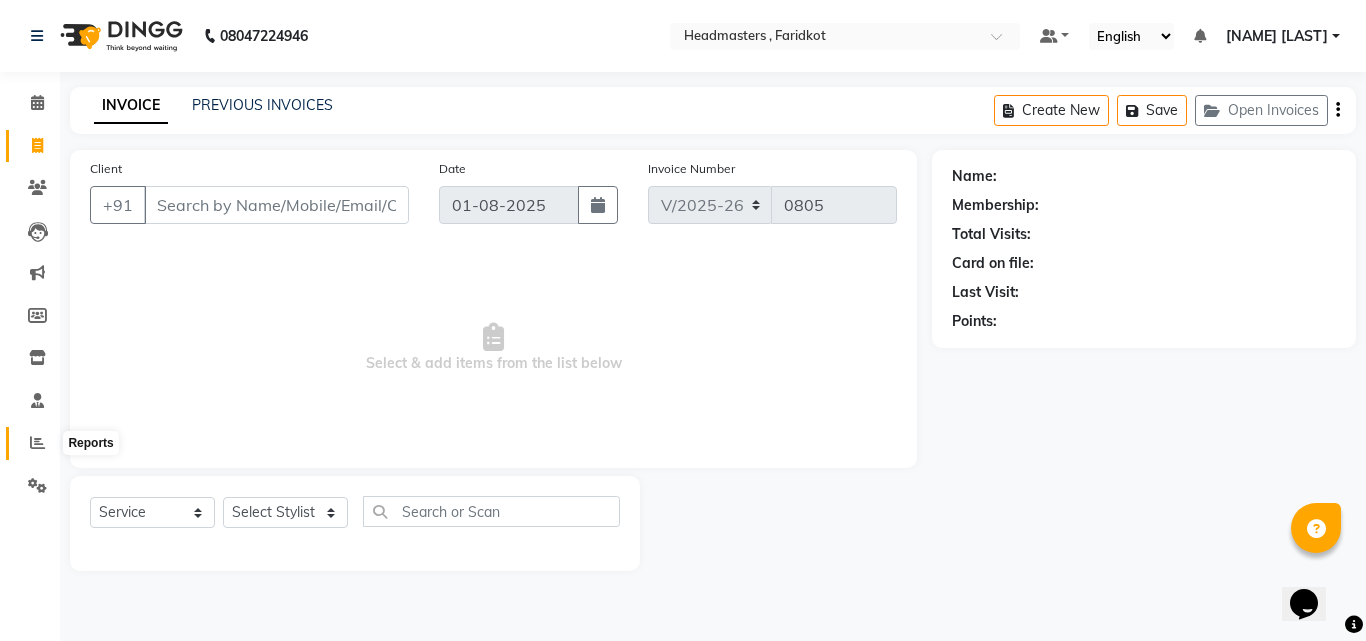 click 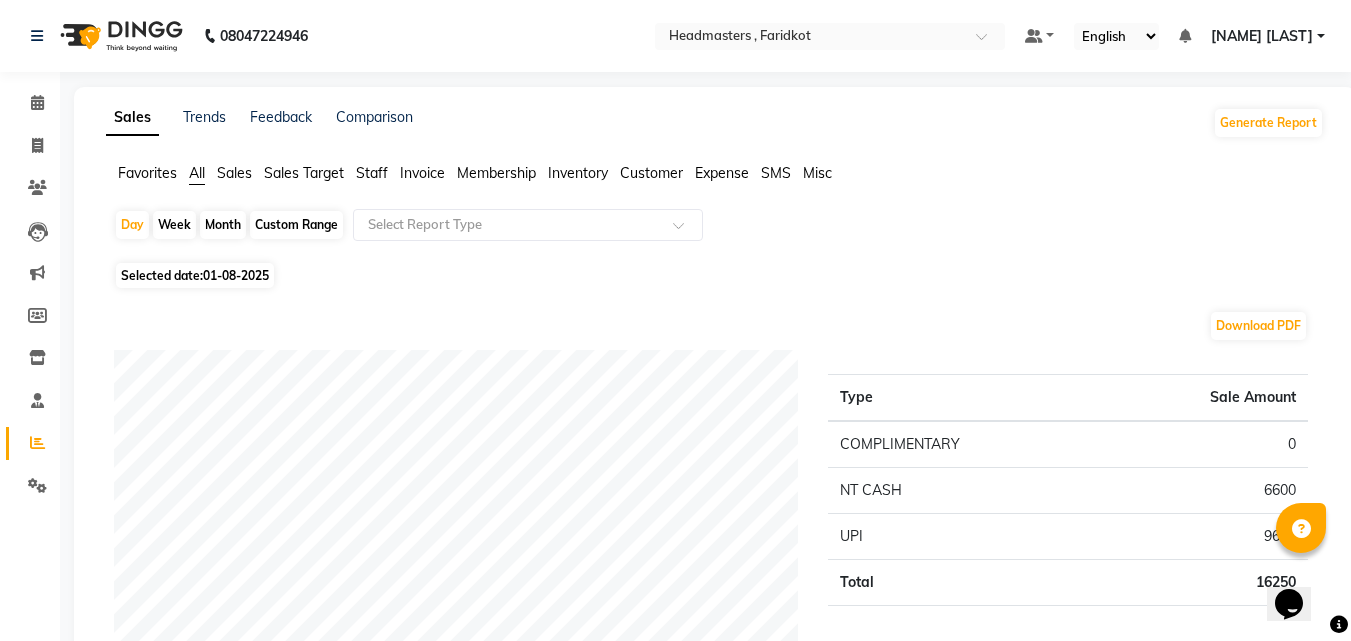 click on "Sales" 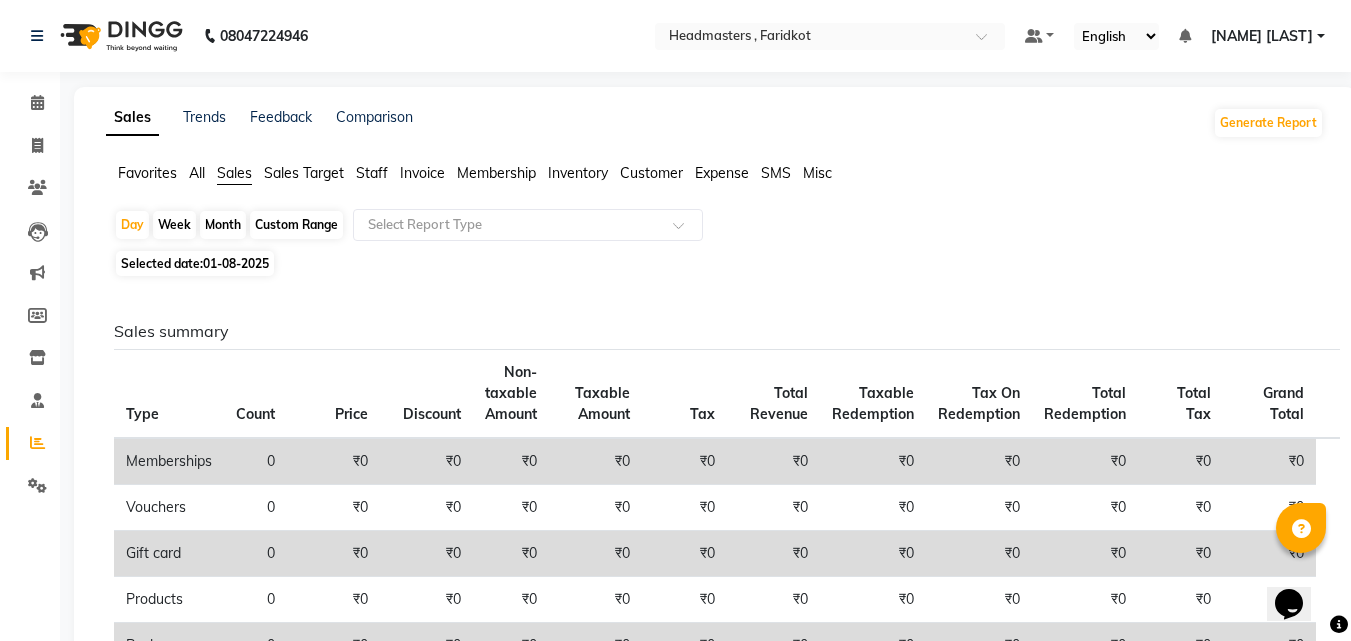 click on "Custom Range" 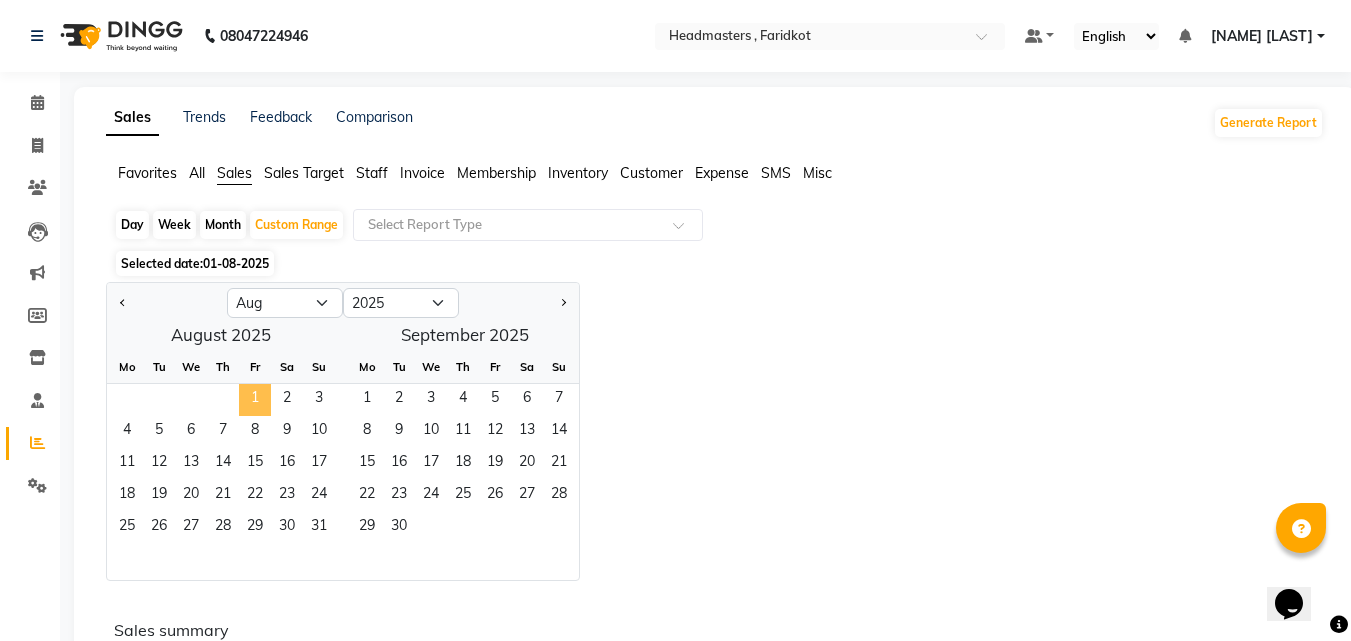 click on "1" 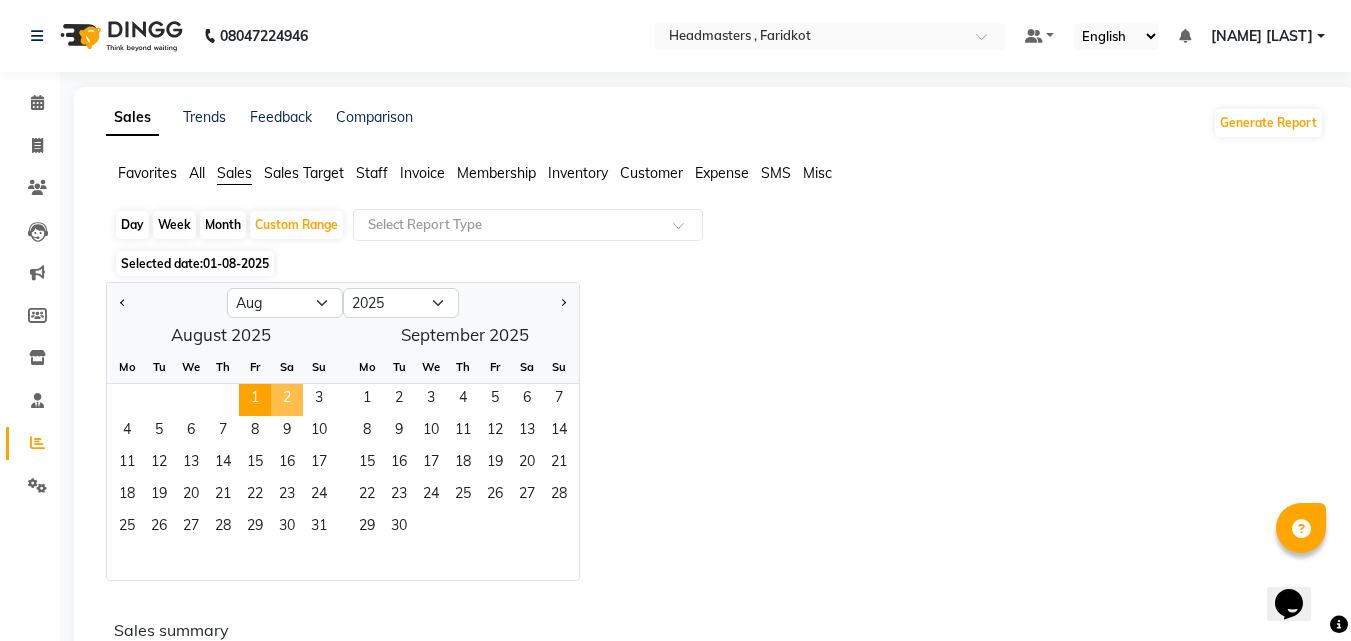 click on "2" 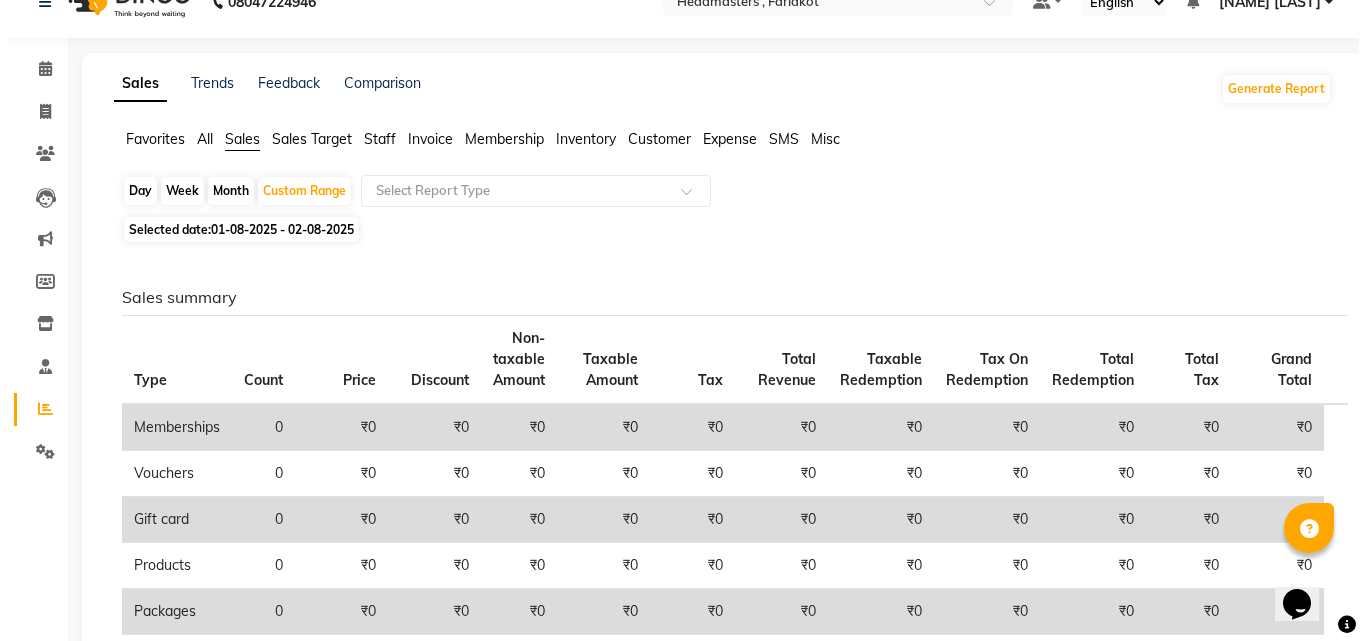 scroll, scrollTop: 0, scrollLeft: 0, axis: both 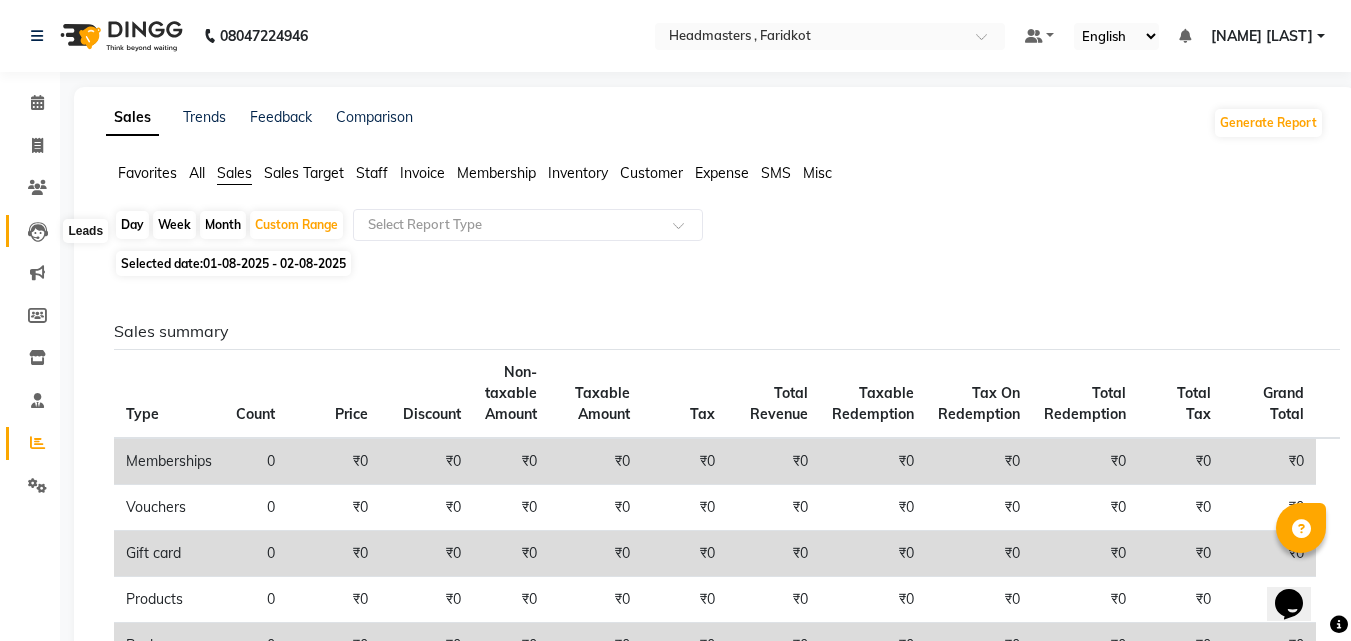 click 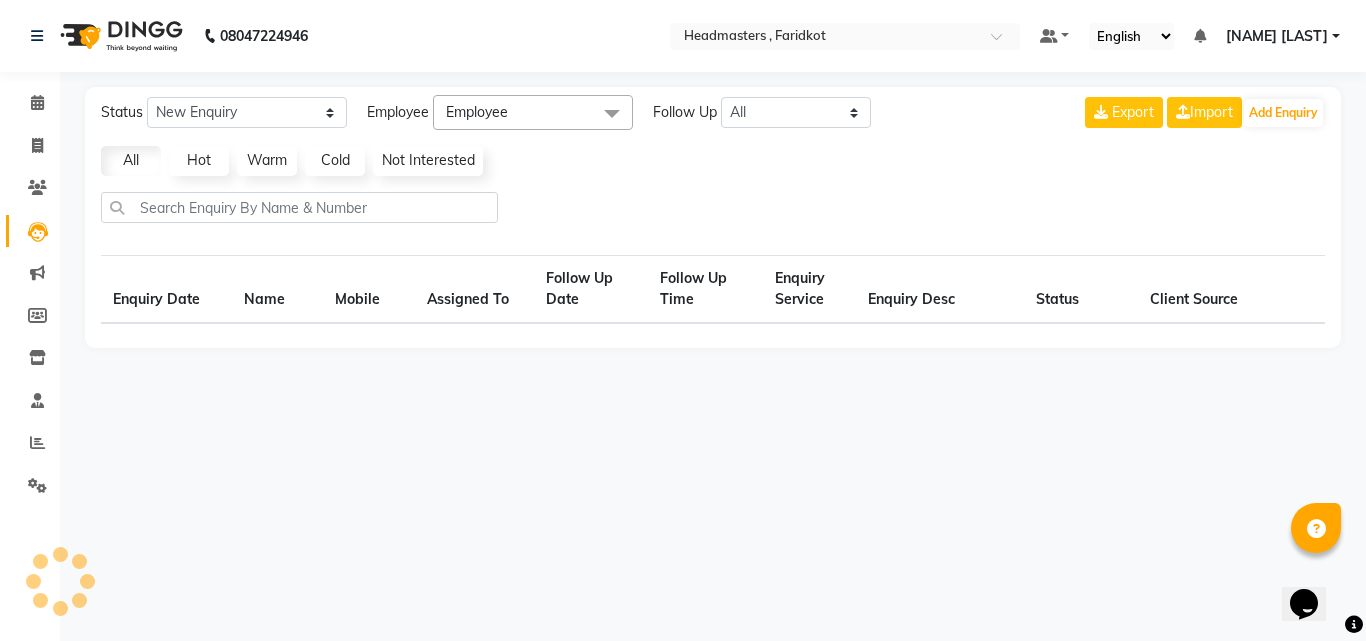 select on "10" 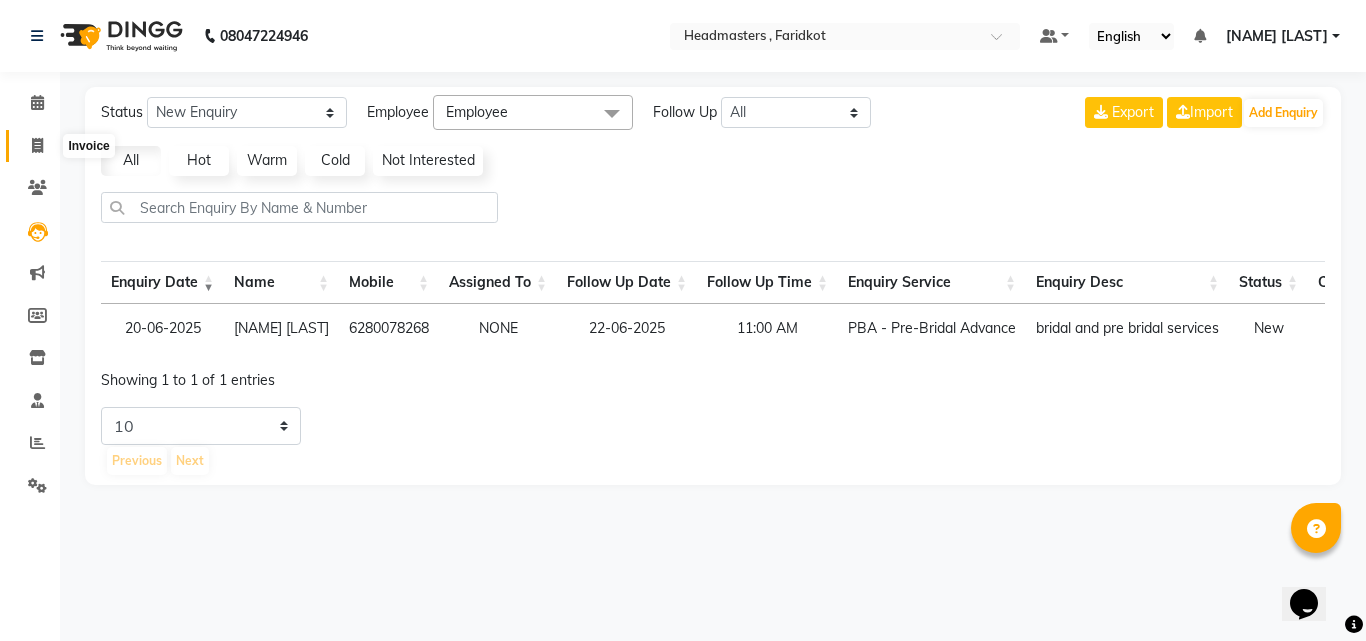 click 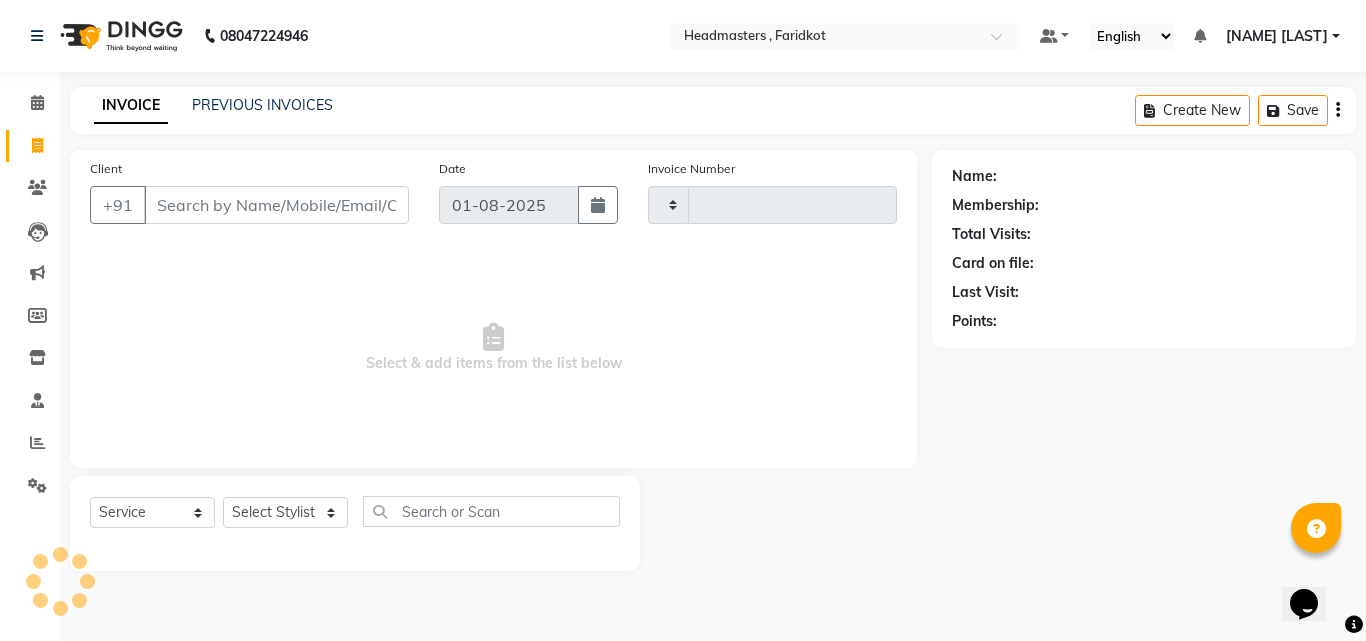 type on "0805" 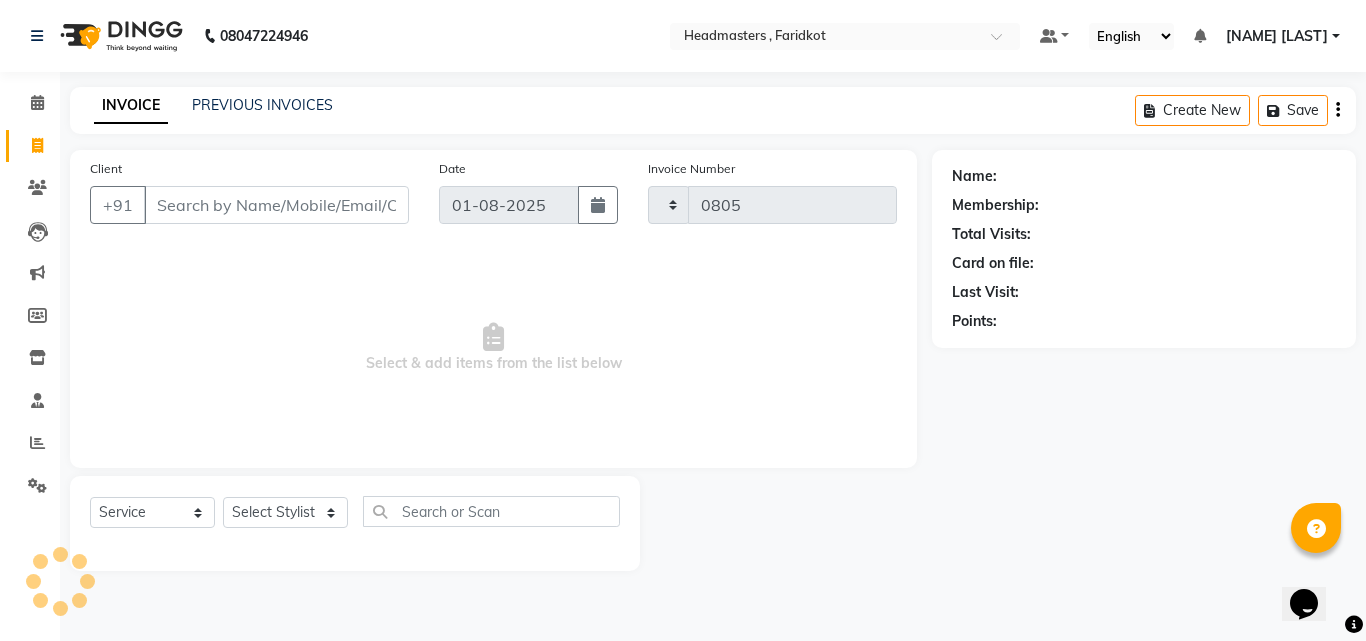 select on "7919" 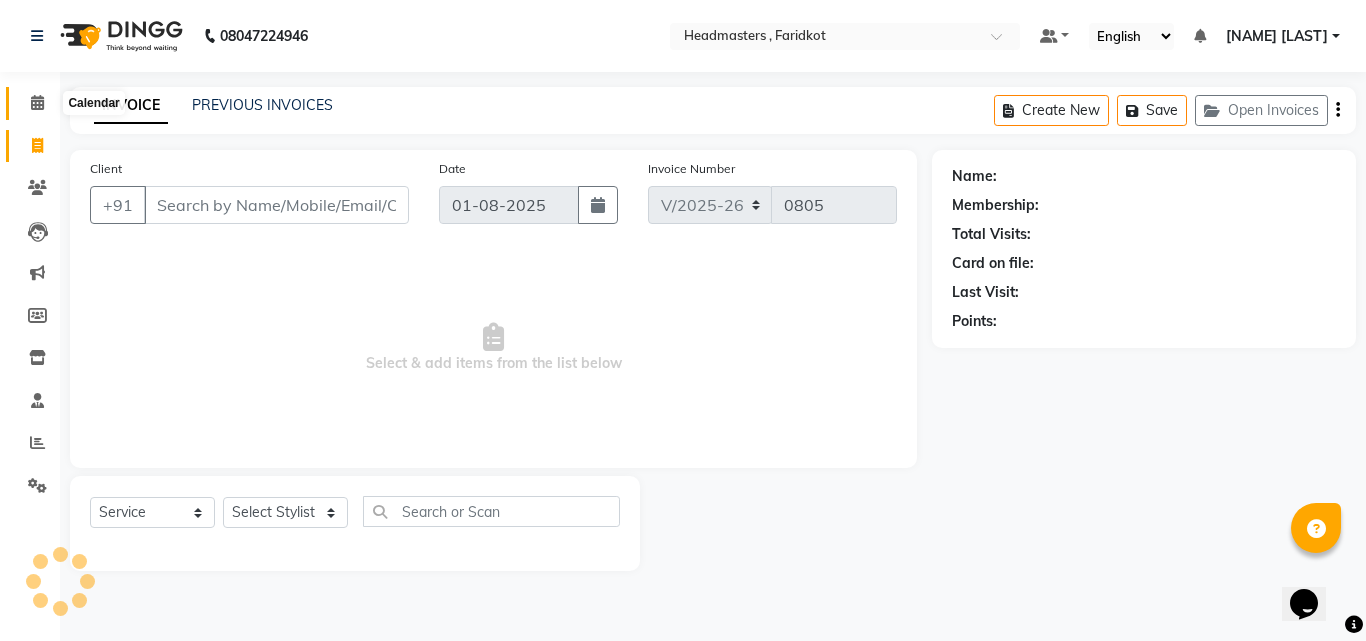 click 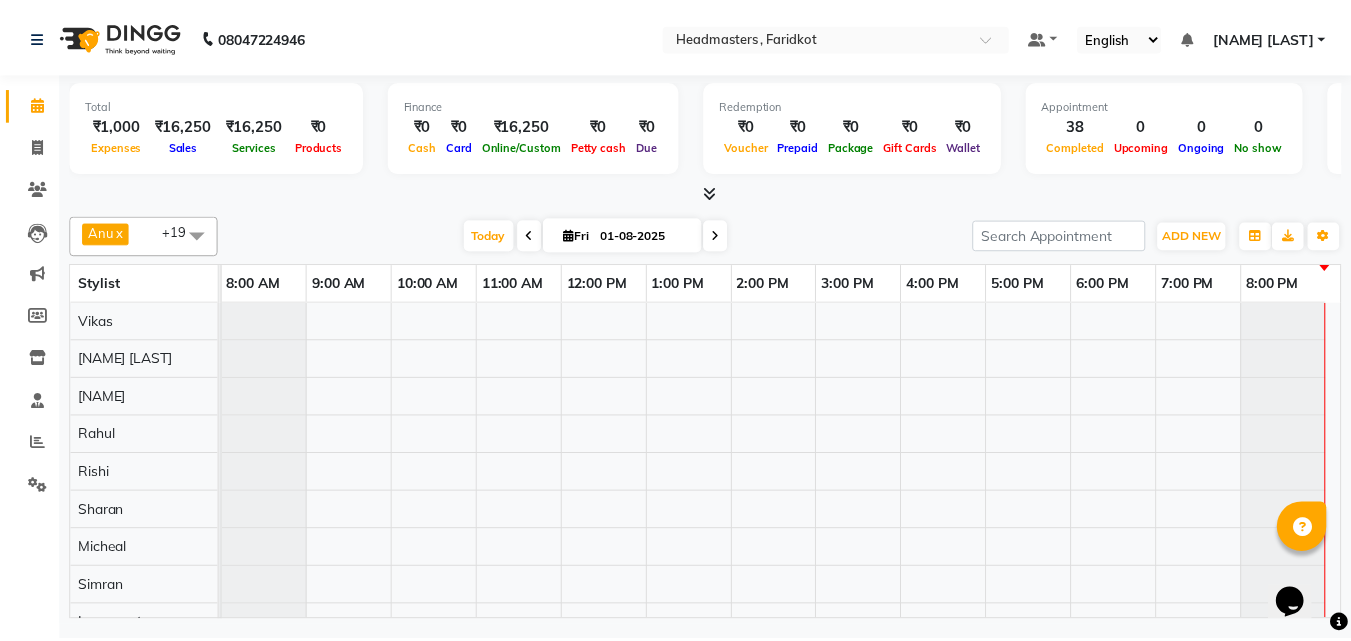 scroll, scrollTop: 0, scrollLeft: 0, axis: both 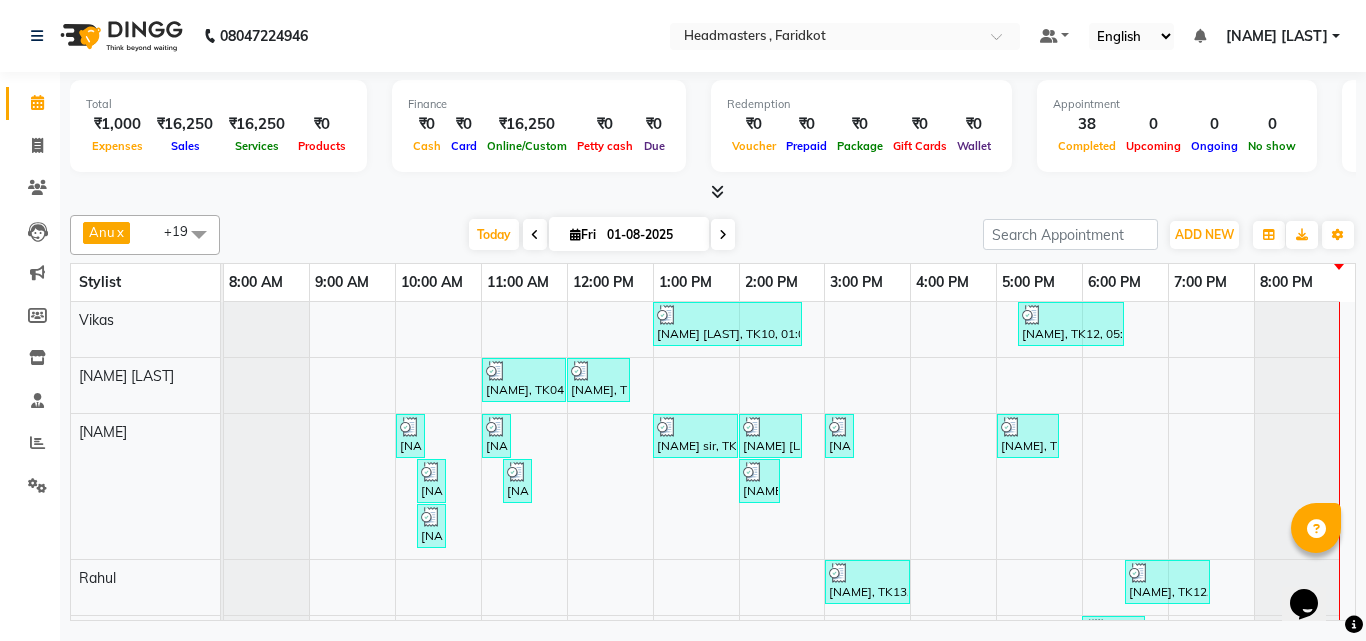 click at bounding box center [717, 191] 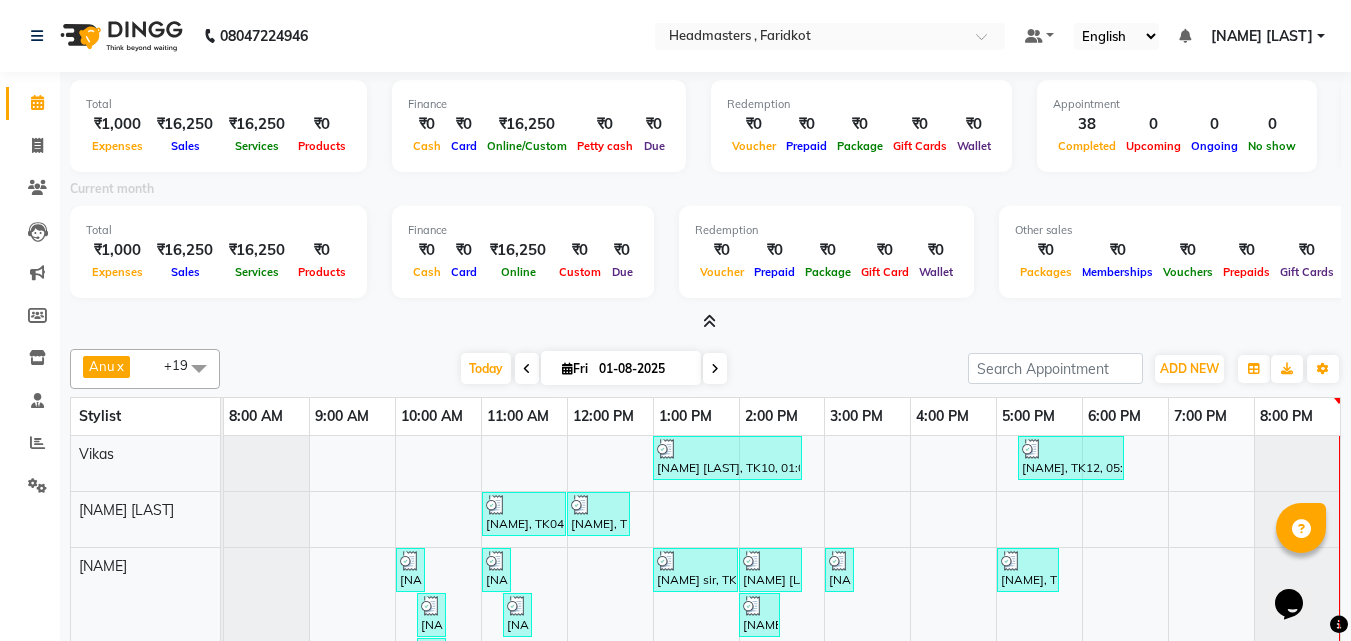 click on "₹0" at bounding box center (427, 250) 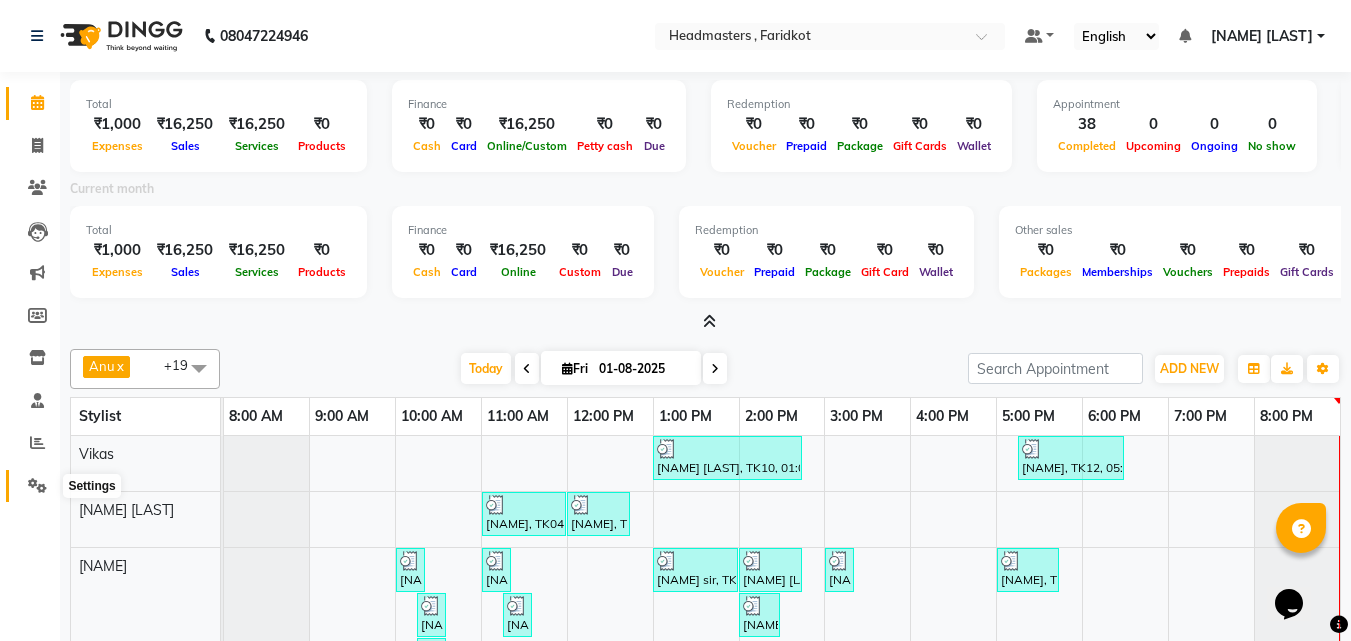 click 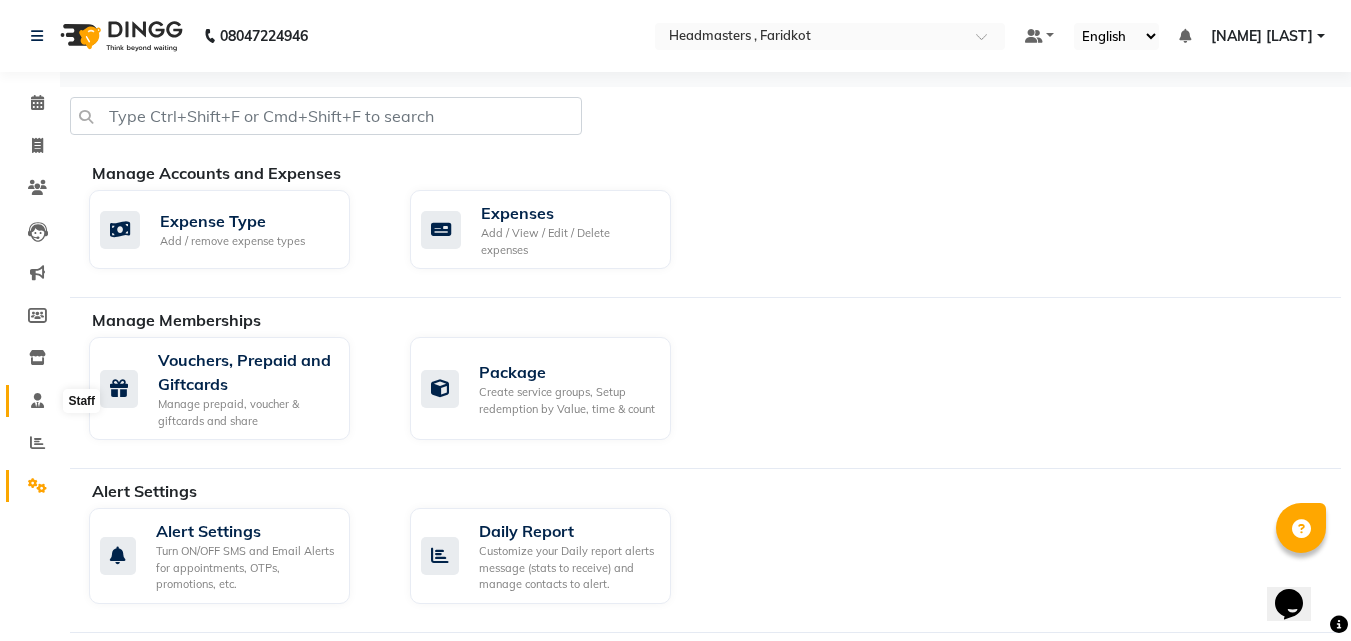 click 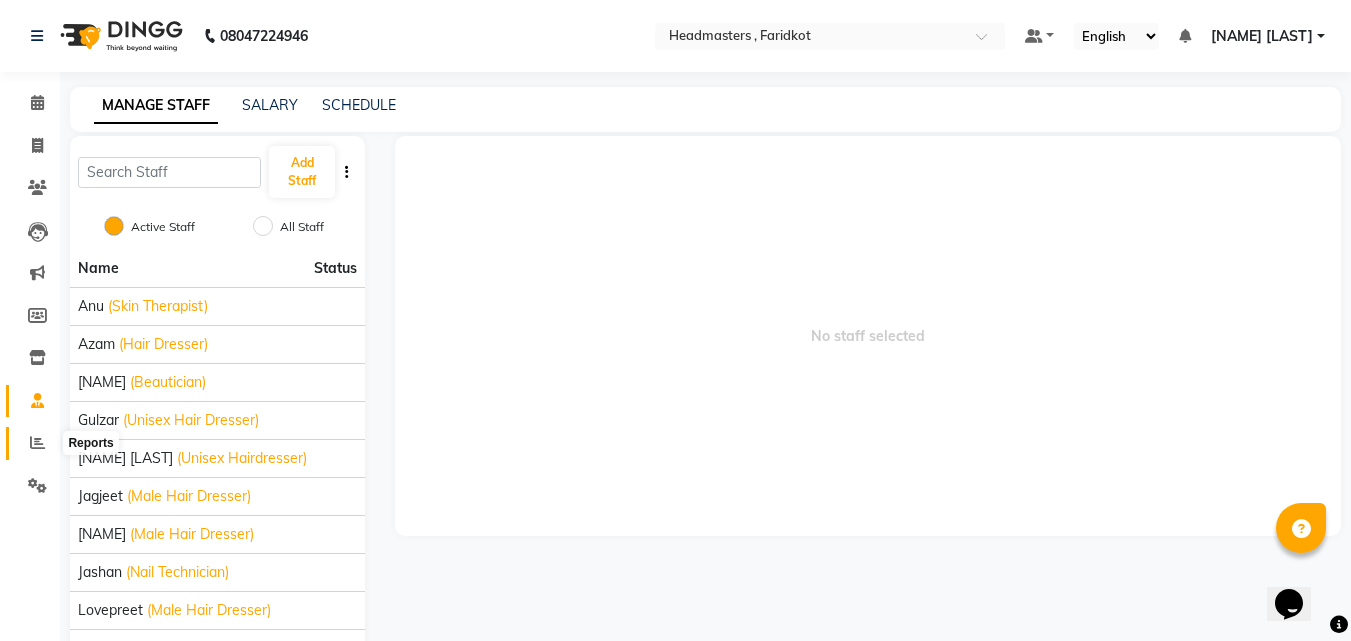 click 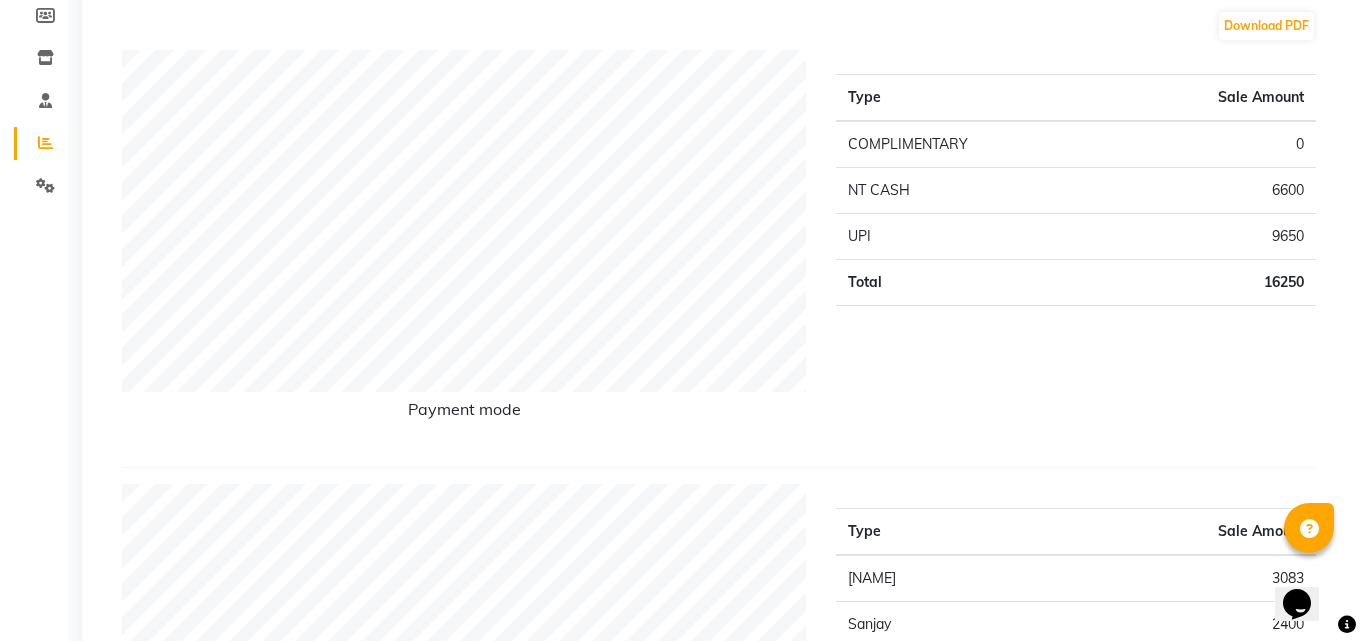 scroll, scrollTop: 0, scrollLeft: 0, axis: both 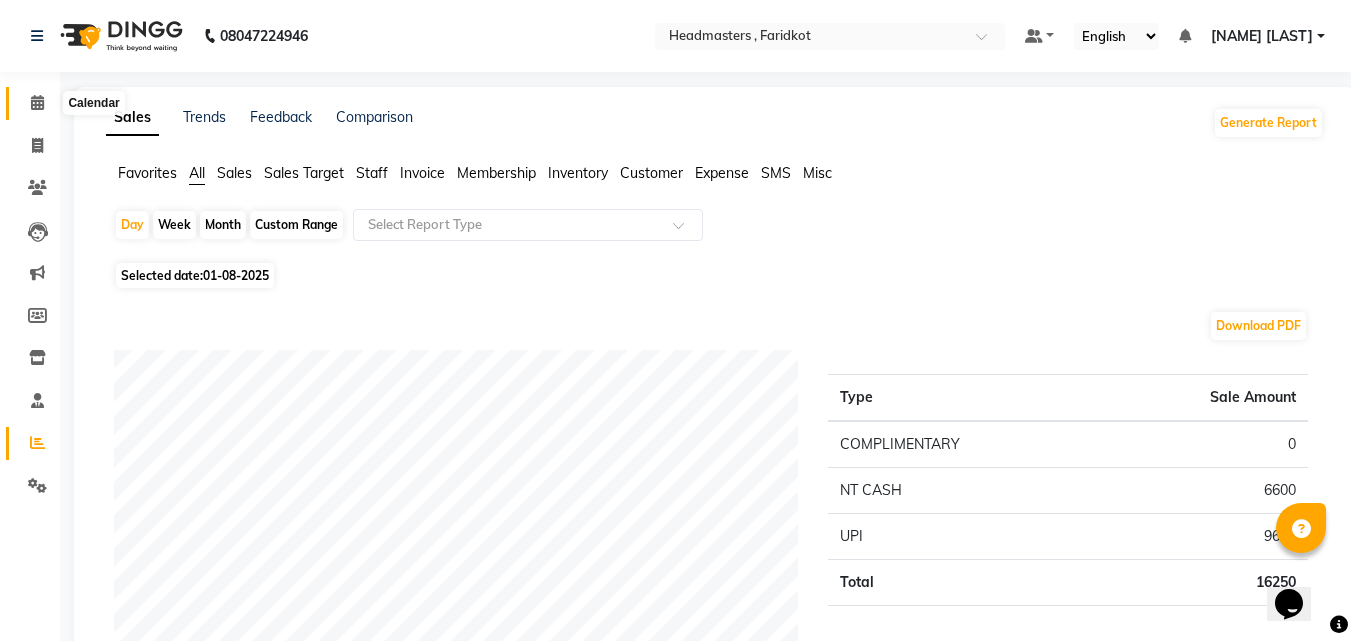 click 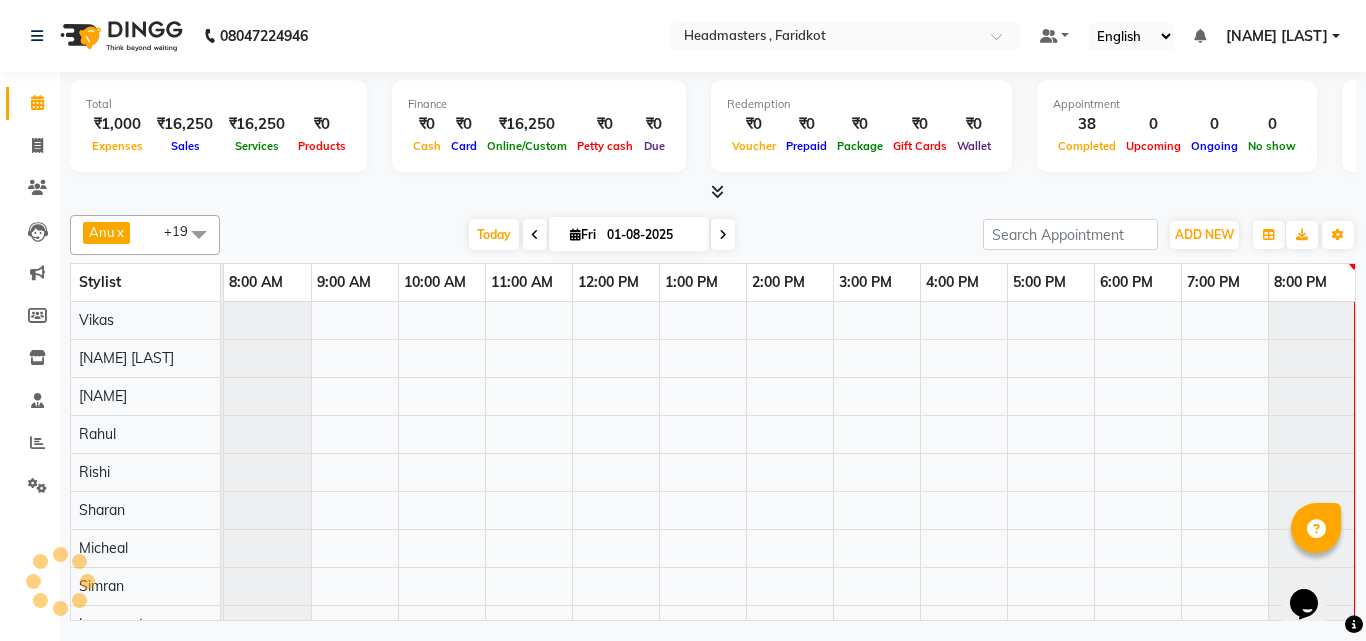 scroll, scrollTop: 0, scrollLeft: 0, axis: both 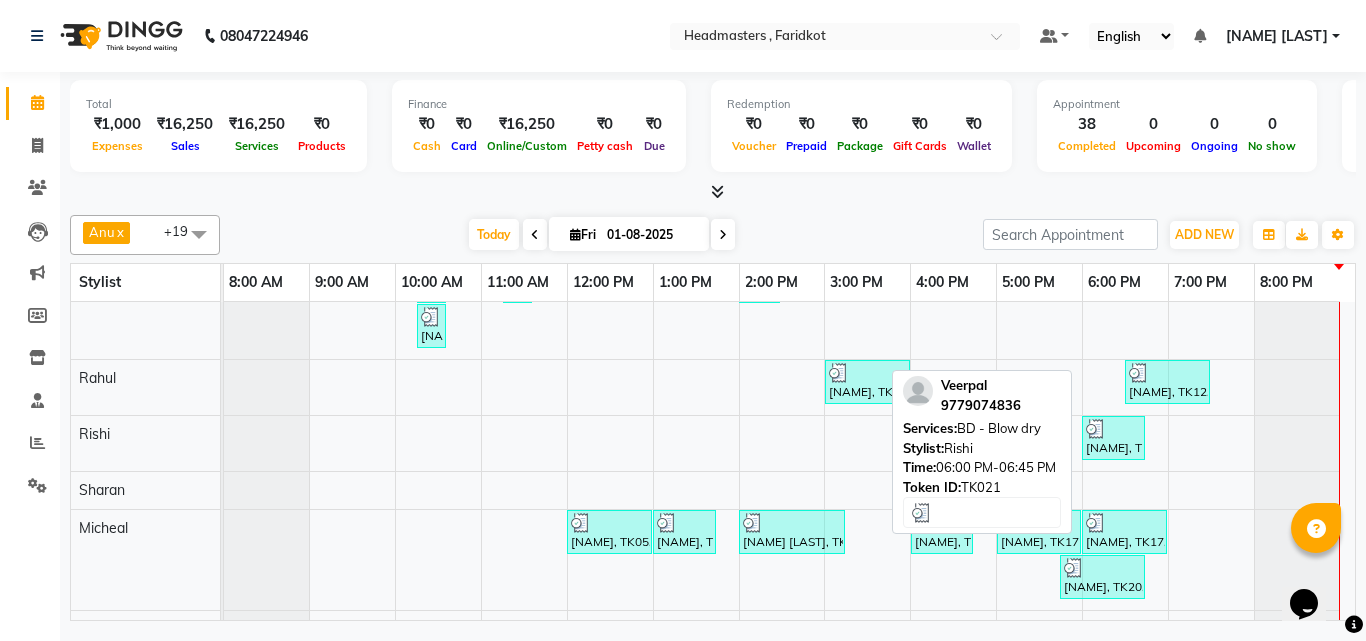 click at bounding box center (1113, 429) 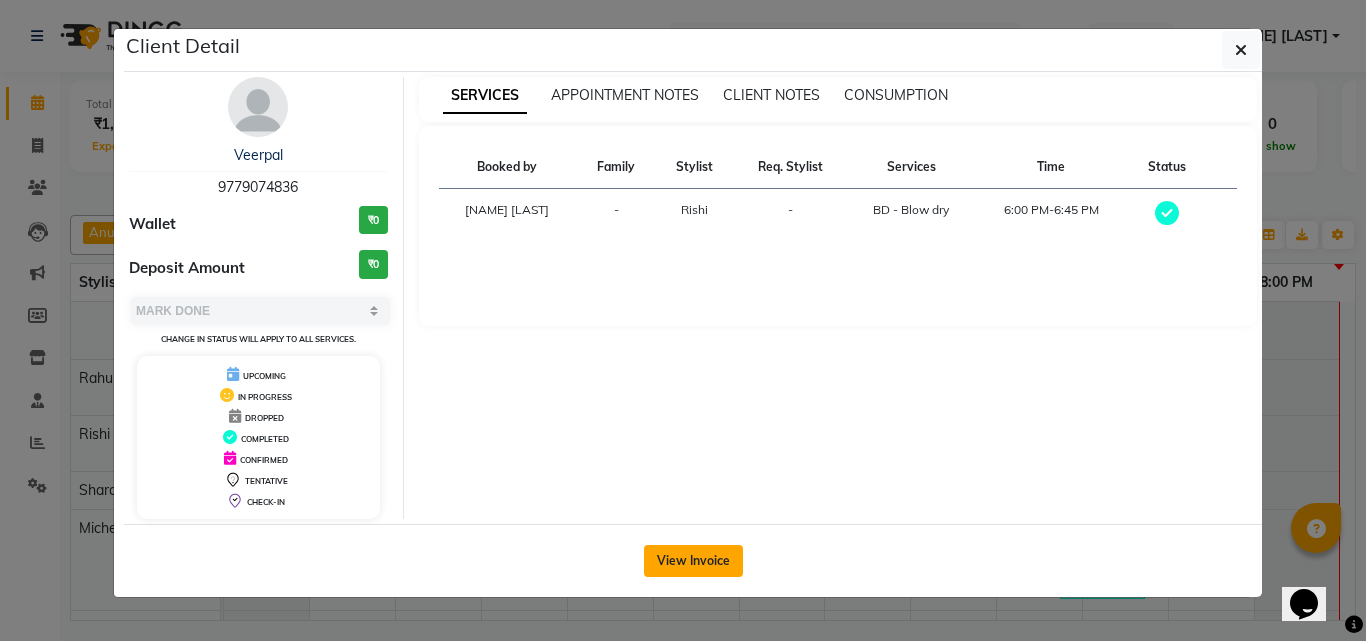 click on "View Invoice" 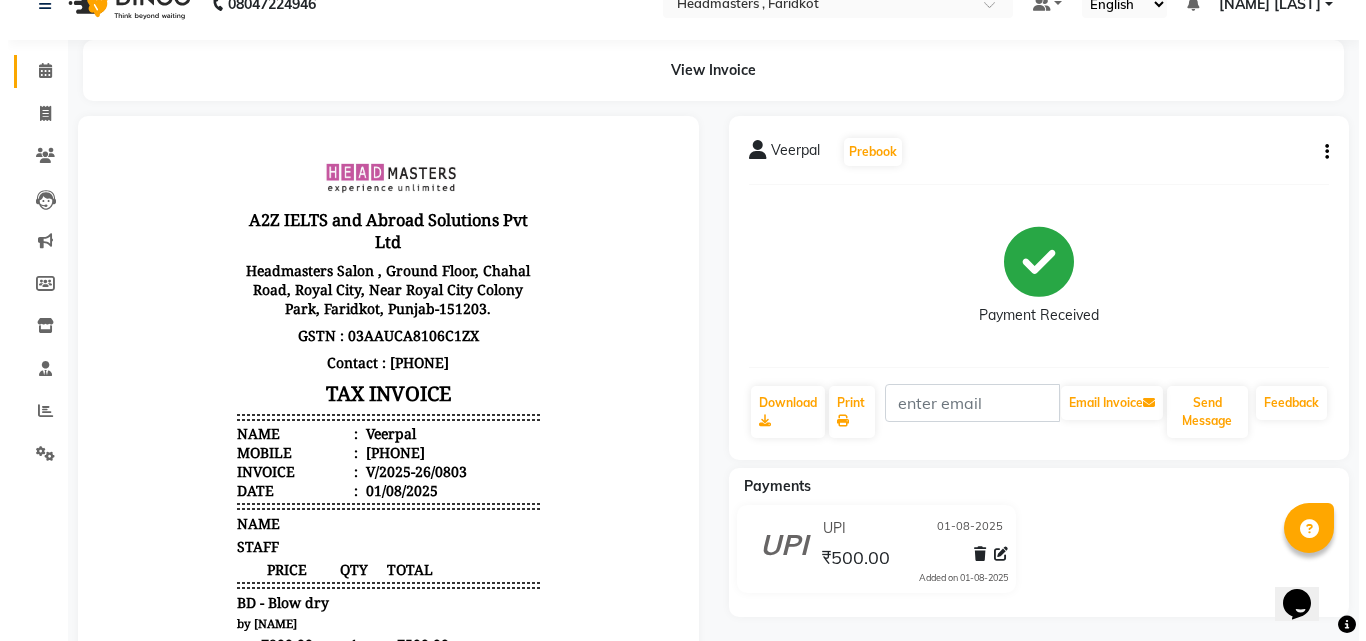 scroll, scrollTop: 0, scrollLeft: 0, axis: both 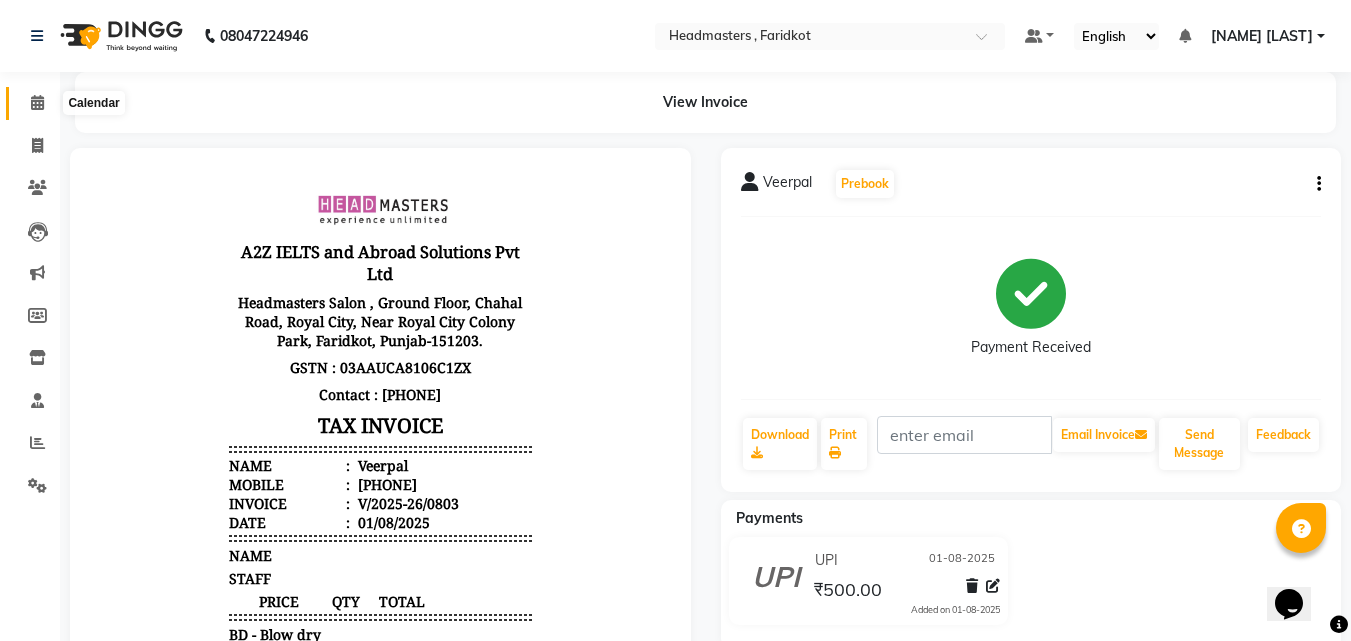 click 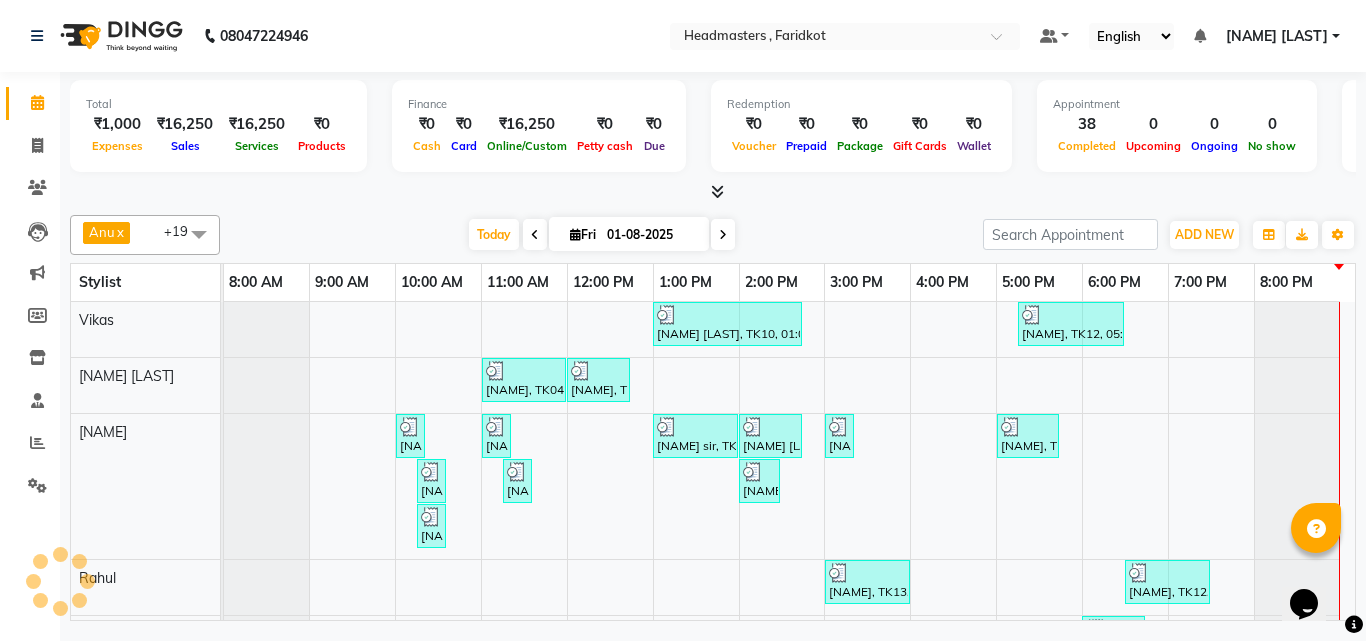 scroll, scrollTop: 0, scrollLeft: 0, axis: both 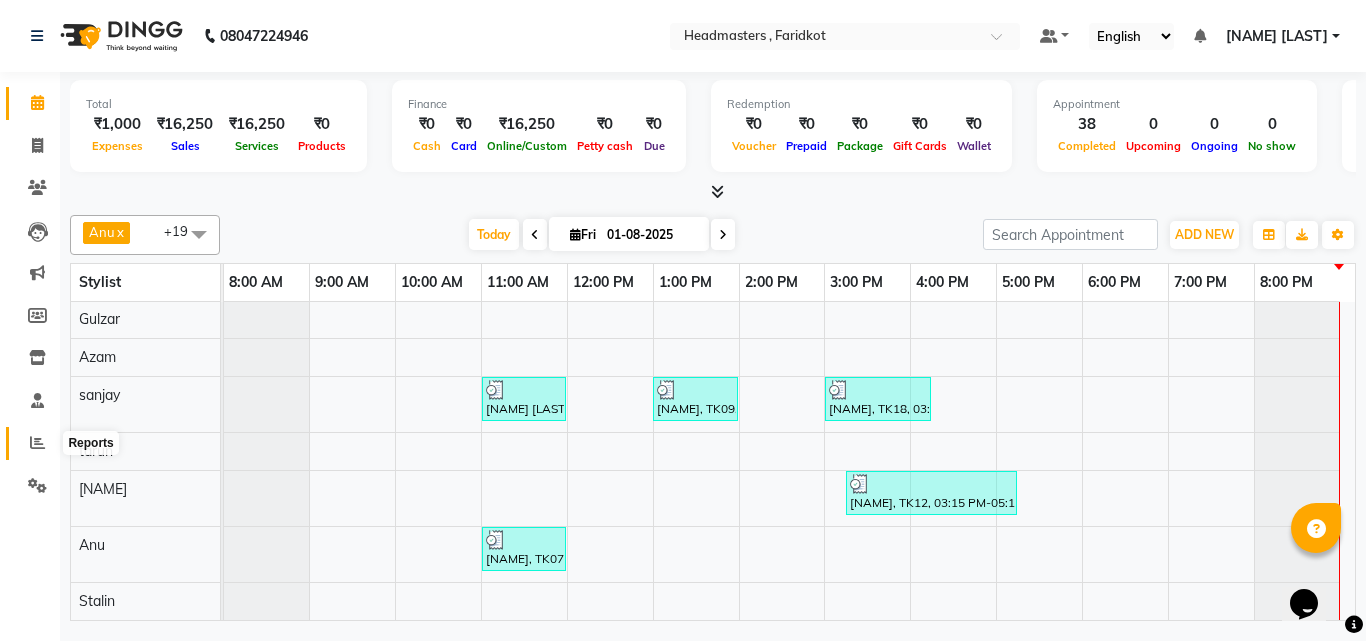 click 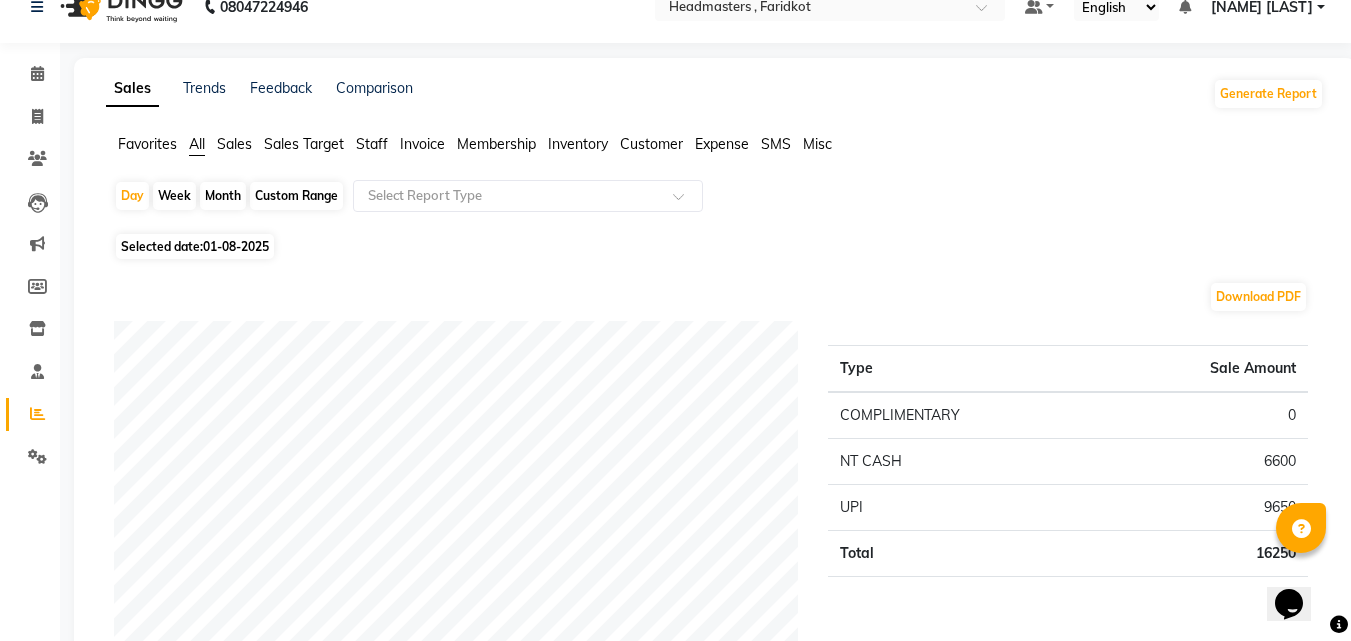 scroll, scrollTop: 0, scrollLeft: 0, axis: both 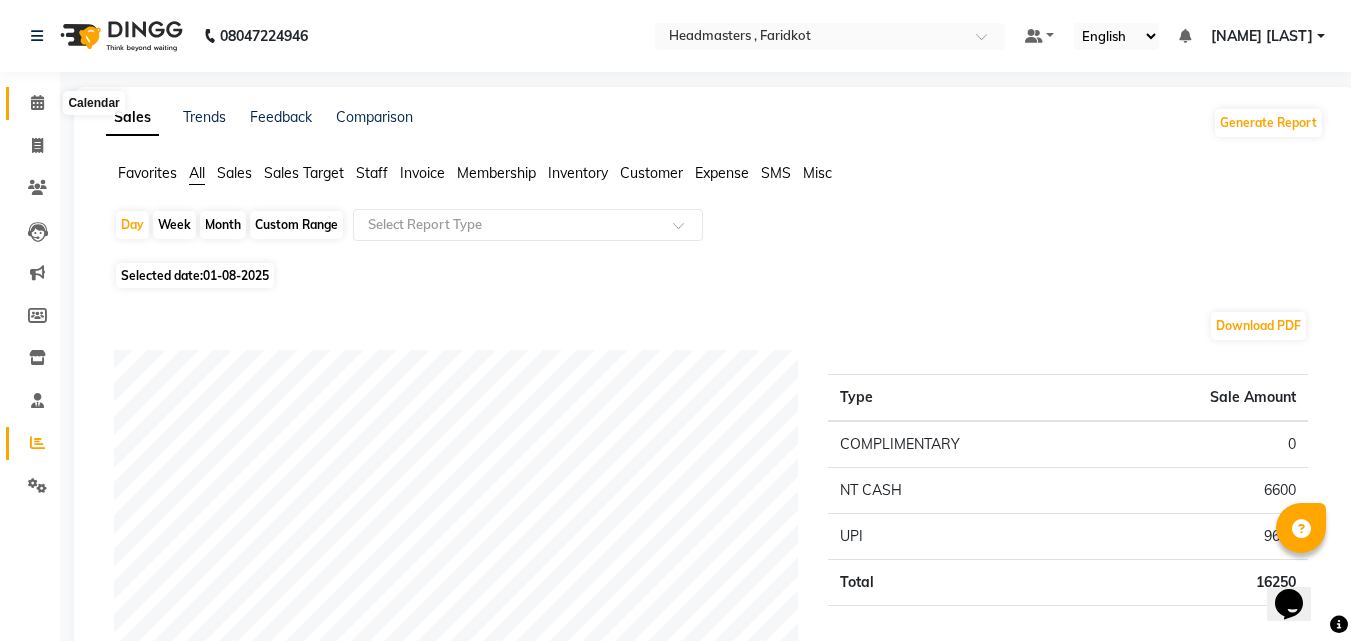 click 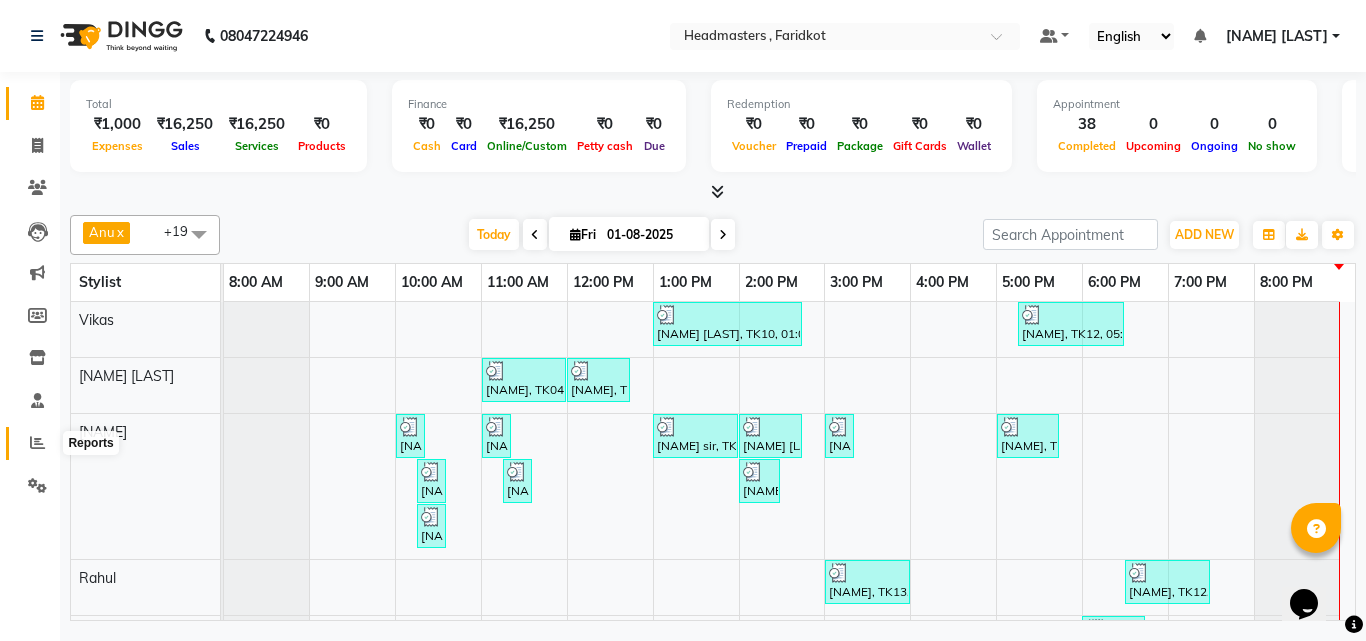 click 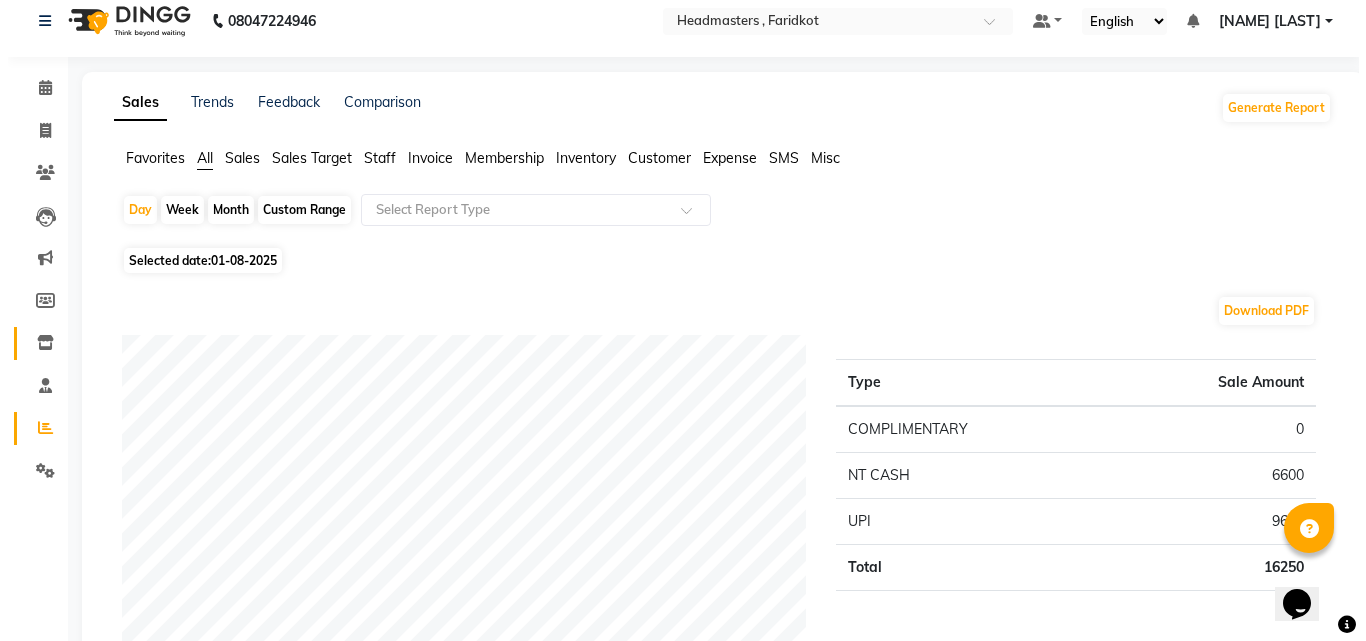scroll, scrollTop: 0, scrollLeft: 0, axis: both 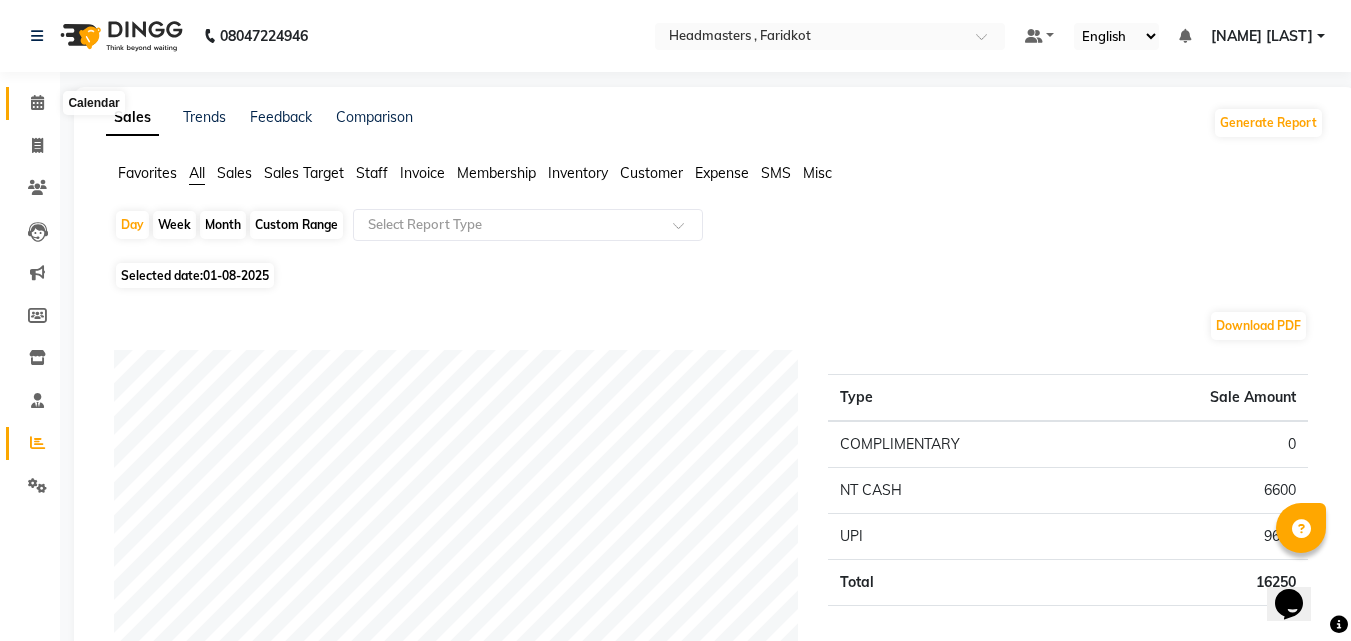 click 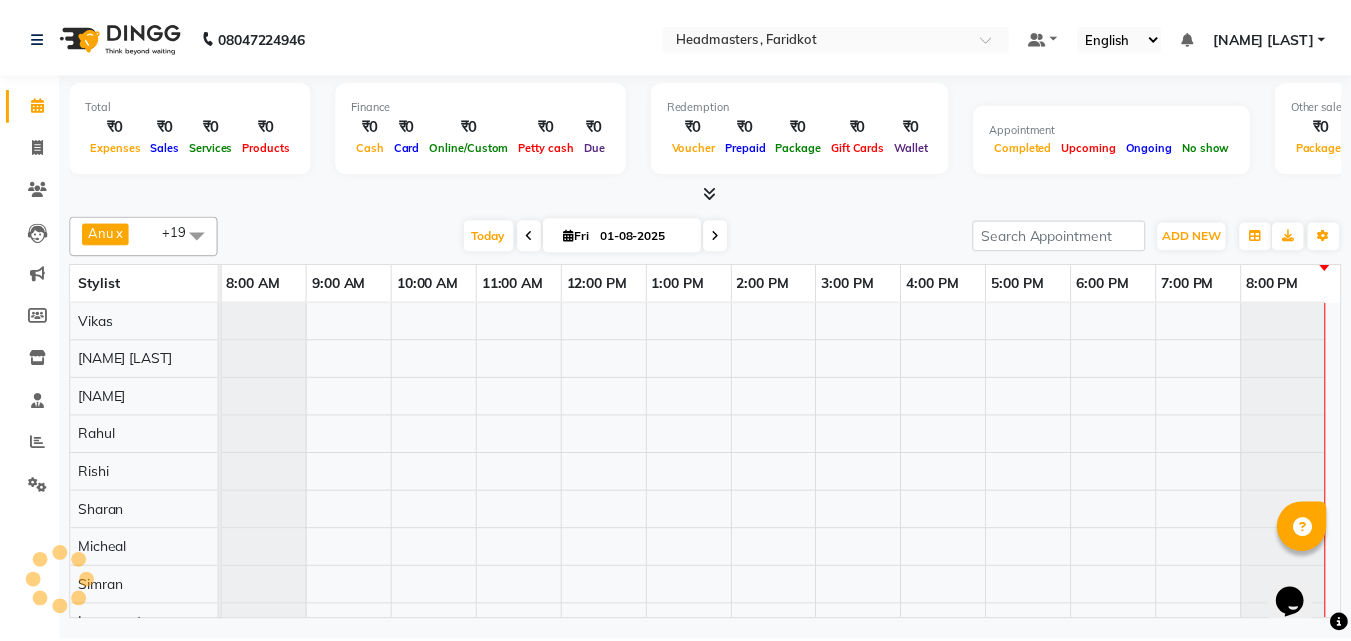scroll, scrollTop: 0, scrollLeft: 0, axis: both 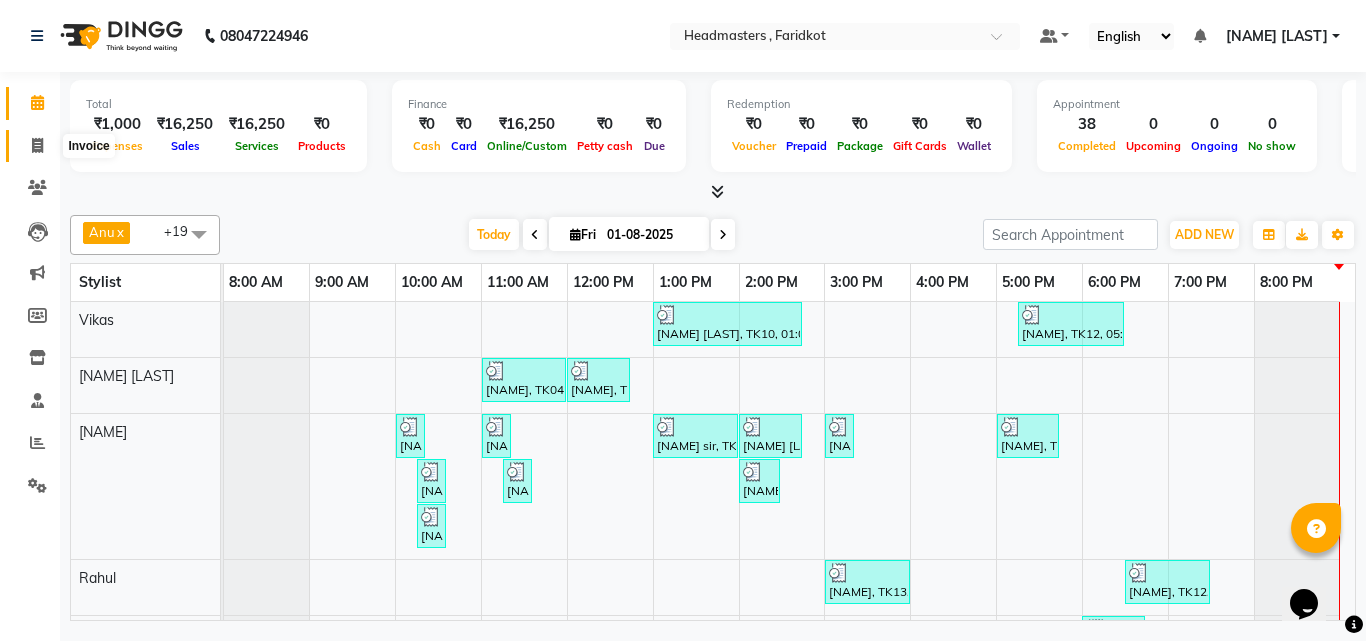 click 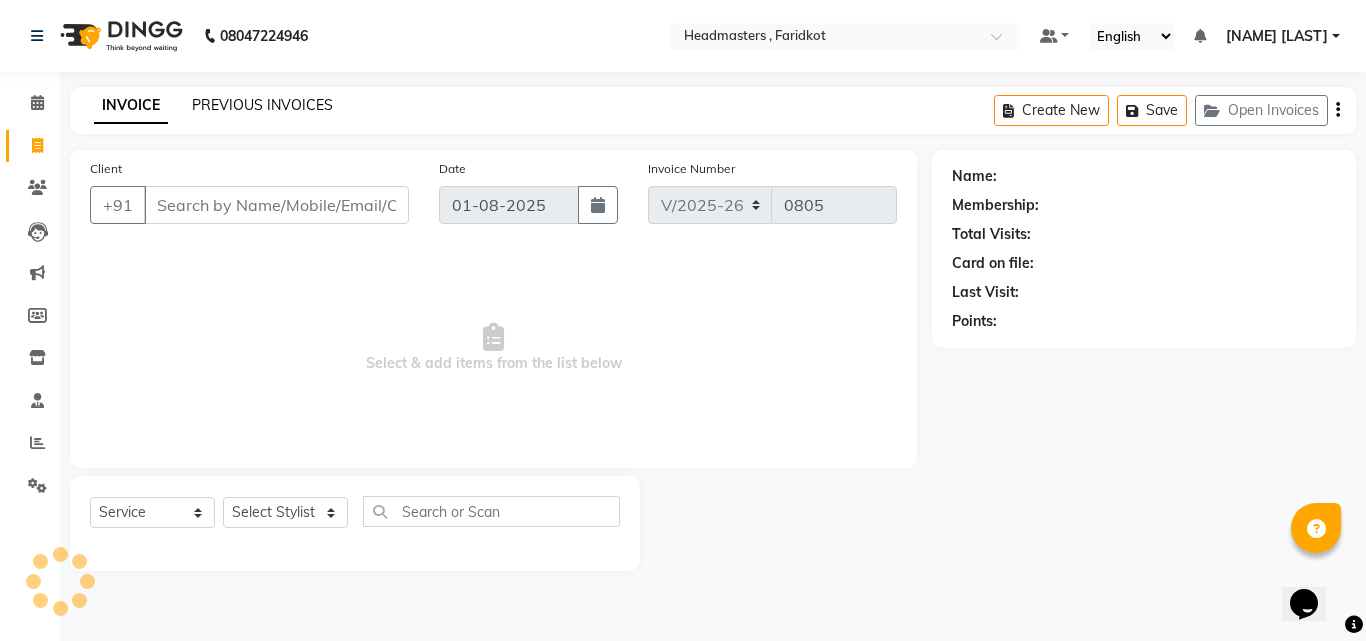 click on "PREVIOUS INVOICES" 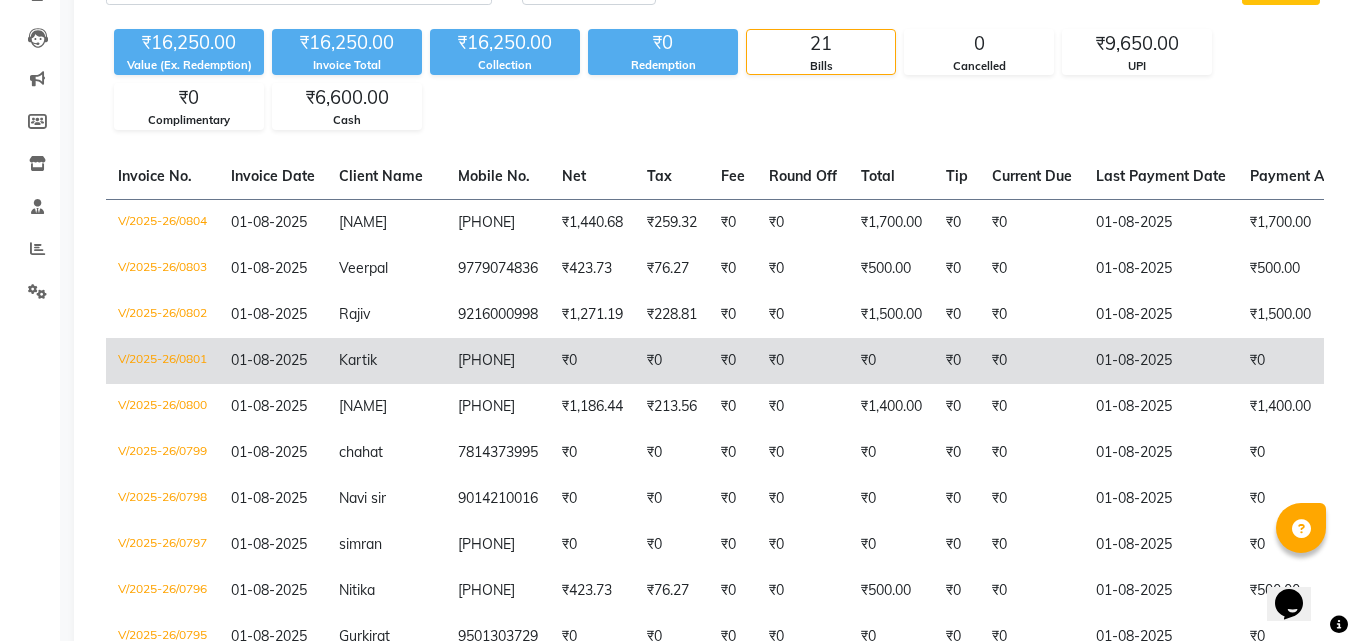 scroll, scrollTop: 0, scrollLeft: 0, axis: both 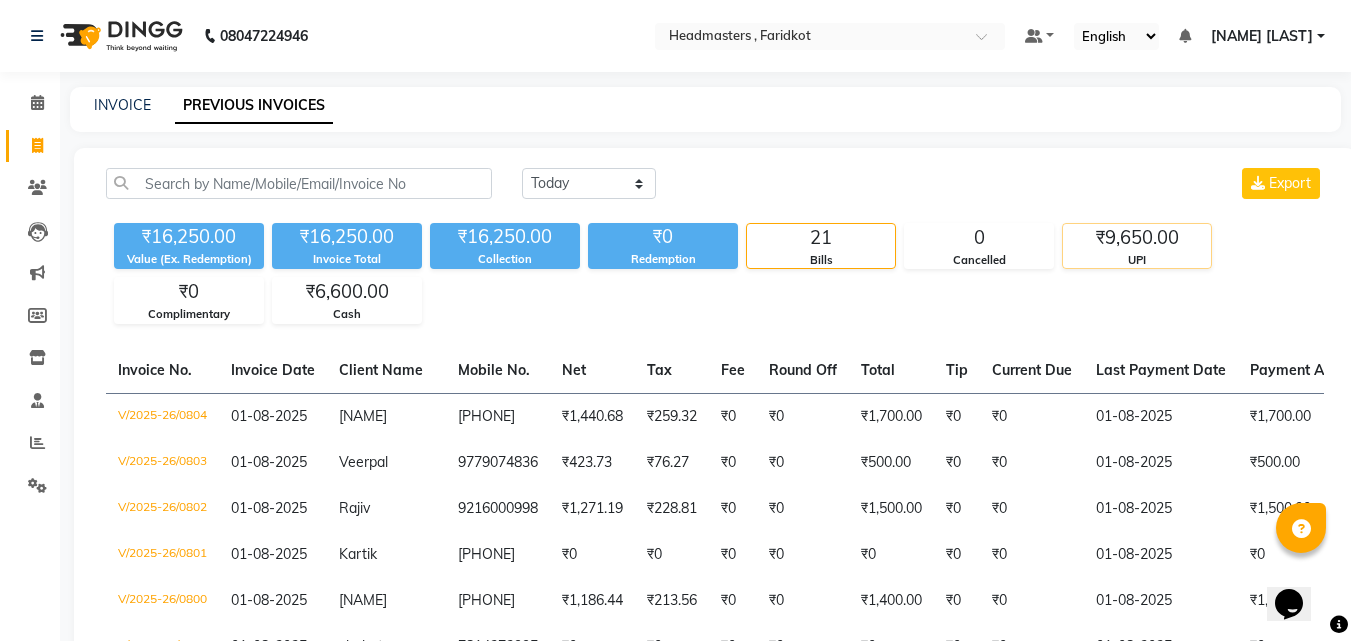 click on "₹9,650.00" 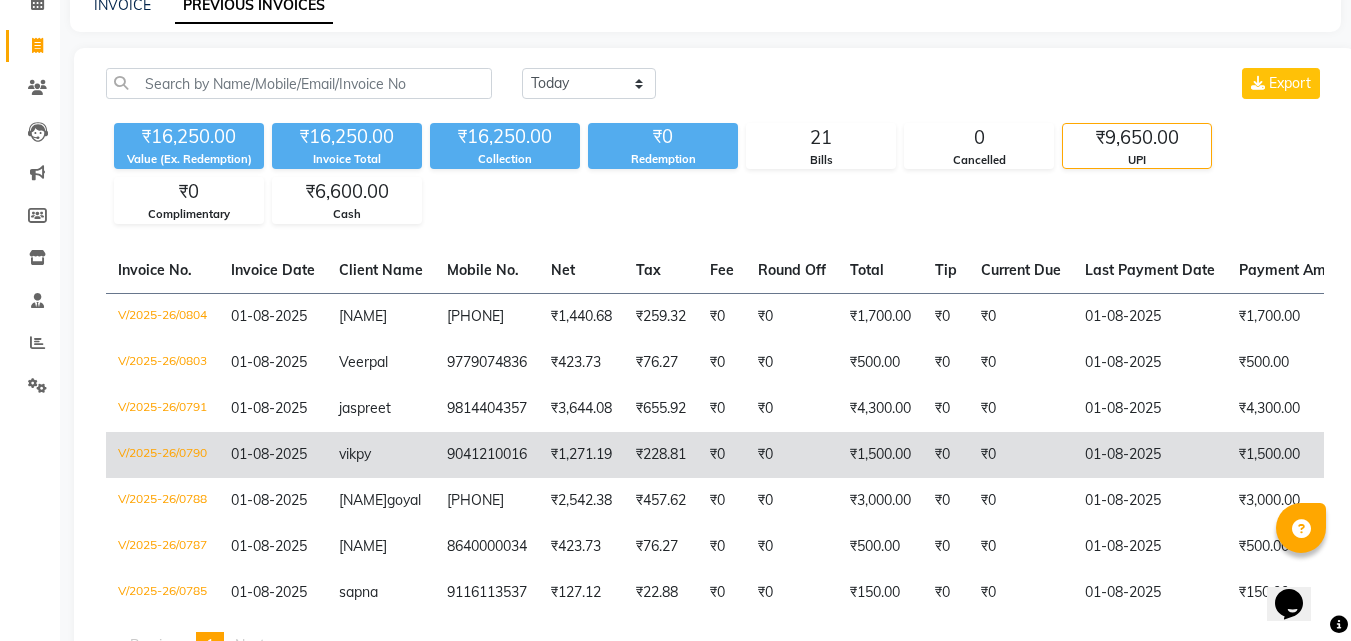 scroll, scrollTop: 199, scrollLeft: 0, axis: vertical 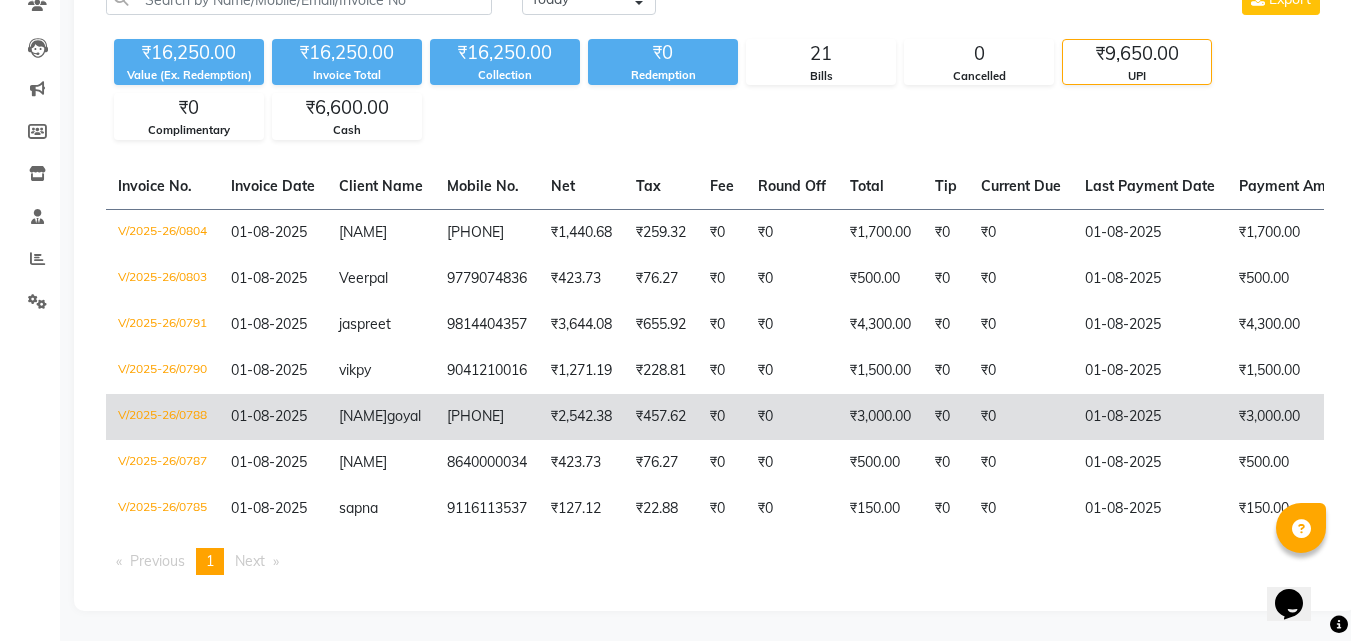 click on "₹0" 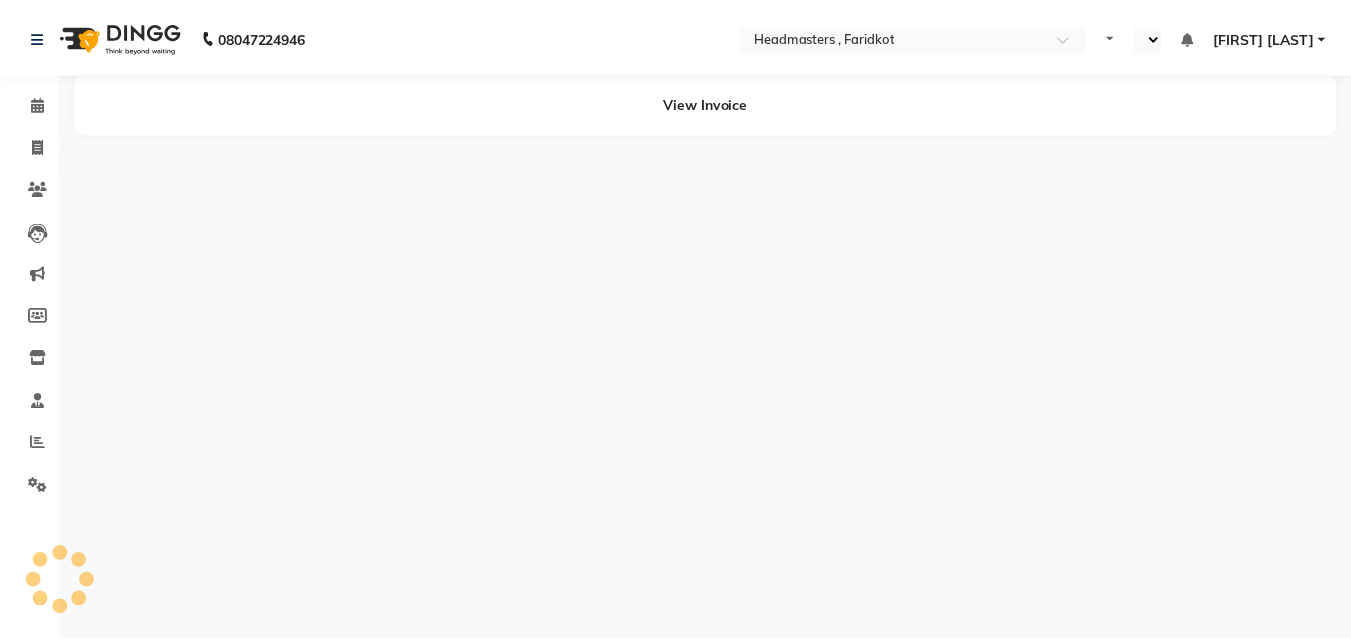scroll, scrollTop: 0, scrollLeft: 0, axis: both 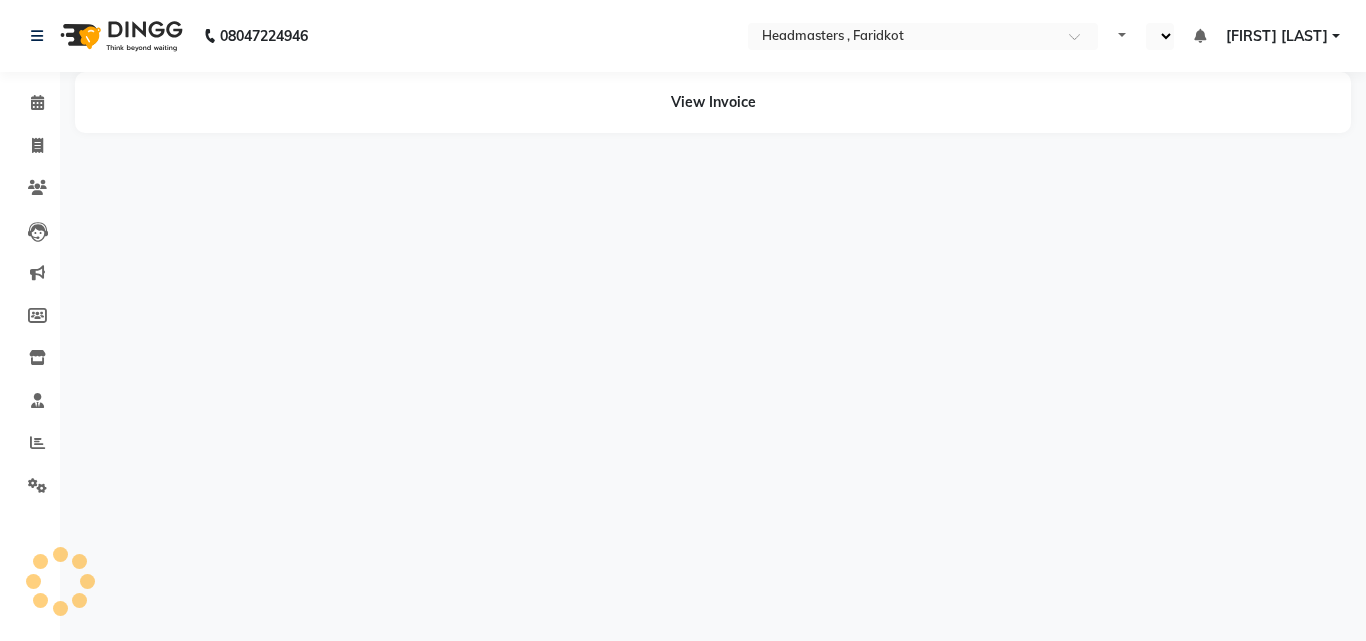 select on "en" 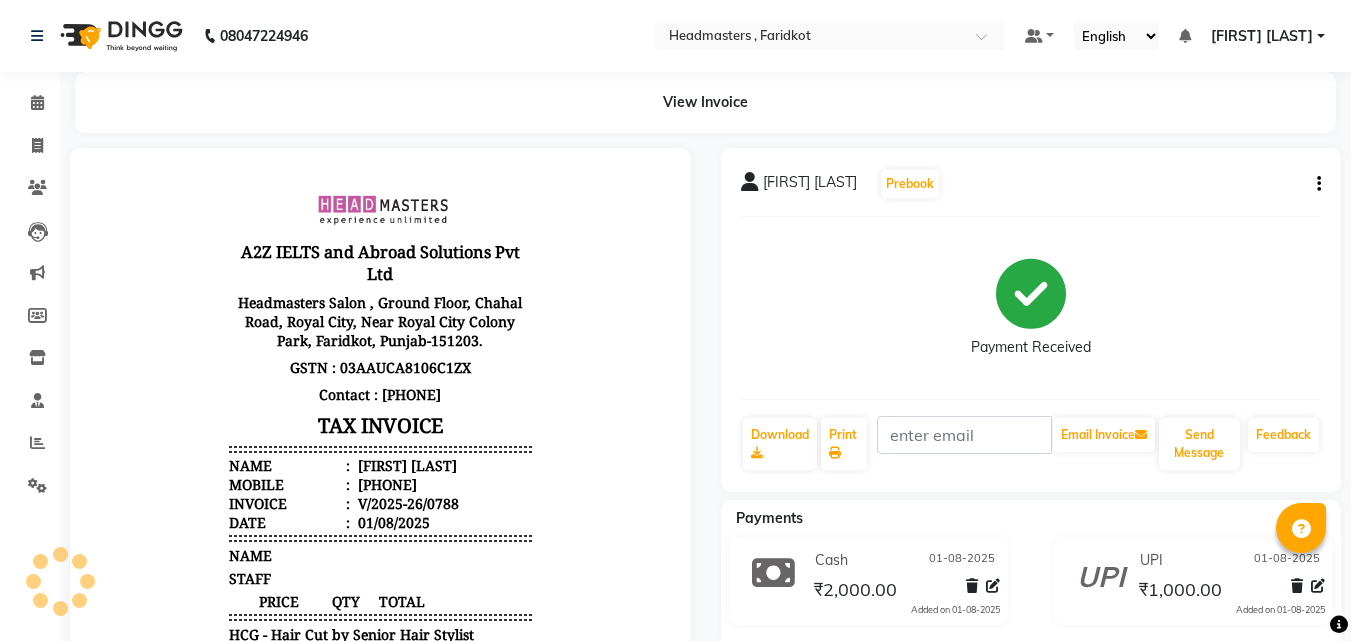 scroll, scrollTop: 0, scrollLeft: 0, axis: both 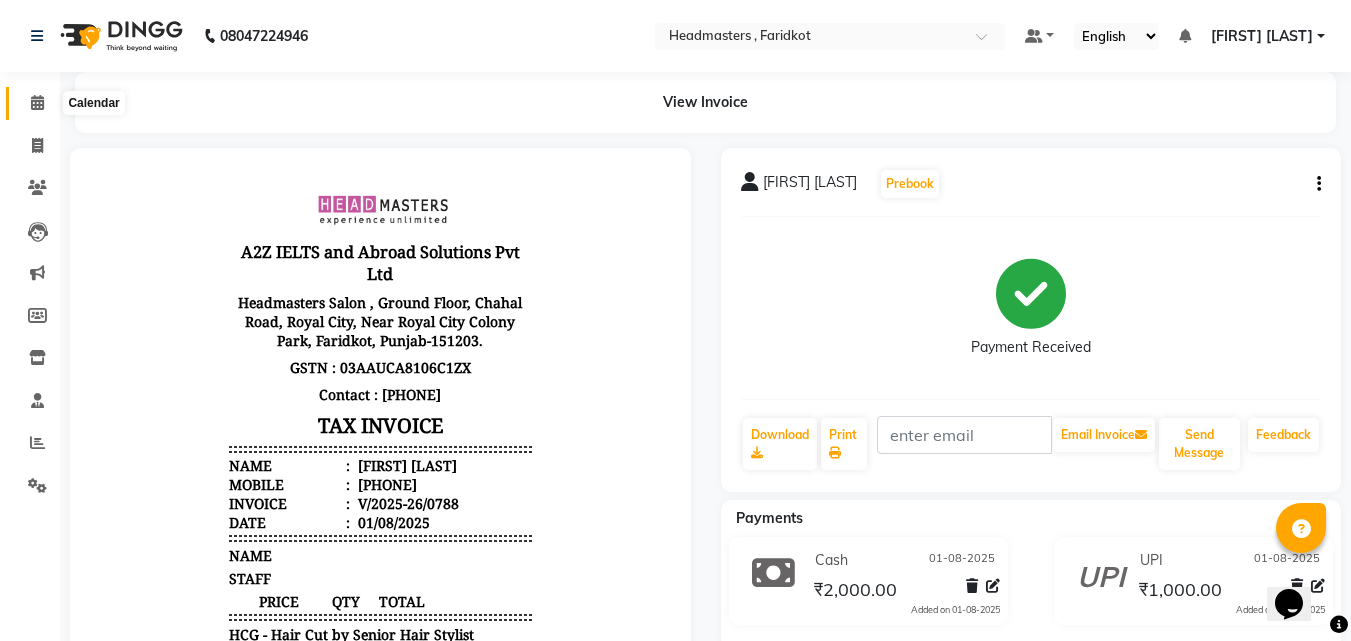 click 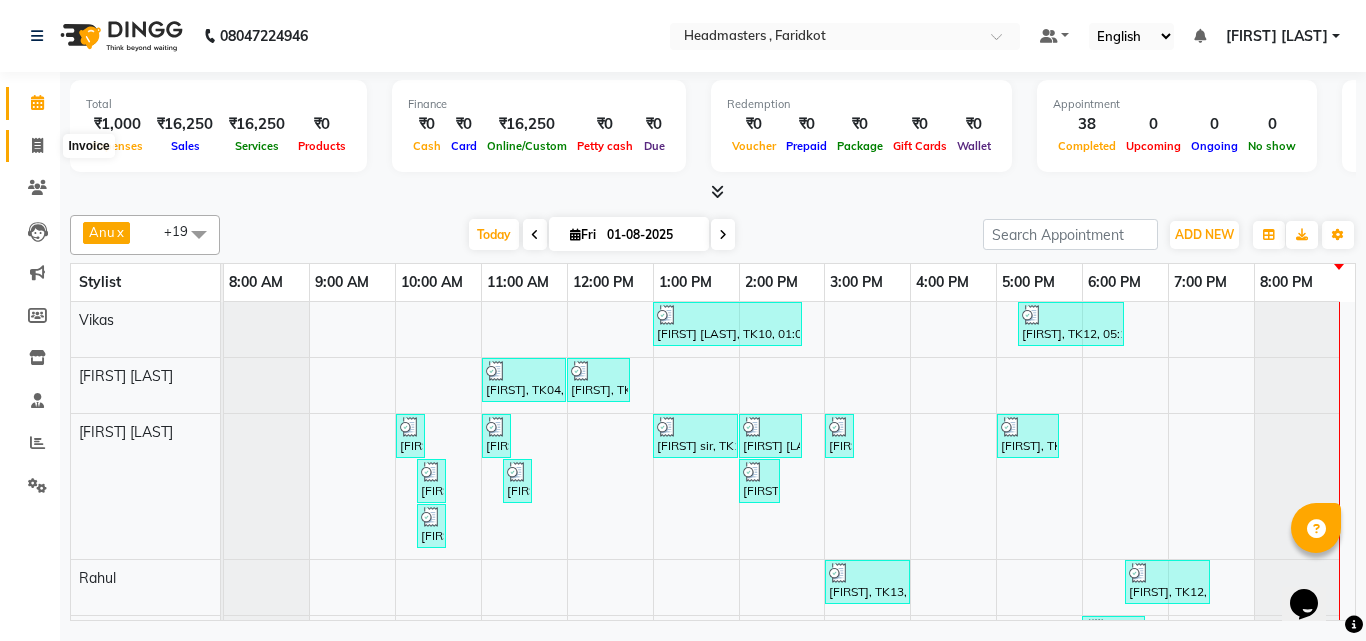 click 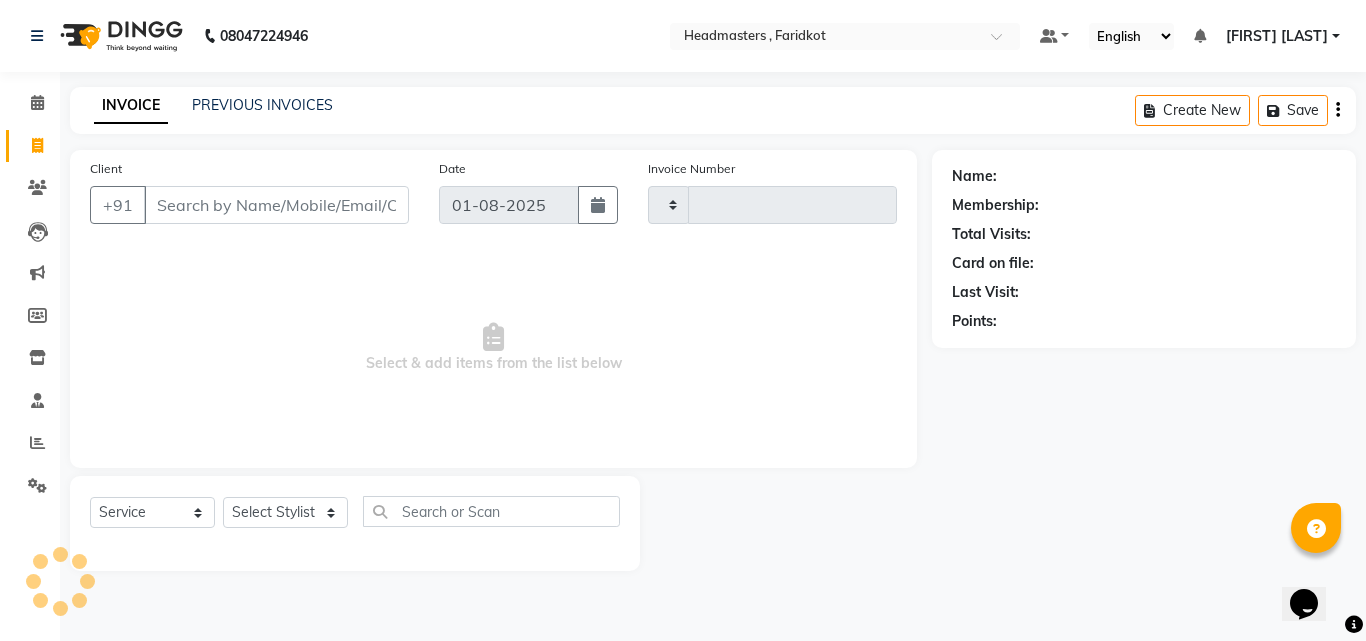 type on "0805" 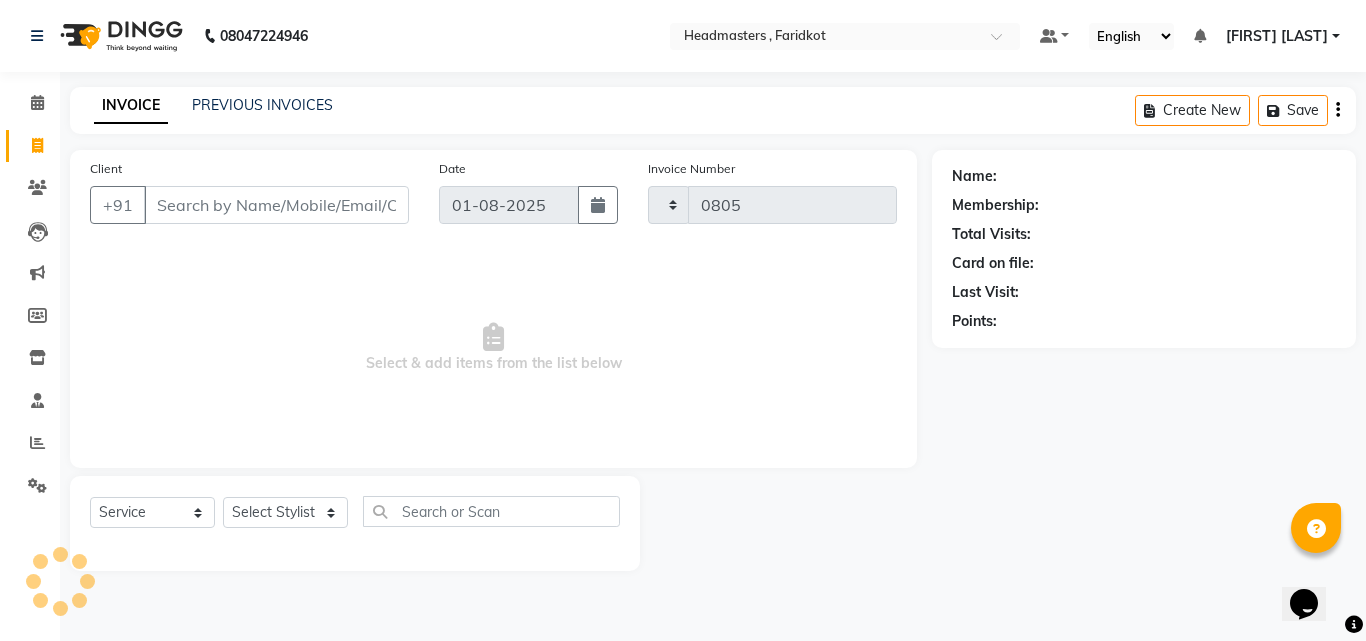select on "7919" 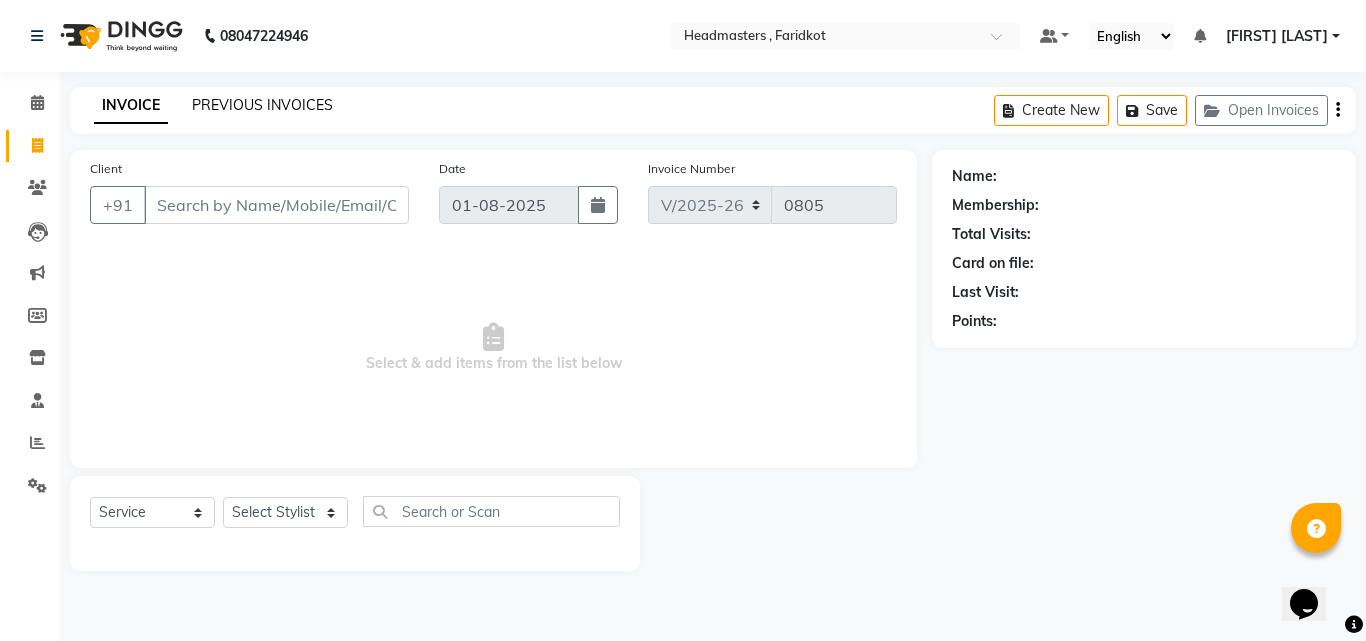 click on "PREVIOUS INVOICES" 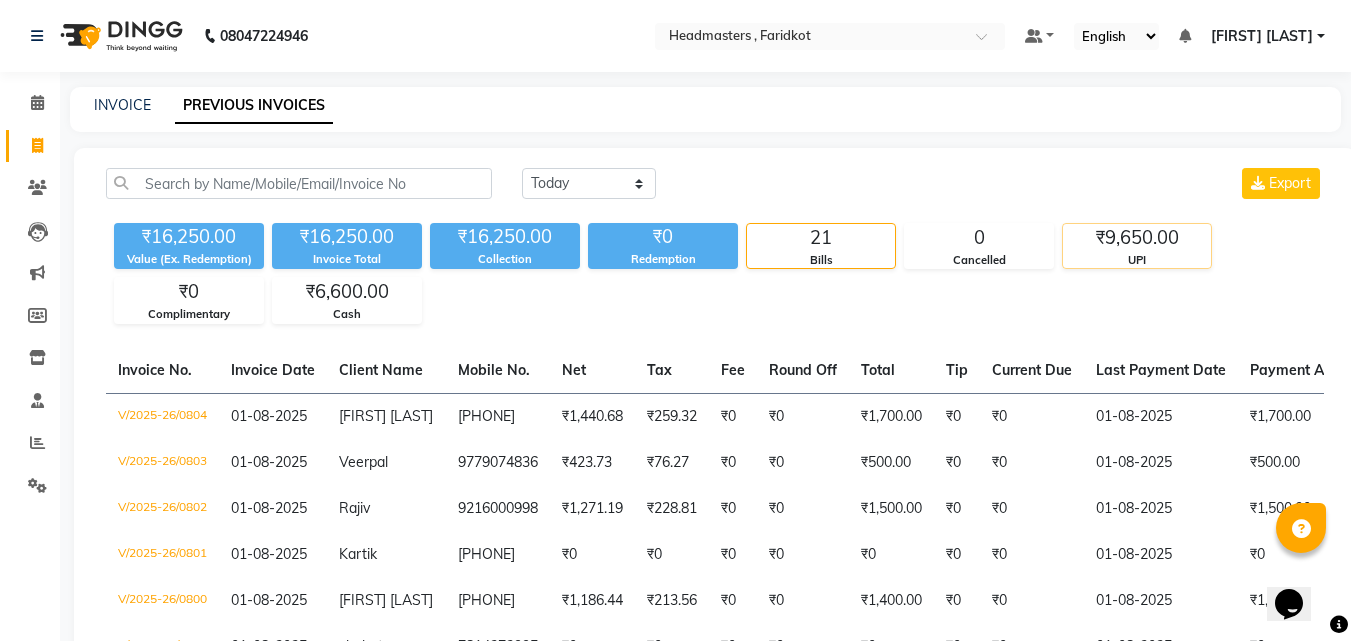 click on "₹9,650.00" 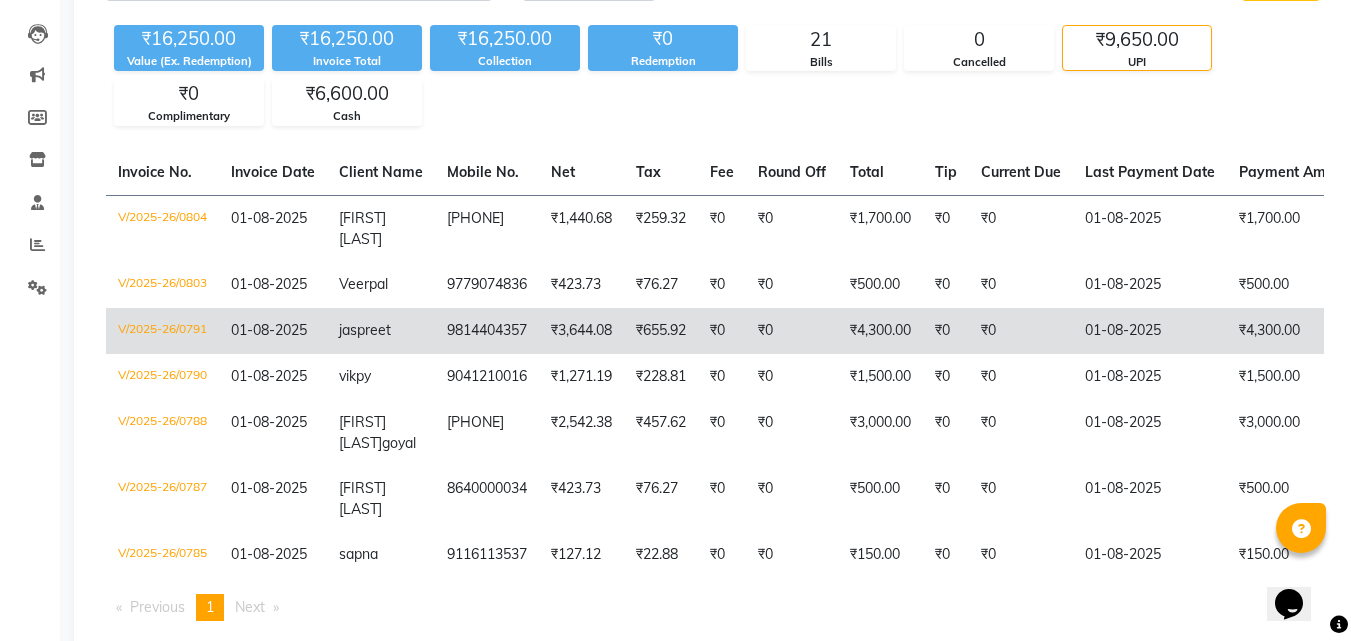 scroll, scrollTop: 199, scrollLeft: 0, axis: vertical 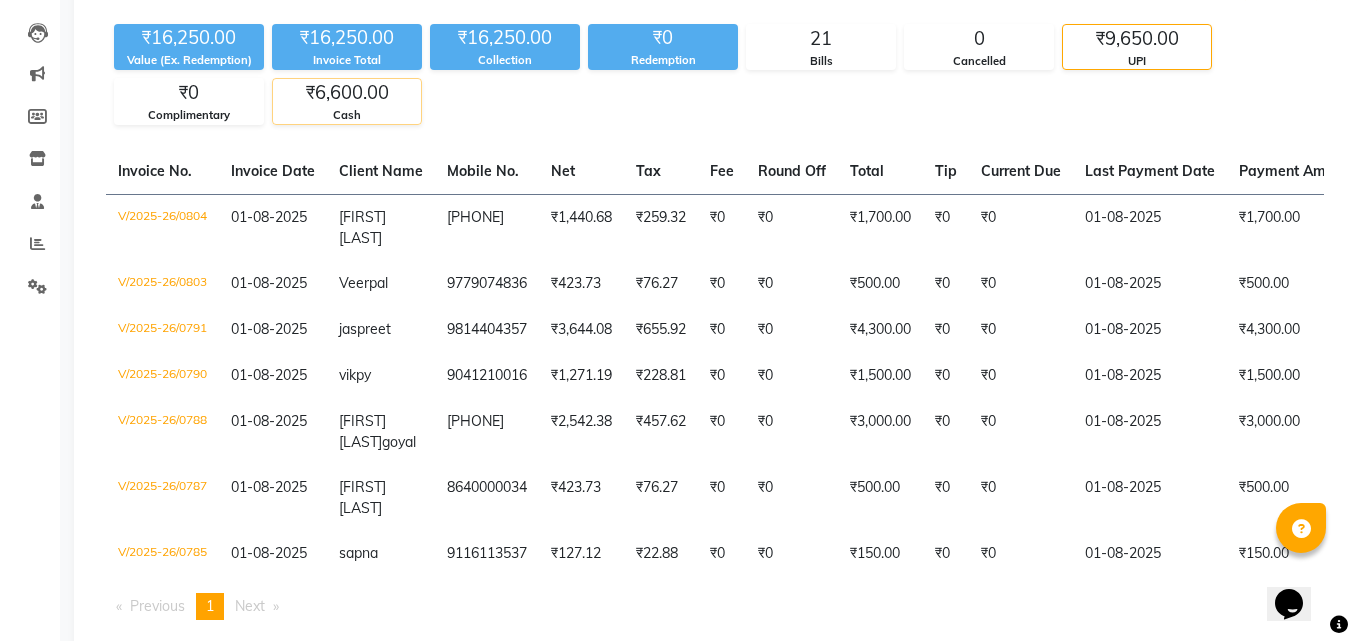 click on "₹6,600.00" 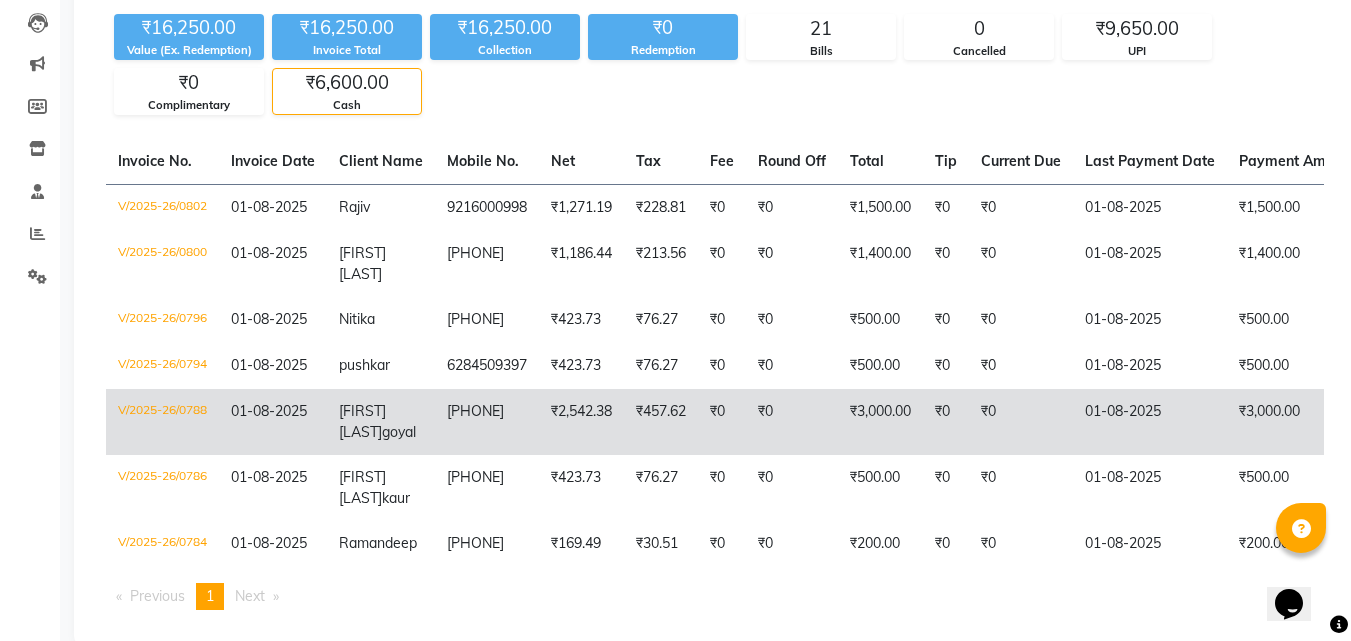 scroll, scrollTop: 219, scrollLeft: 0, axis: vertical 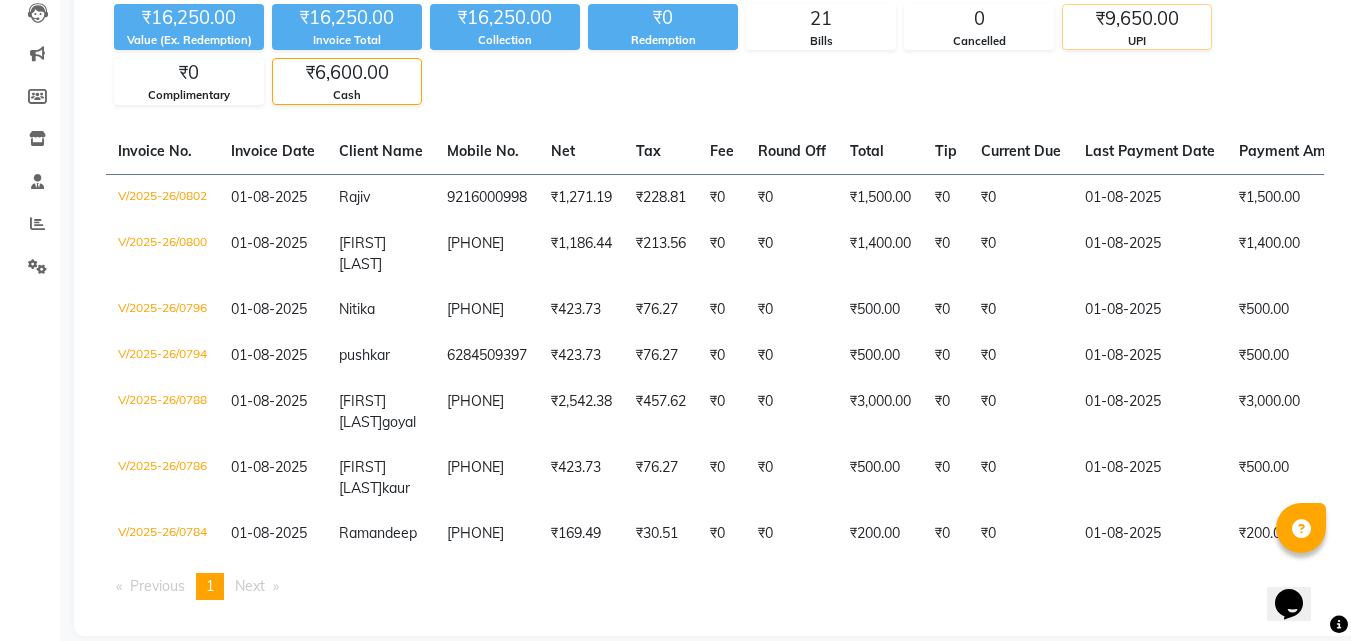 click on "₹9,650.00" 